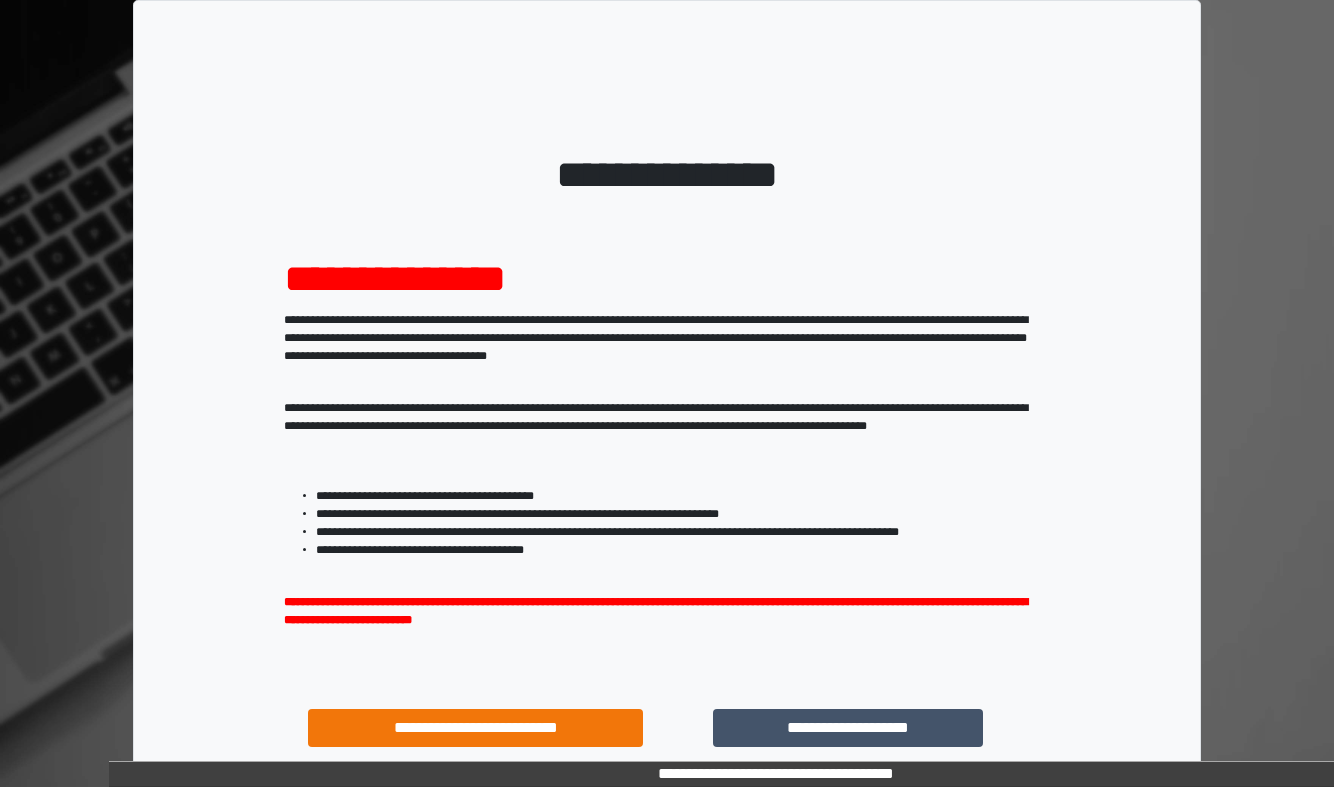 scroll, scrollTop: 0, scrollLeft: 0, axis: both 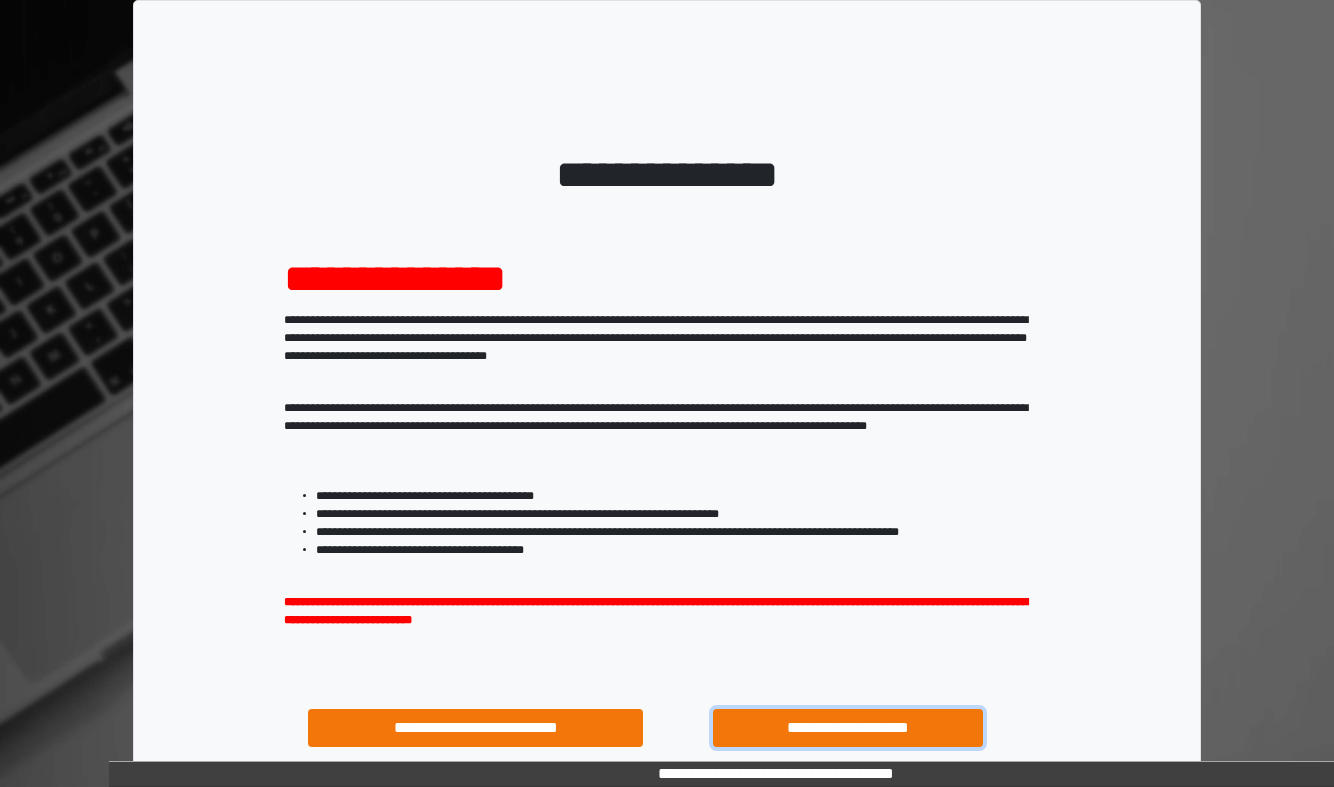 click on "**********" at bounding box center (848, 728) 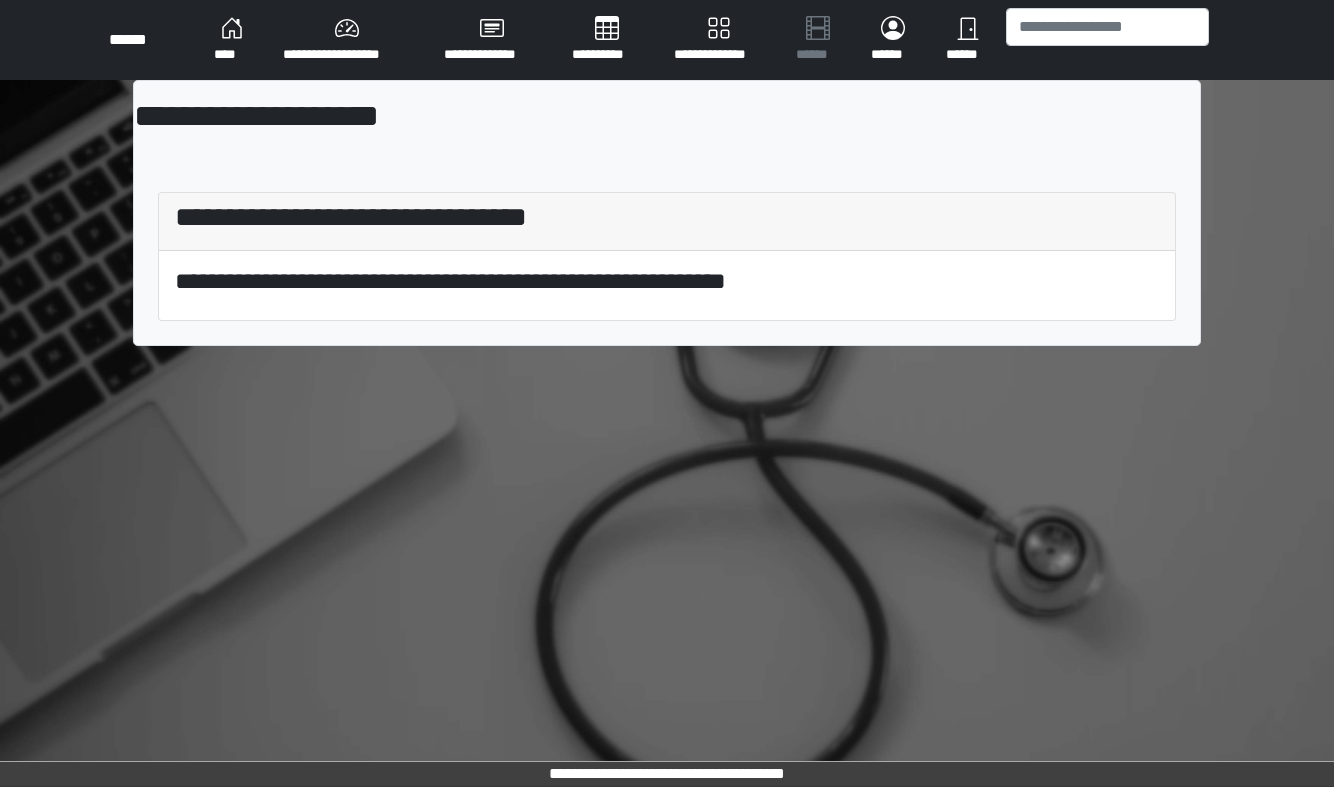 scroll, scrollTop: 0, scrollLeft: 0, axis: both 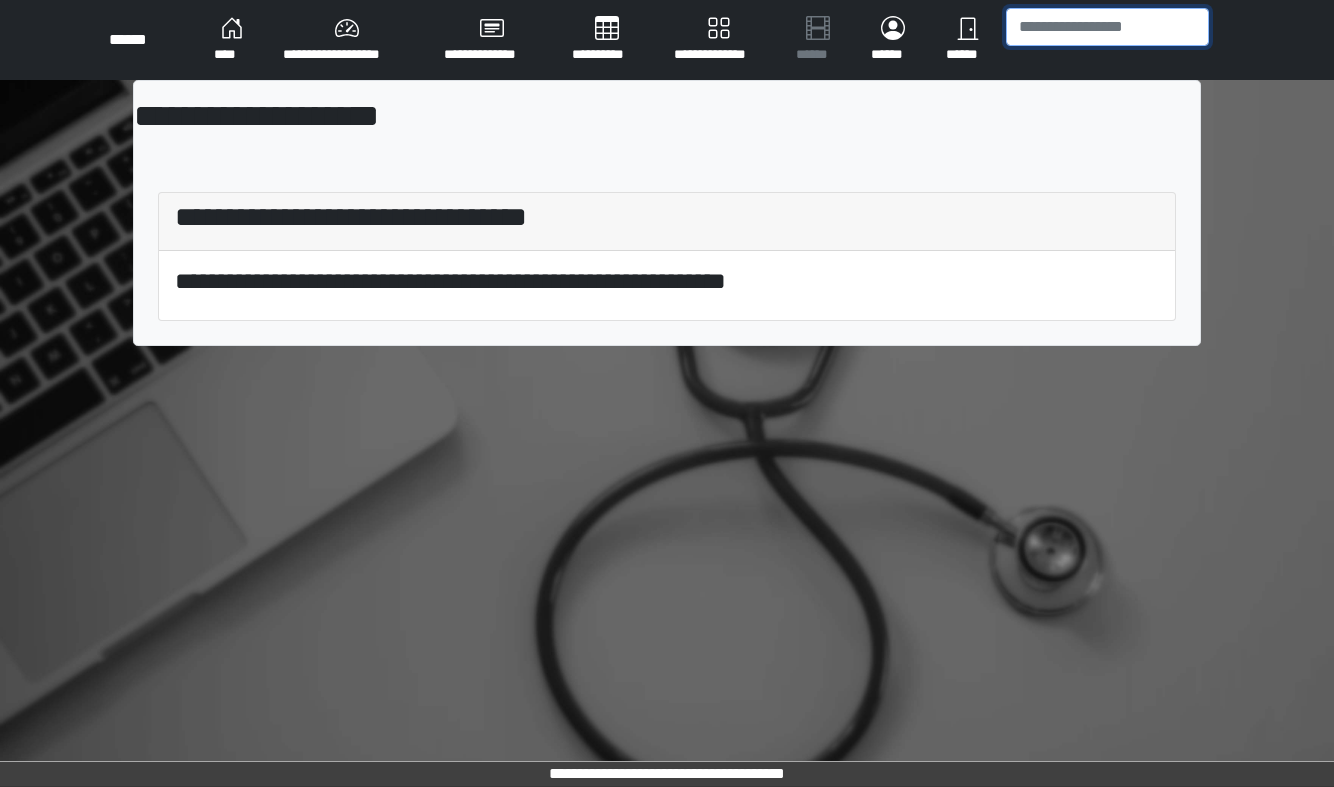 click at bounding box center (1107, 27) 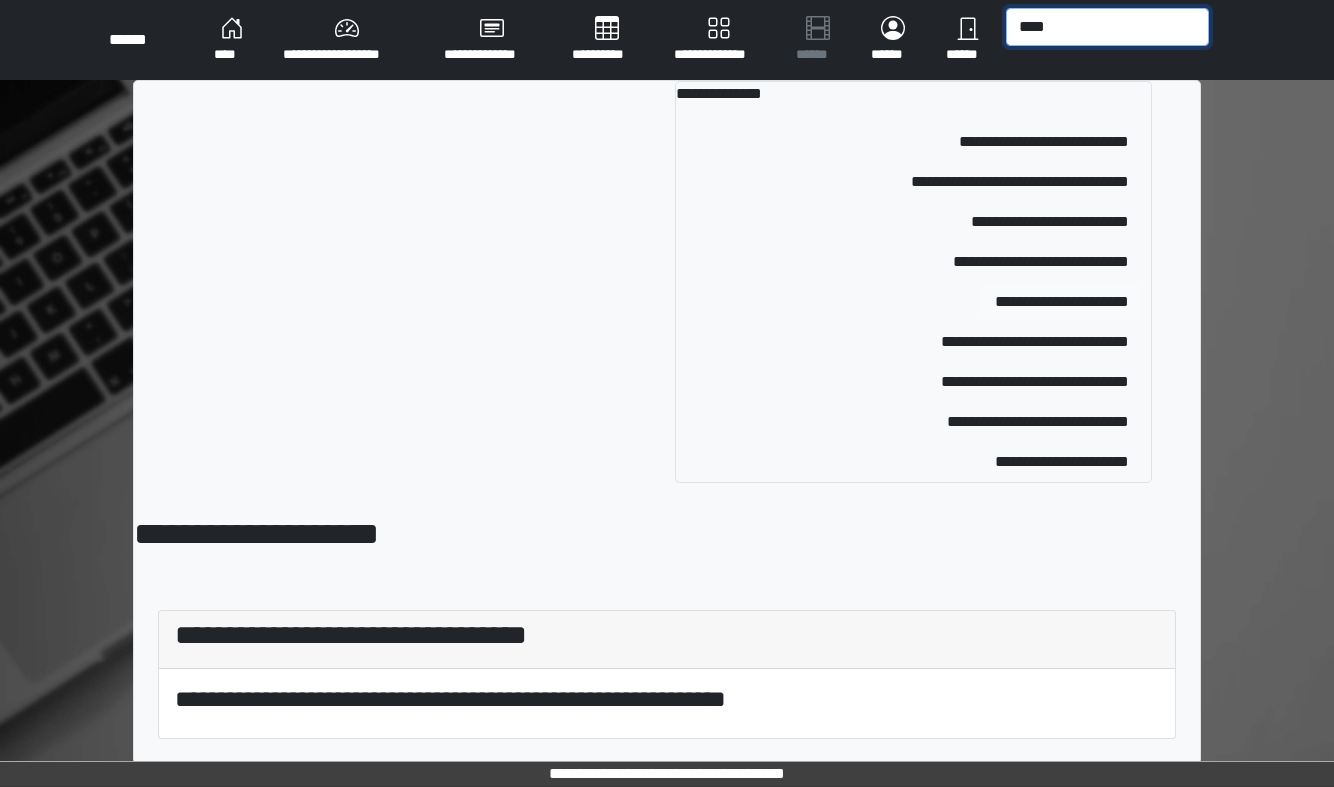 type on "****" 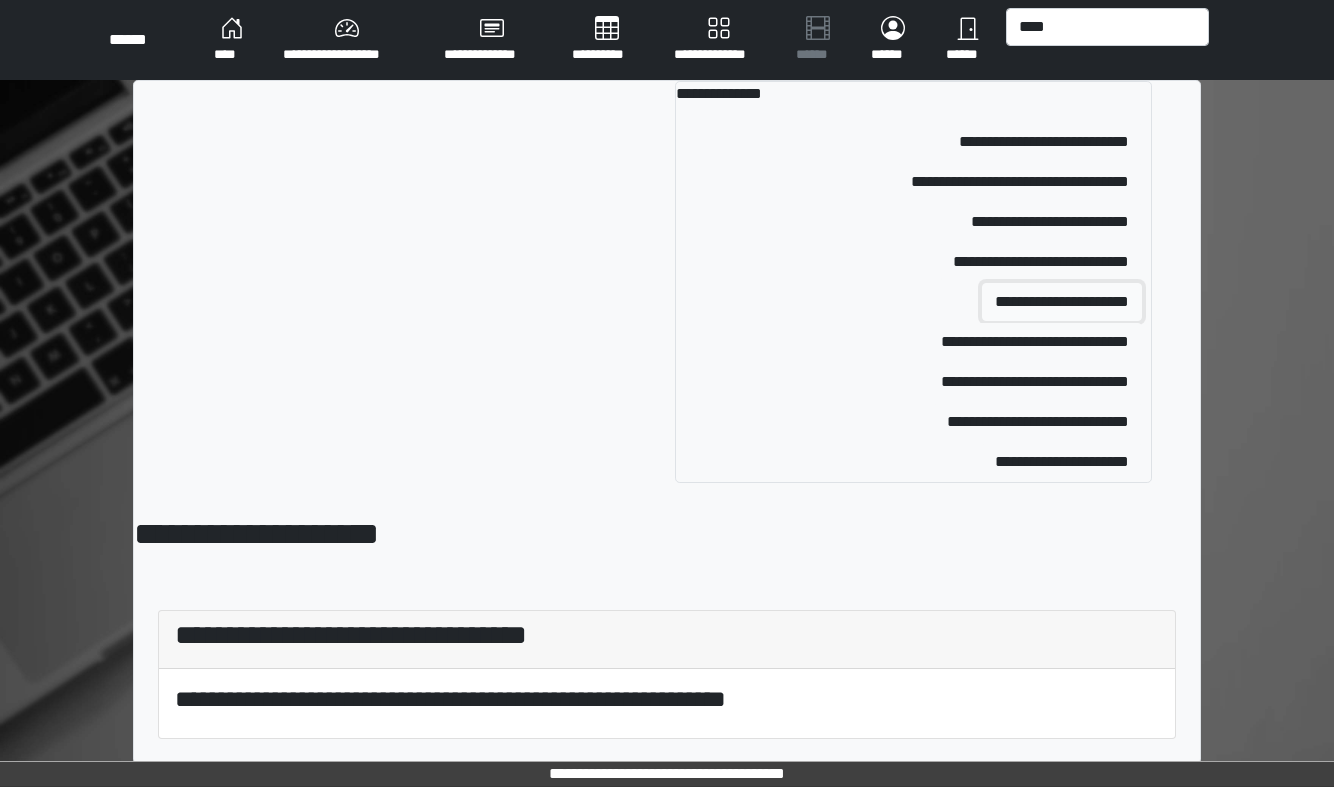 click on "**********" at bounding box center [1062, 302] 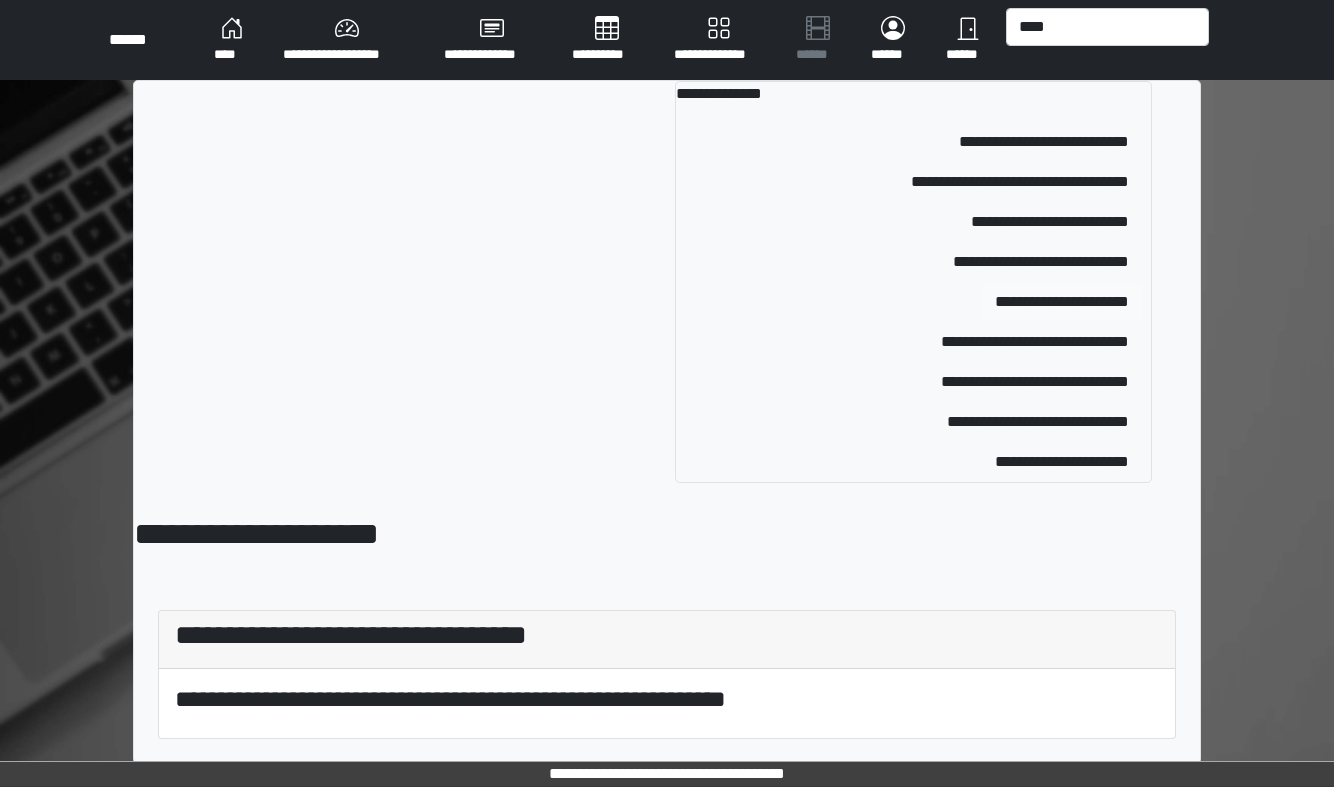 type 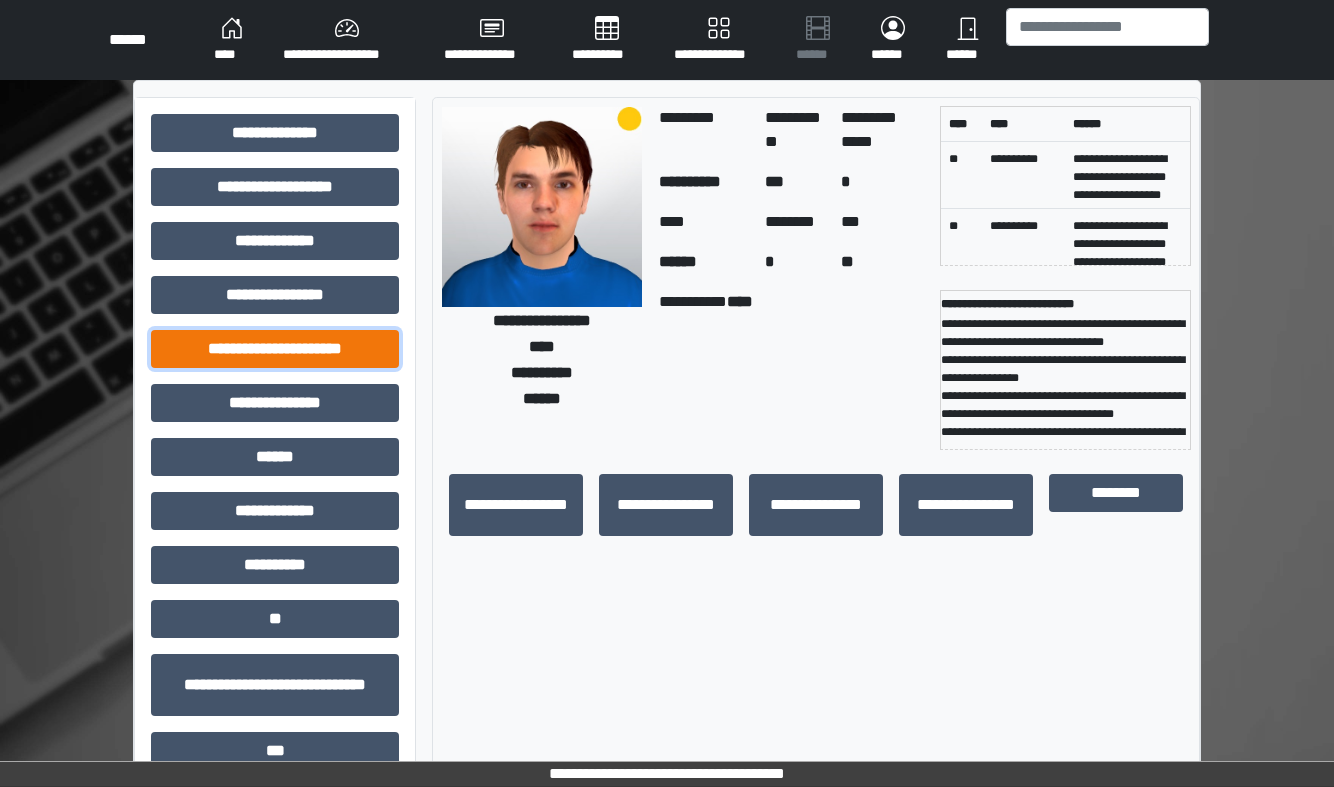 click on "**********" at bounding box center [275, 349] 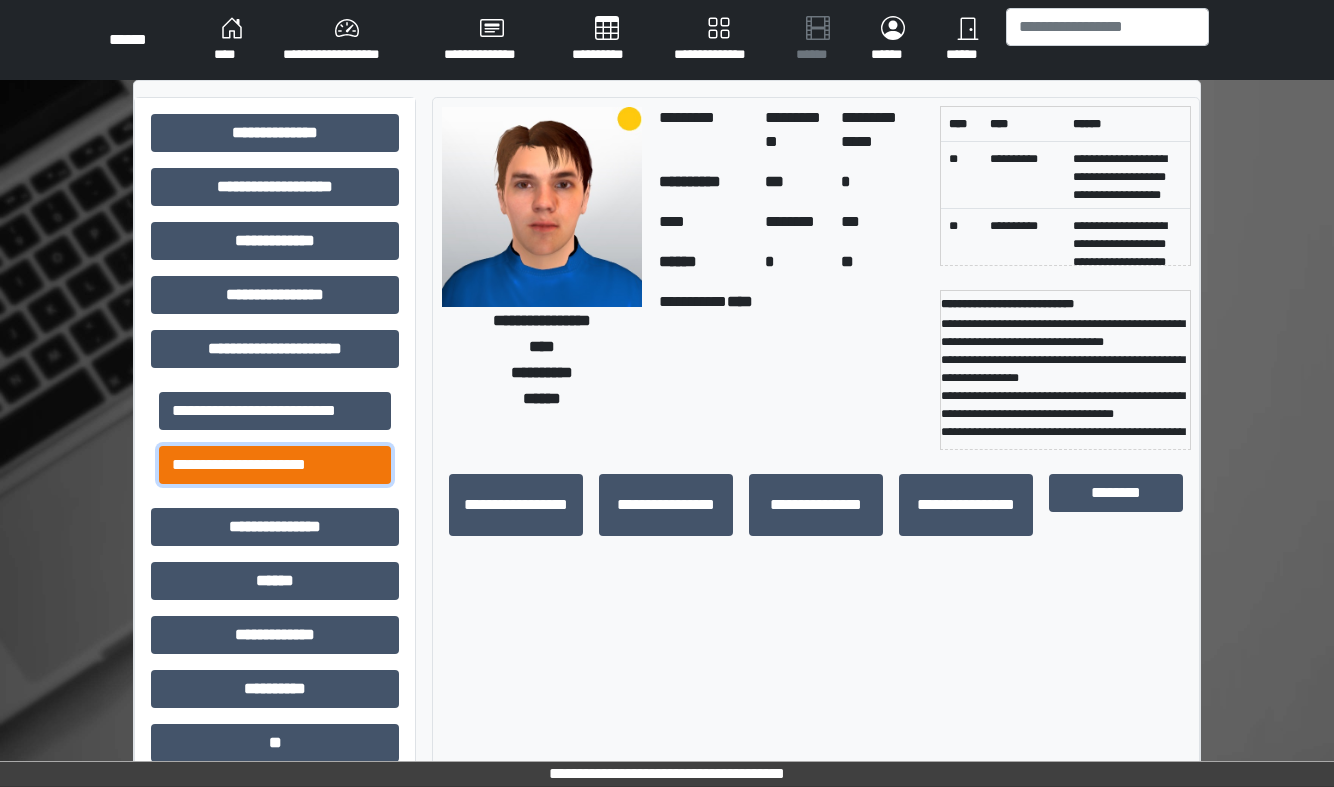 click on "**********" at bounding box center (275, 465) 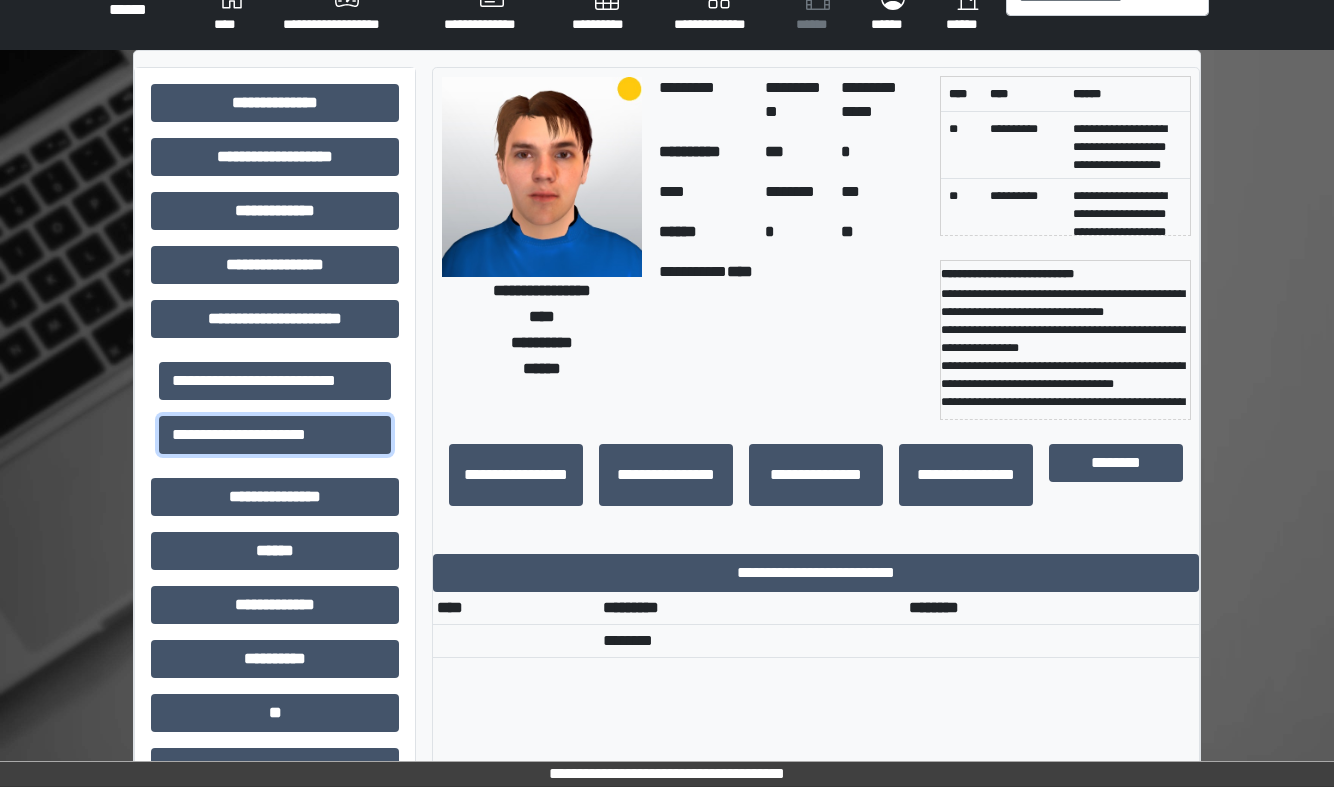 scroll, scrollTop: 36, scrollLeft: 0, axis: vertical 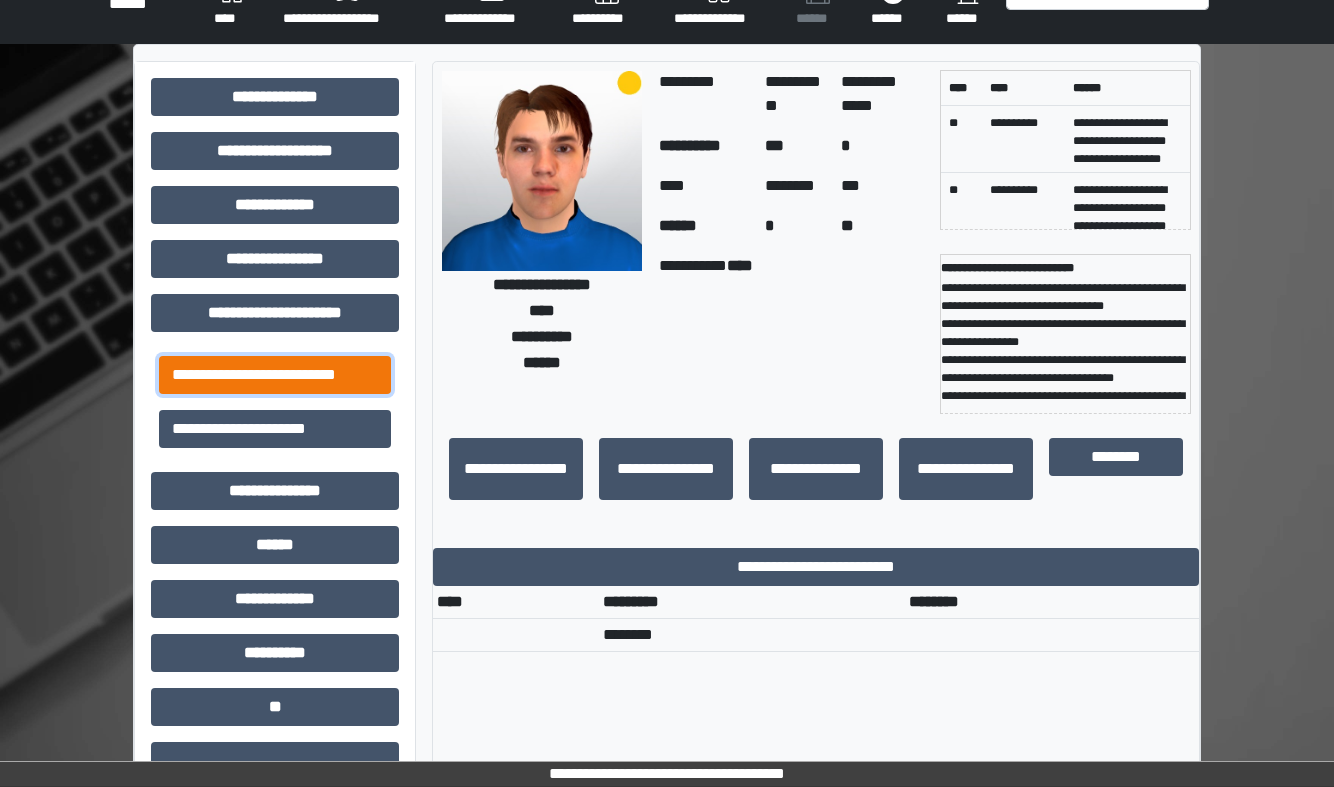 click on "**********" at bounding box center (275, 375) 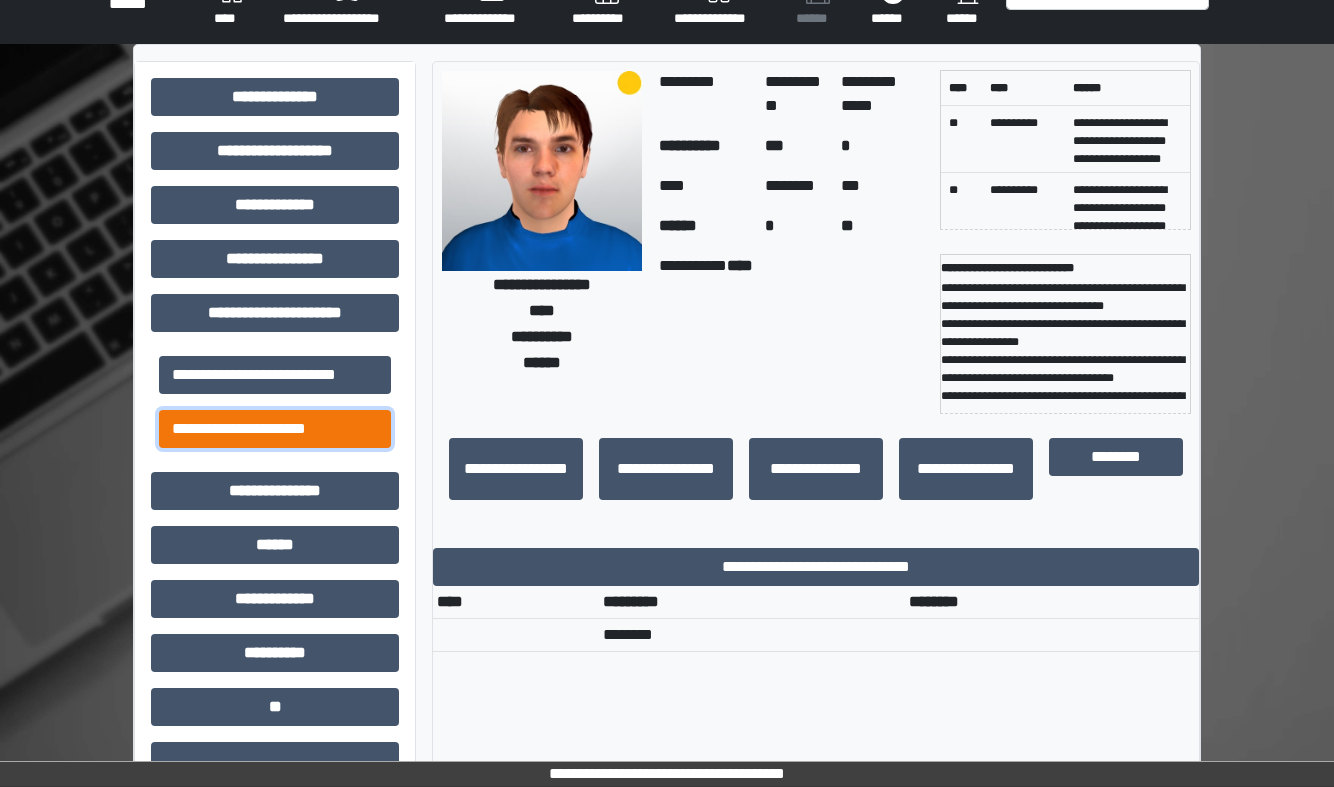 click on "**********" at bounding box center [275, 429] 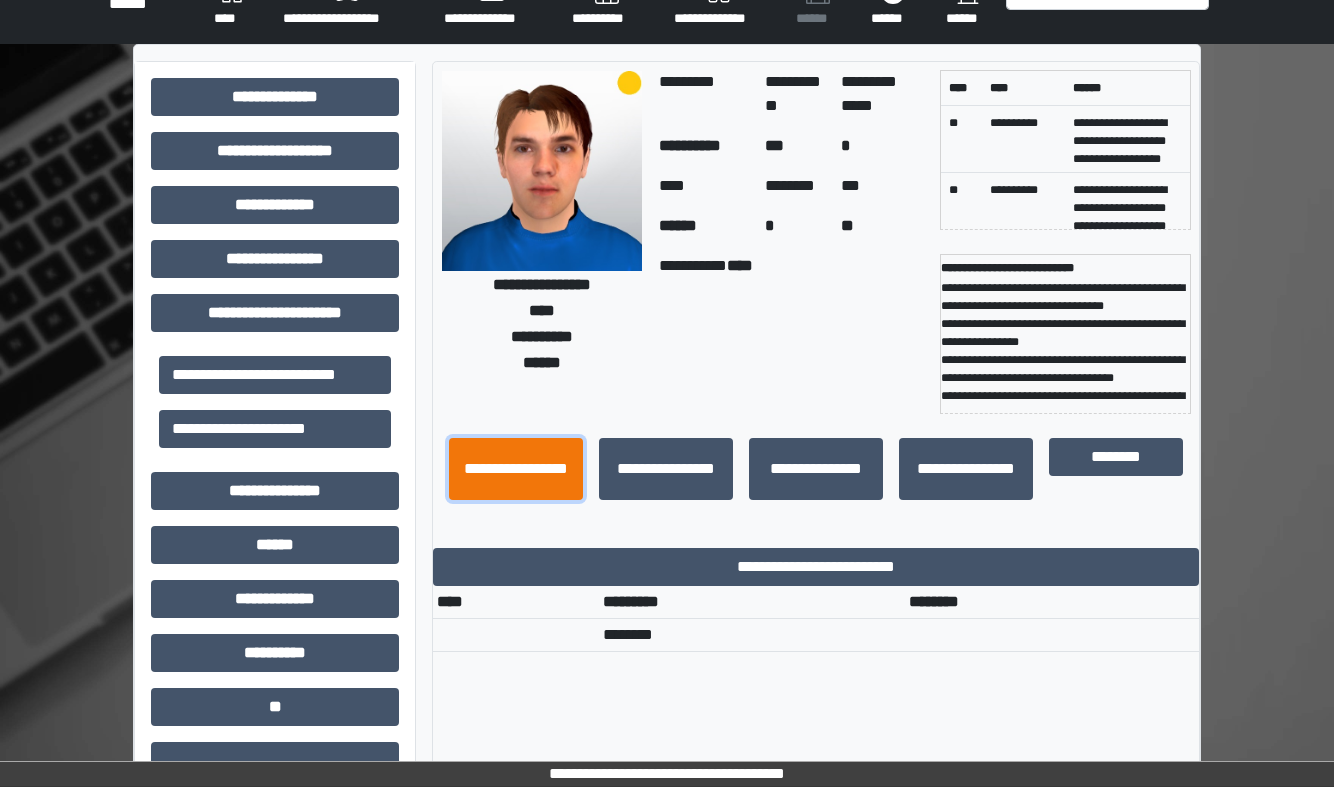 click on "**********" at bounding box center (516, 469) 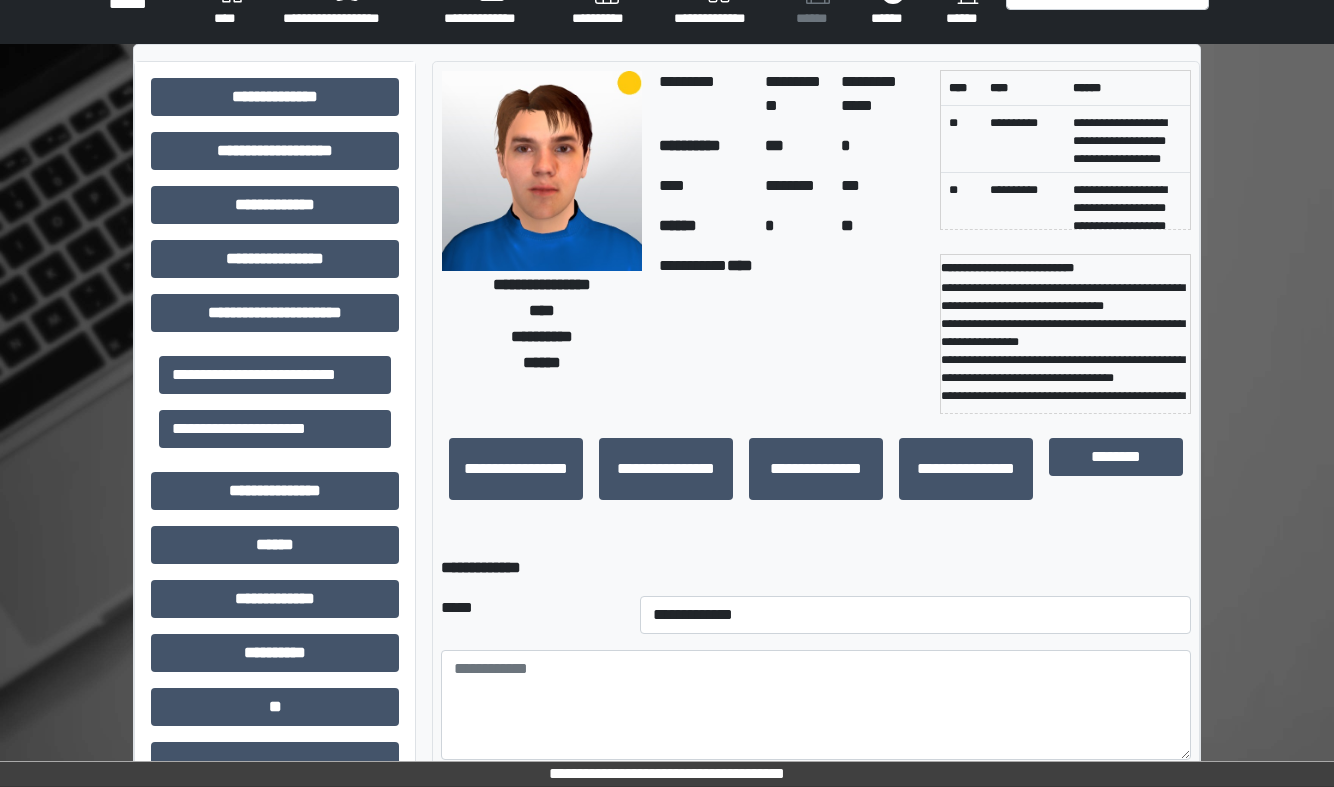 click on "**********" at bounding box center [275, 530] 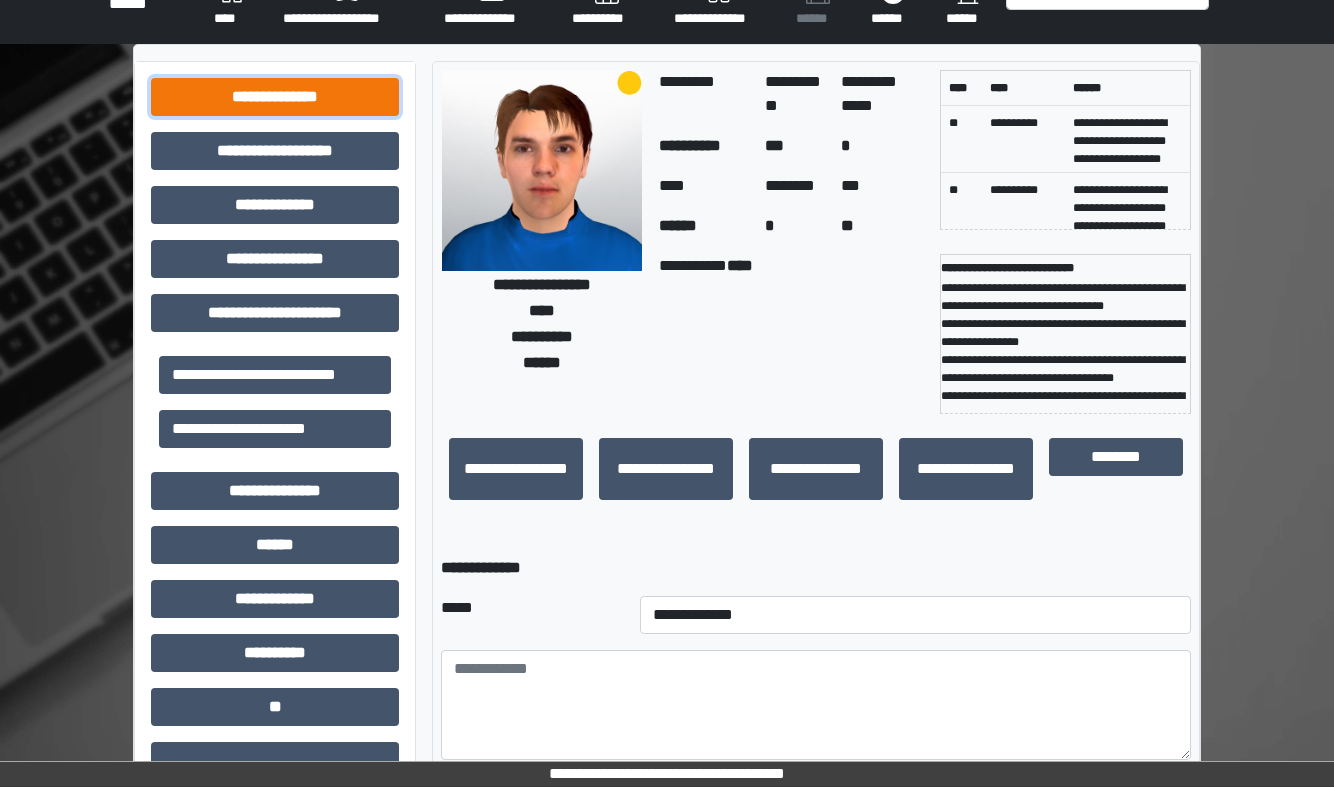 click on "**********" at bounding box center [275, 97] 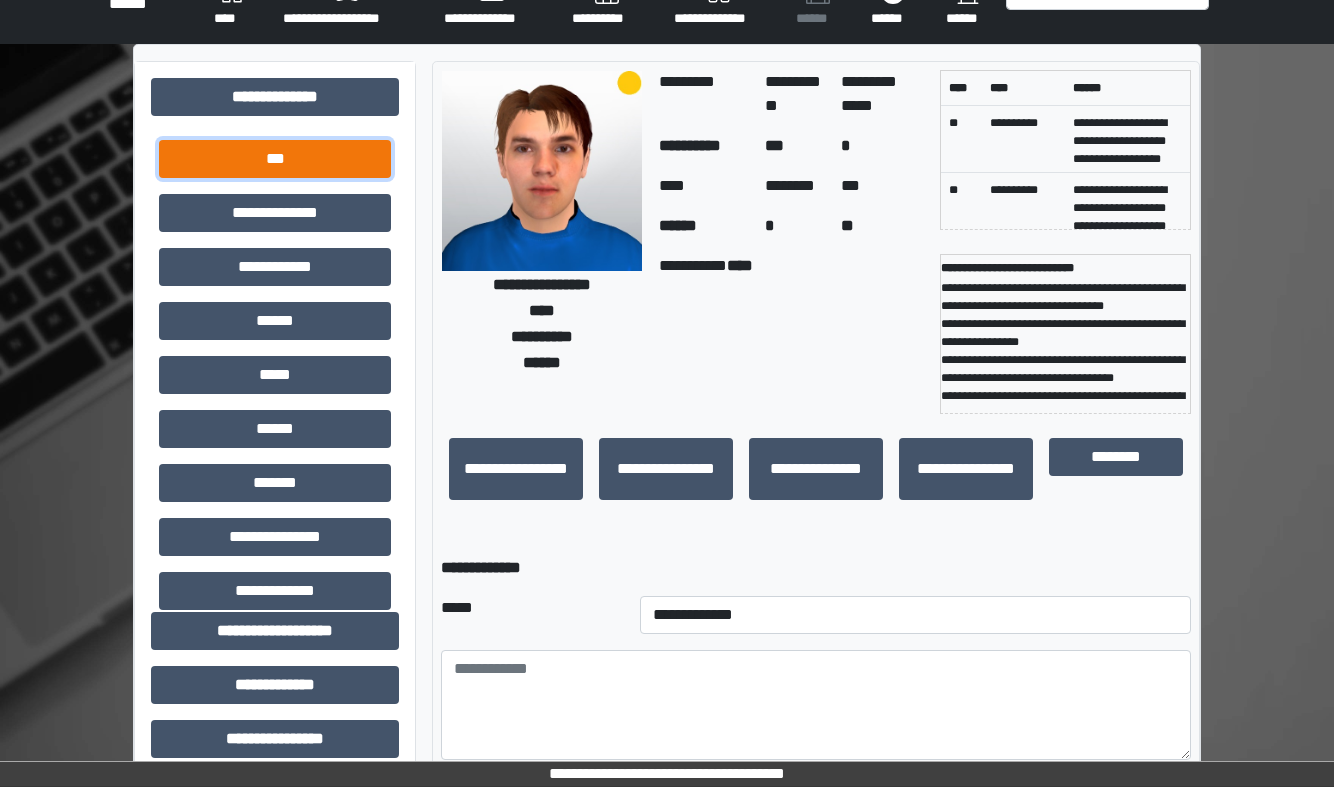 click on "***" at bounding box center (275, 159) 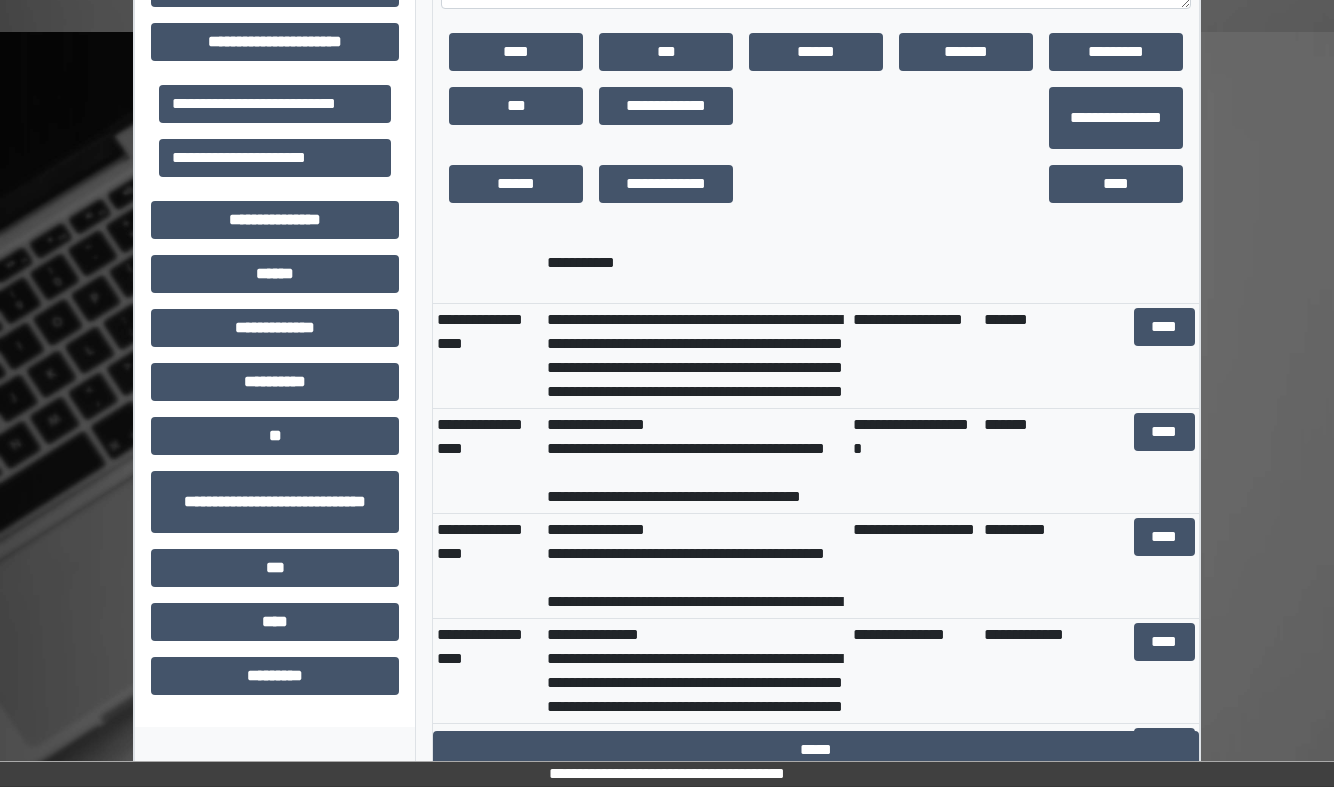 scroll, scrollTop: 3448, scrollLeft: 0, axis: vertical 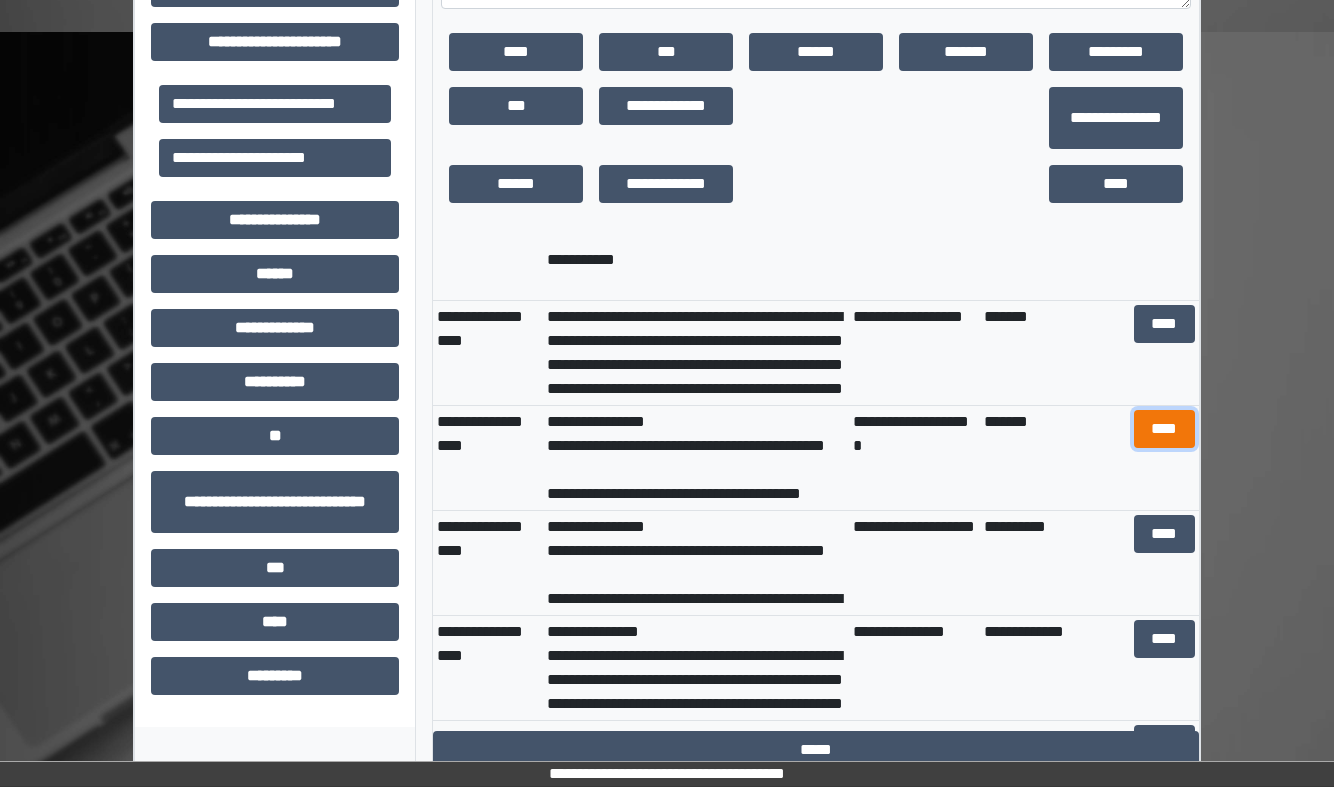 click on "****" at bounding box center [1164, 429] 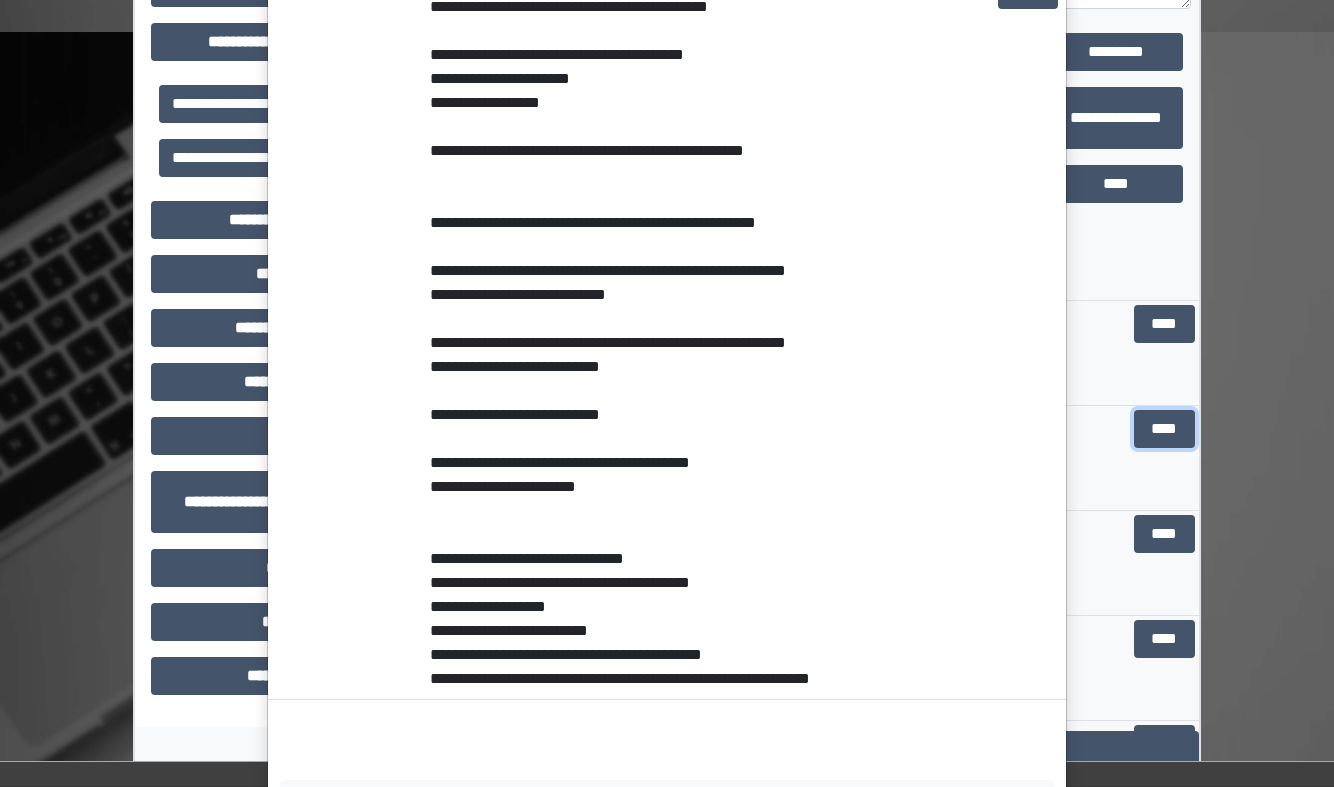 scroll, scrollTop: 528, scrollLeft: 0, axis: vertical 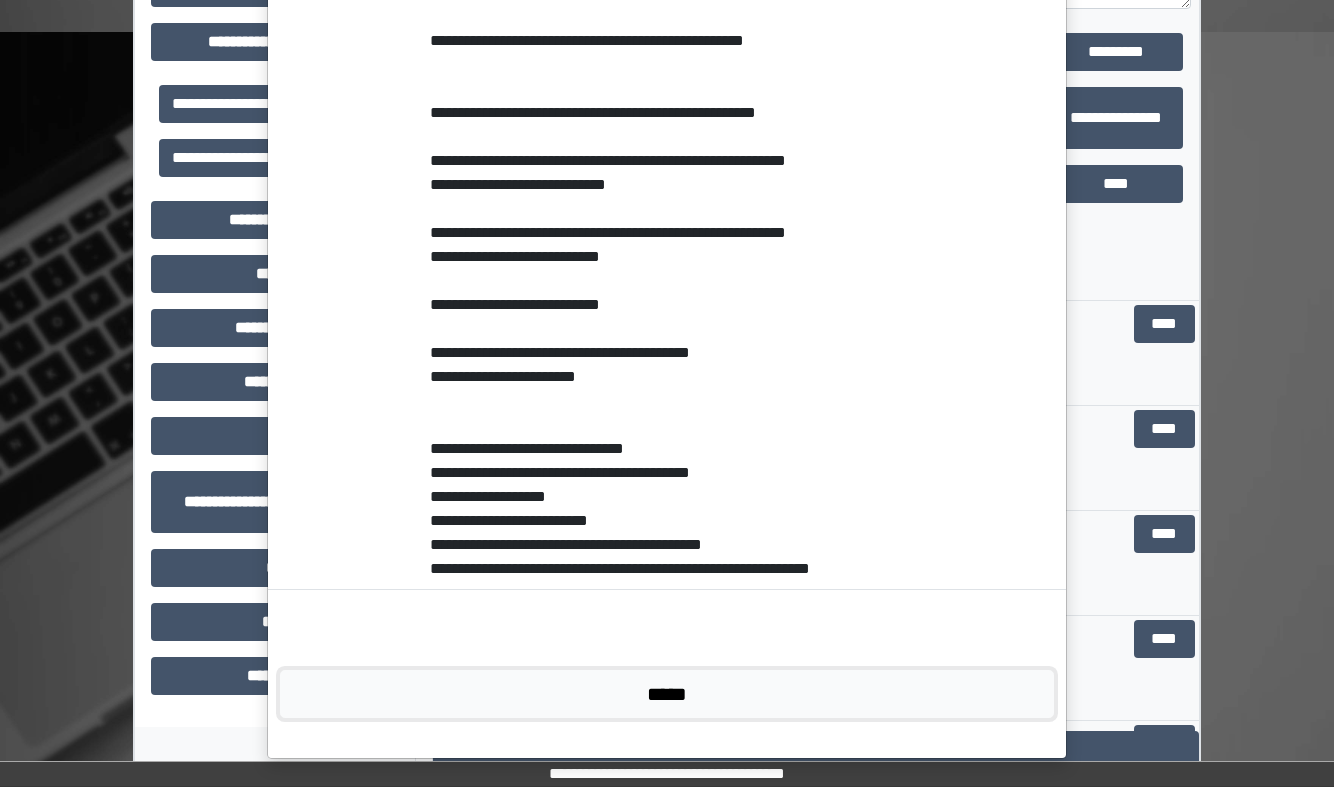click on "*****" at bounding box center [667, 694] 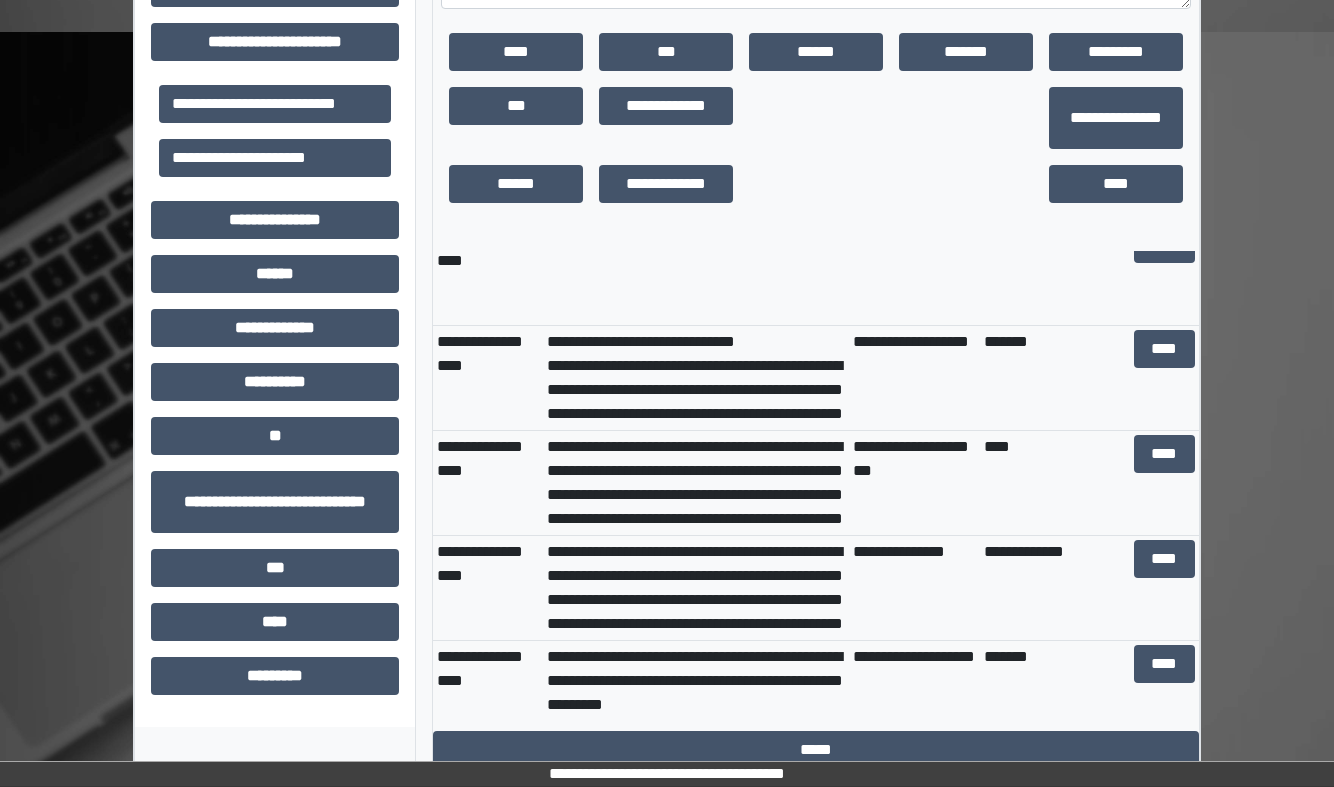 scroll, scrollTop: 2851, scrollLeft: 0, axis: vertical 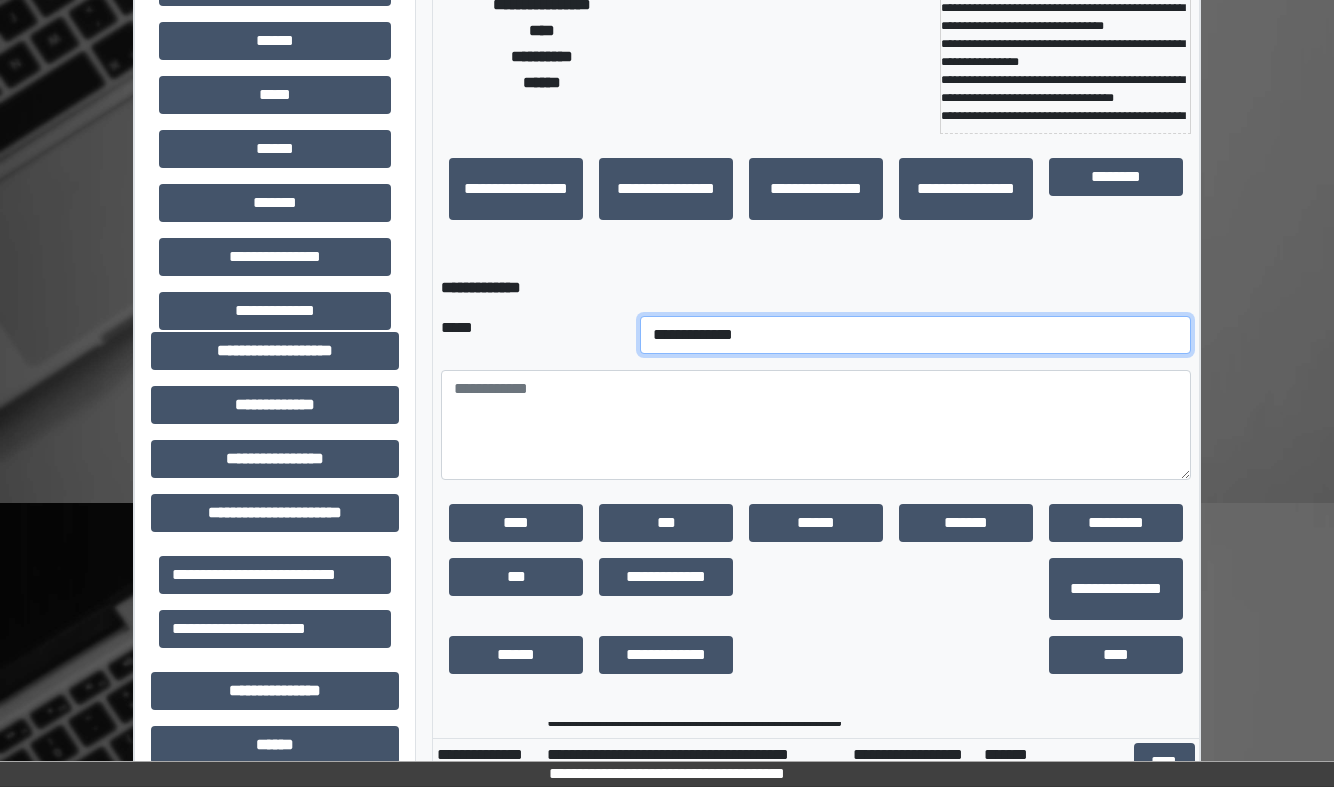click on "**********" at bounding box center [915, 335] 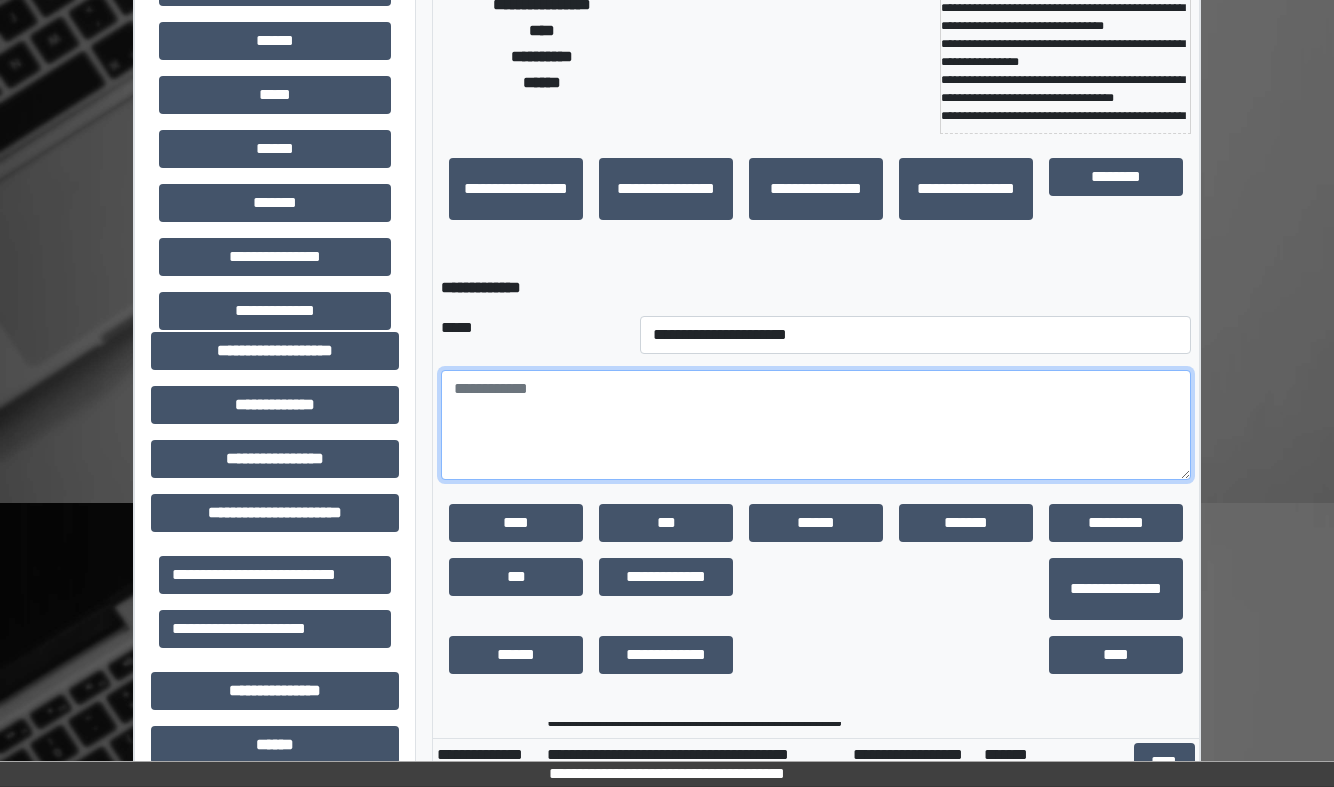 click at bounding box center [816, 425] 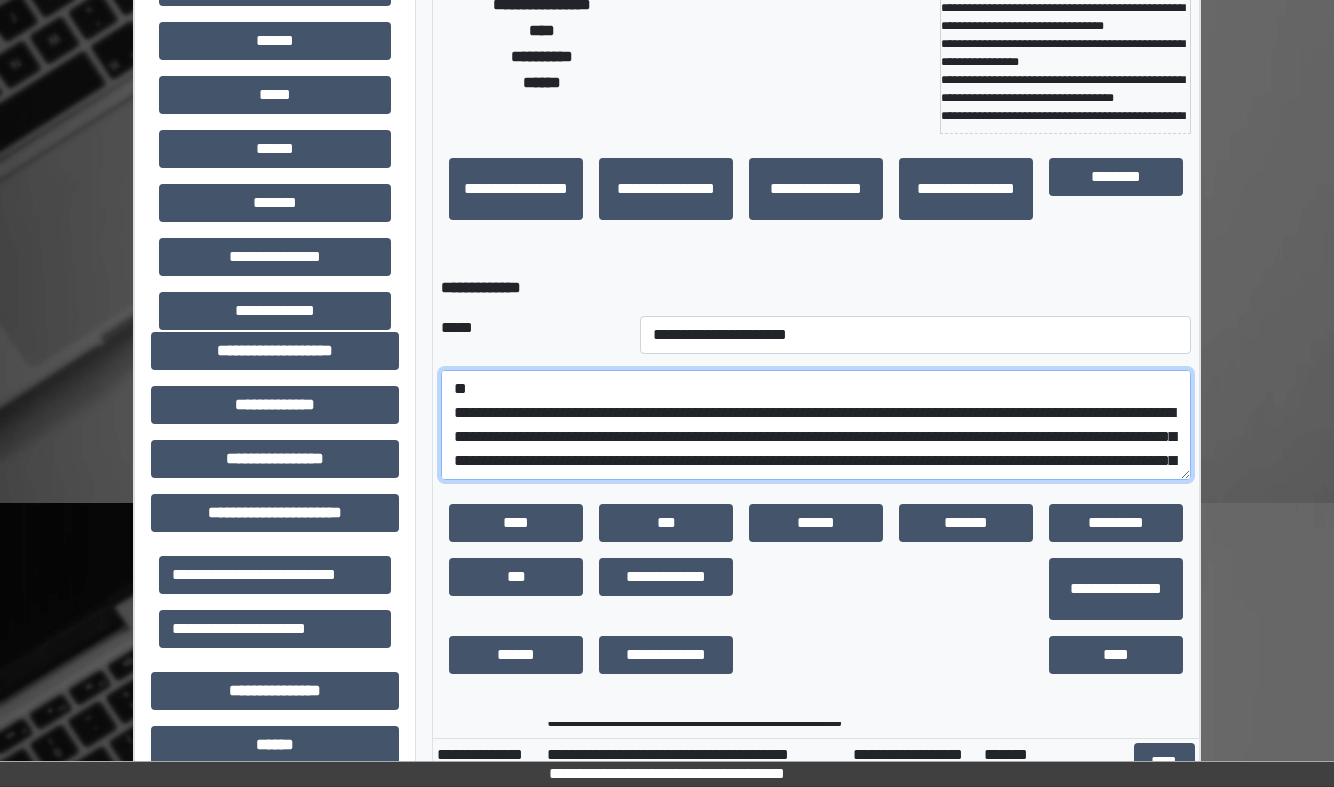 scroll, scrollTop: 687, scrollLeft: 0, axis: vertical 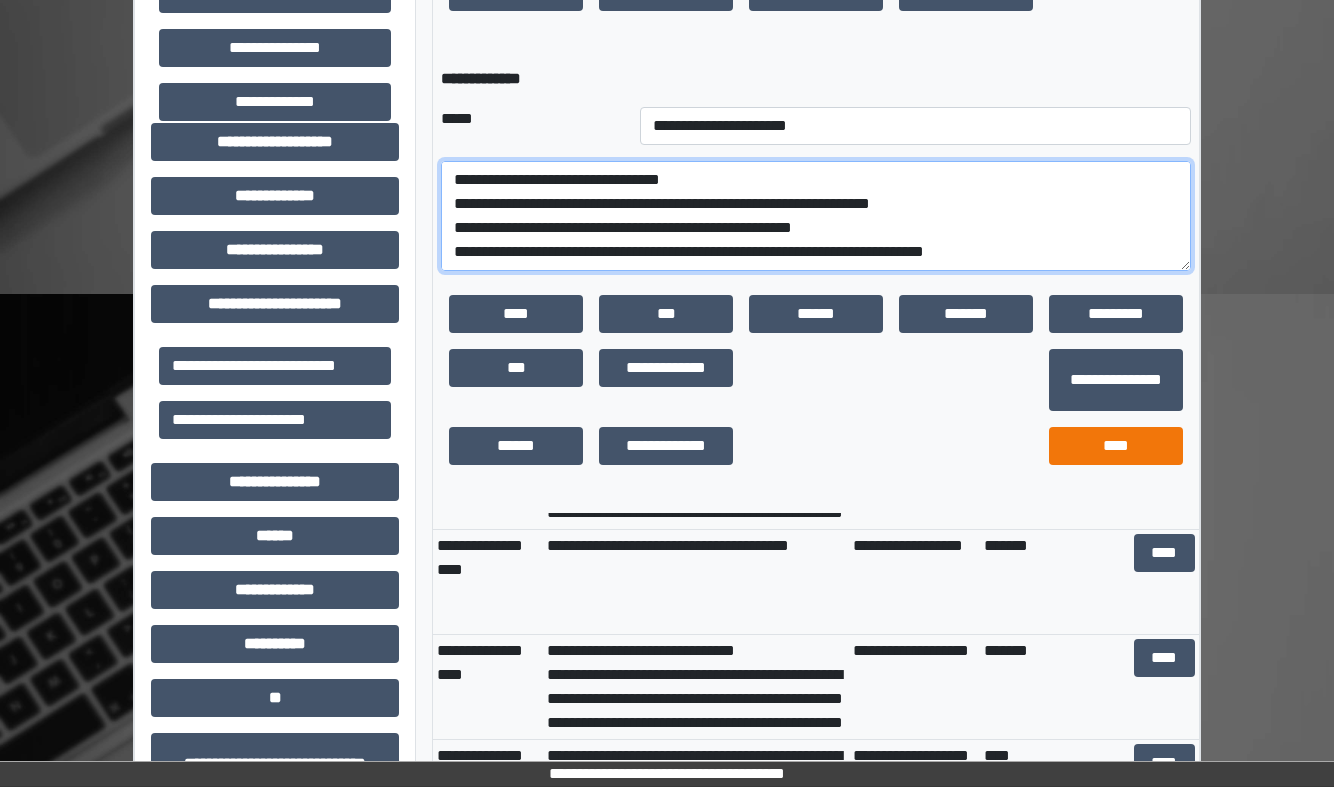 type on "**********" 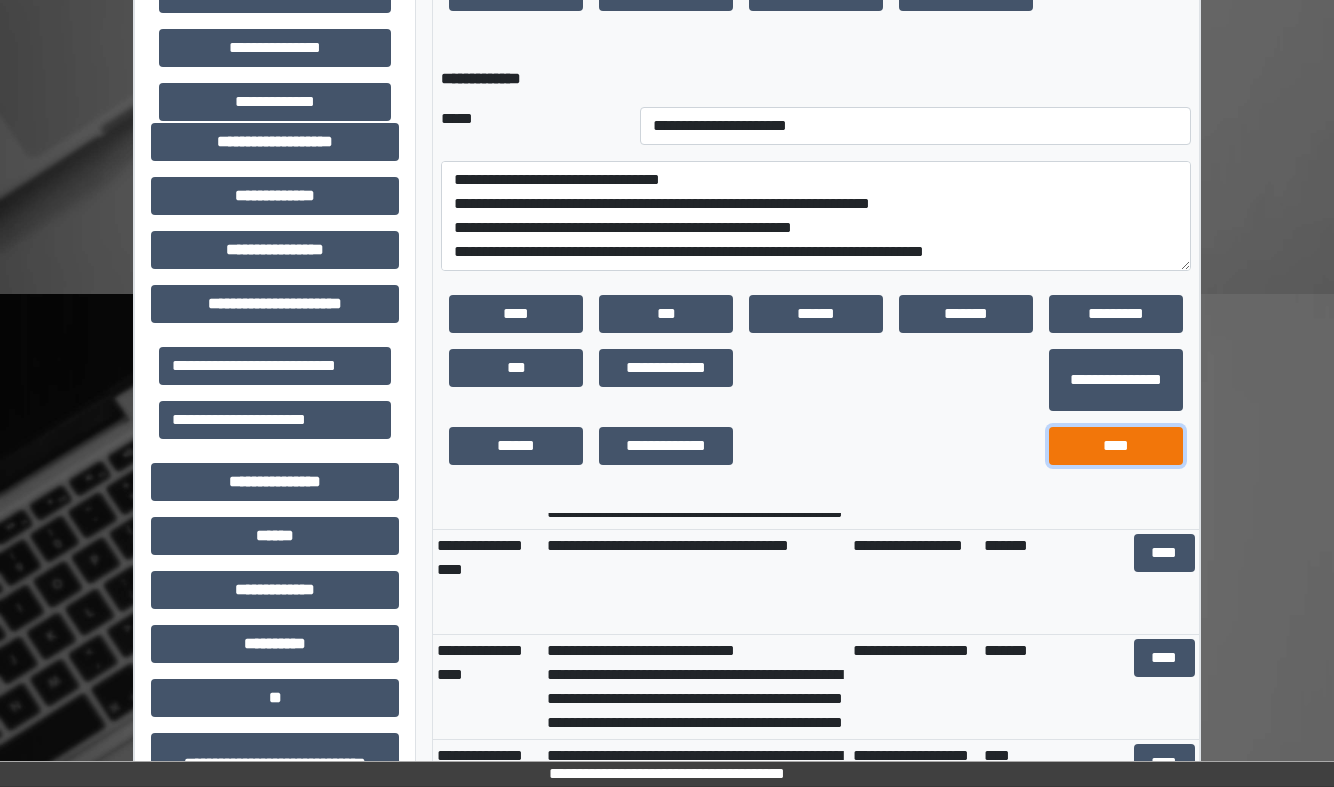 click on "****" at bounding box center [1116, 446] 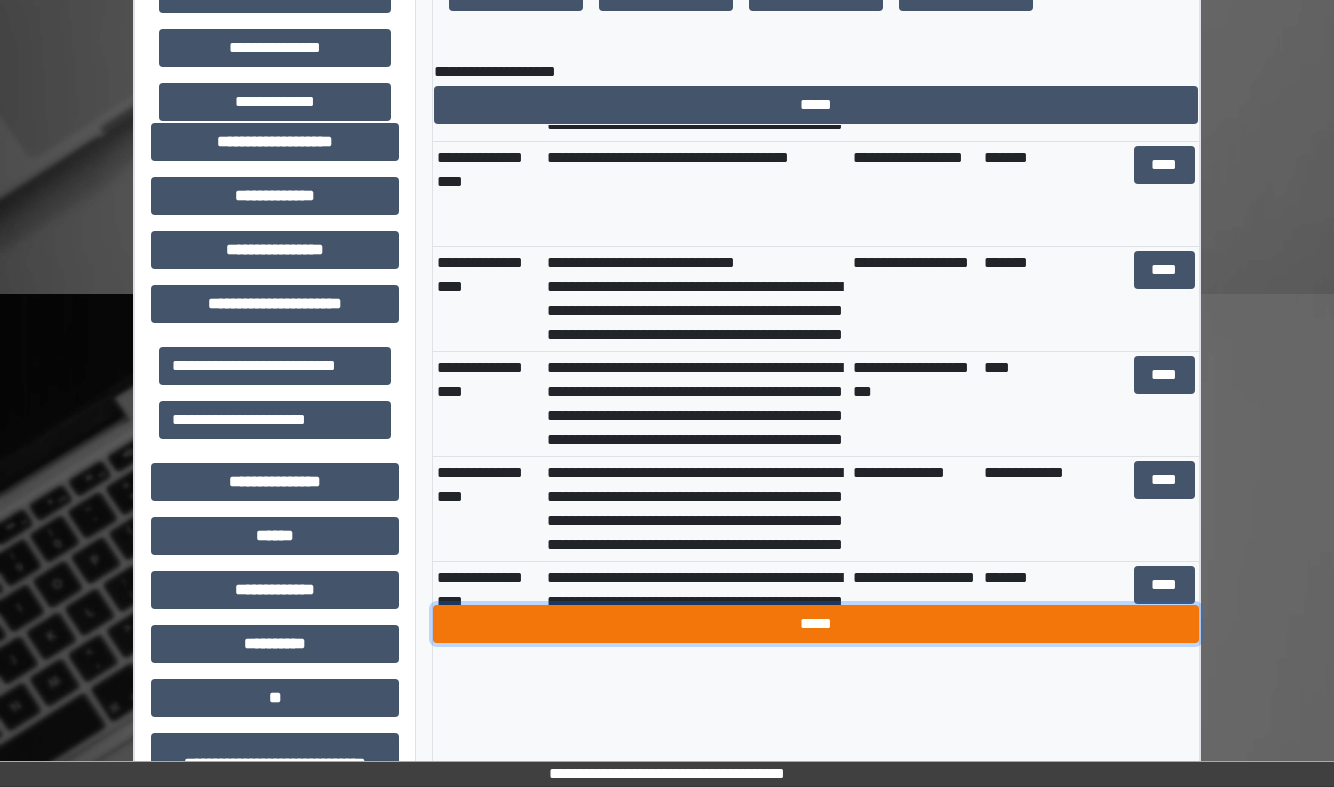 click on "*****" at bounding box center (816, 624) 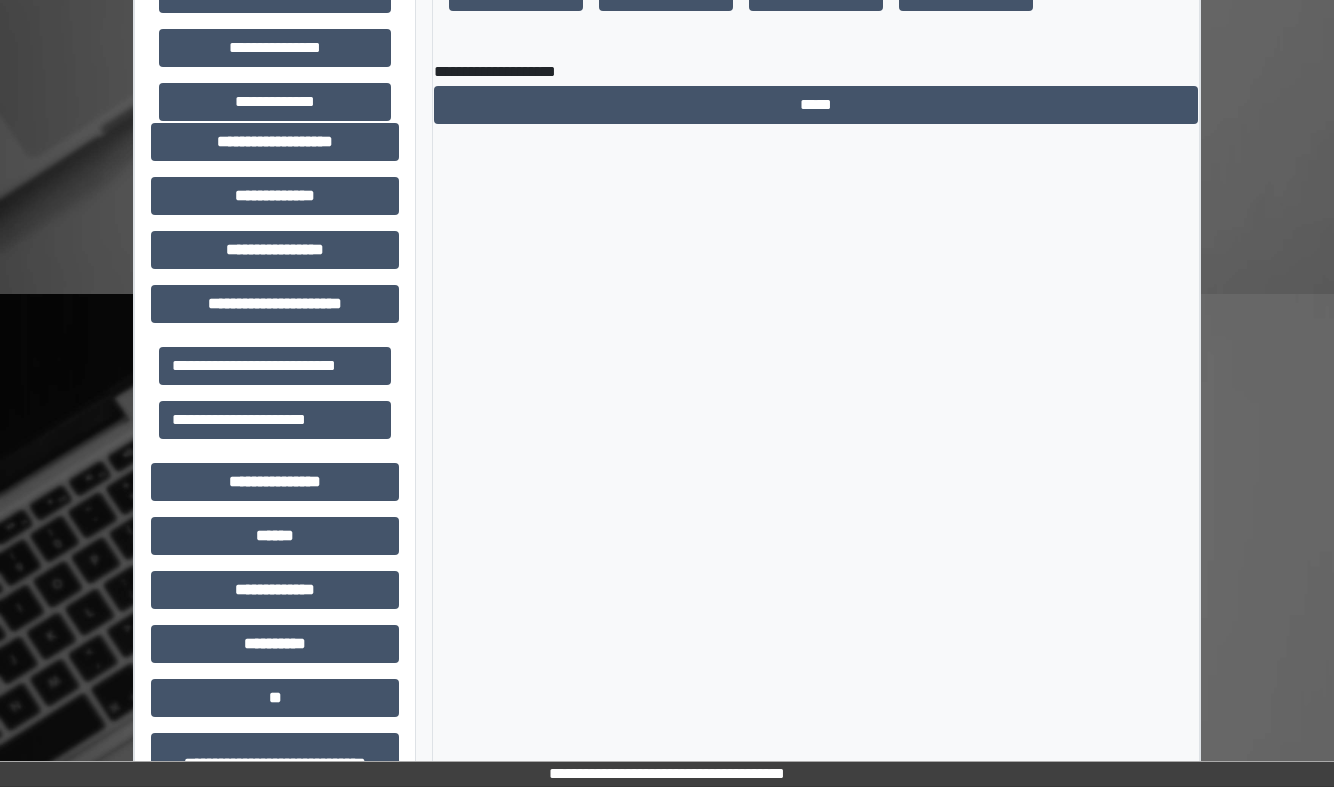 scroll, scrollTop: 0, scrollLeft: 0, axis: both 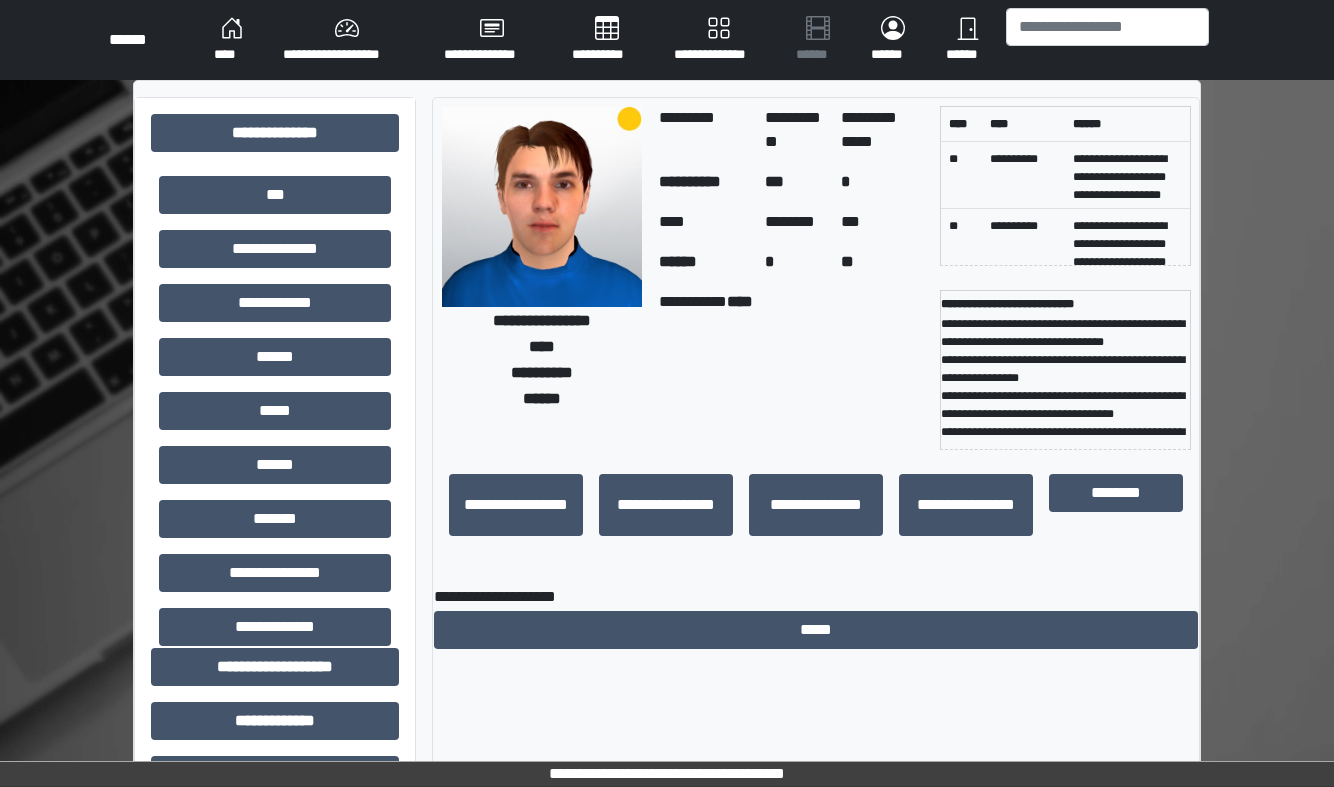 click on "****" at bounding box center (232, 40) 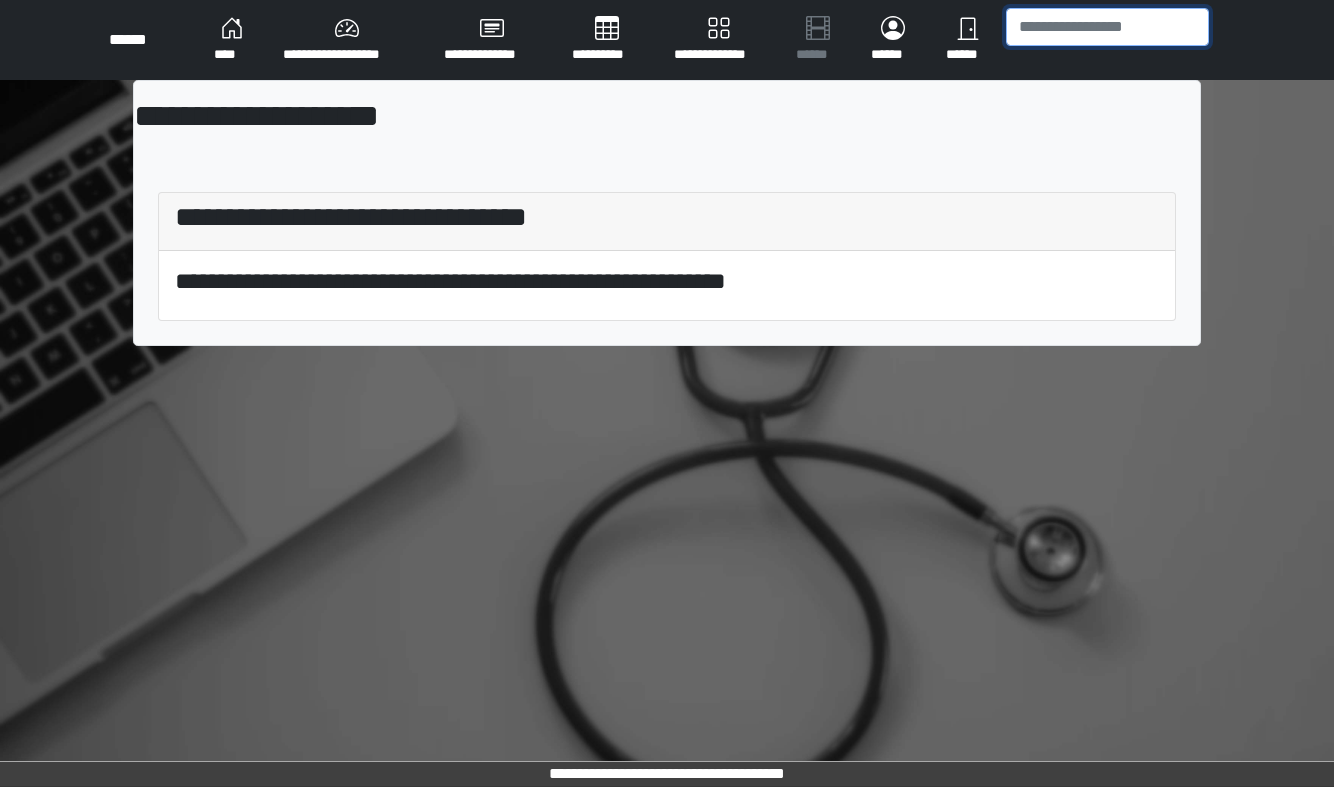click at bounding box center [1107, 27] 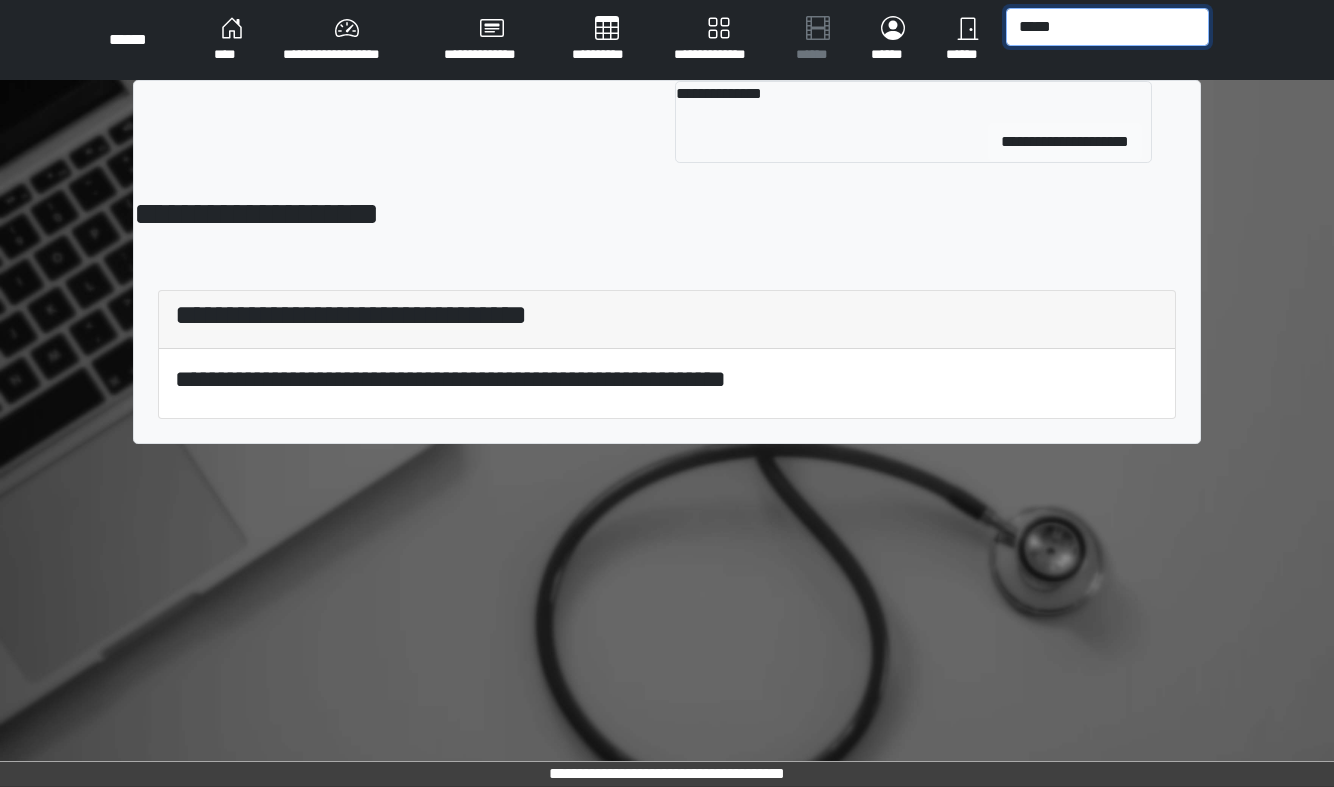 type on "*****" 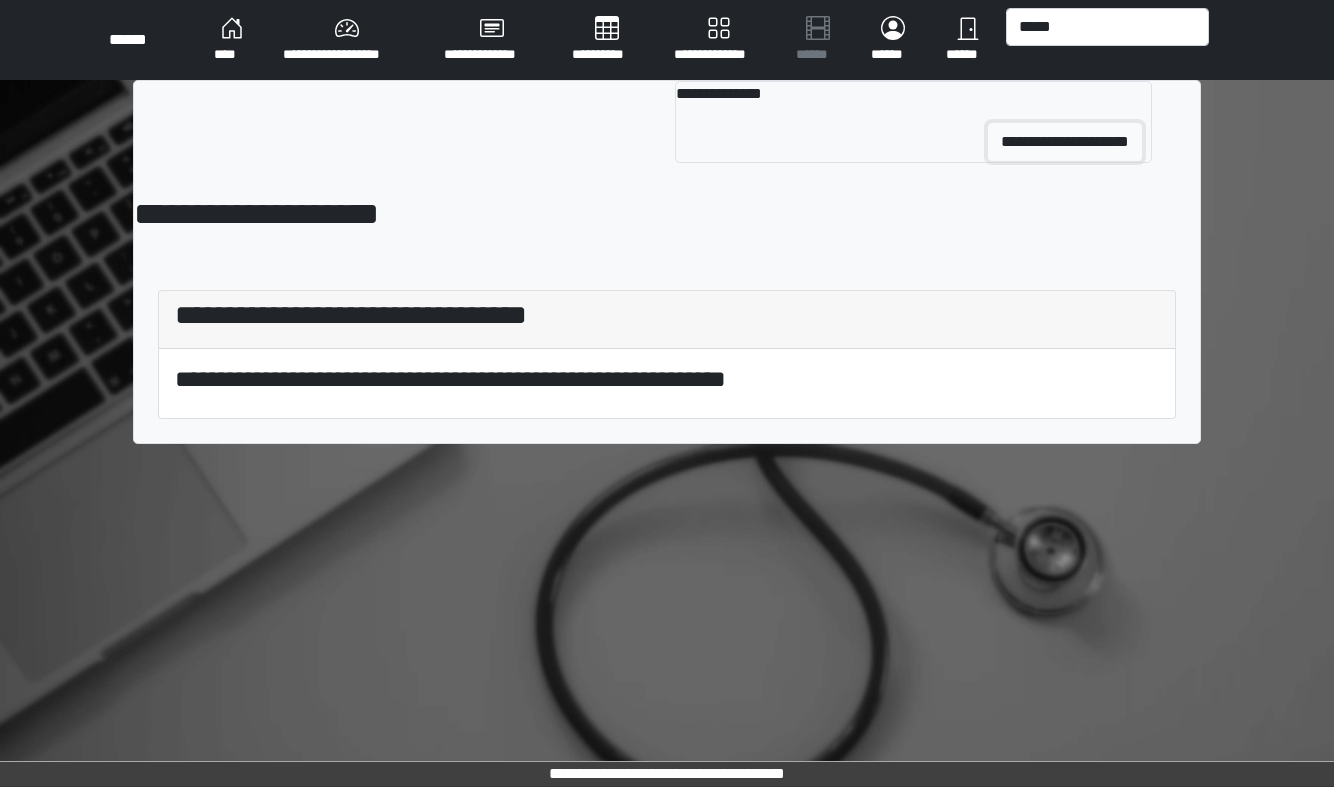click on "**********" at bounding box center [1065, 142] 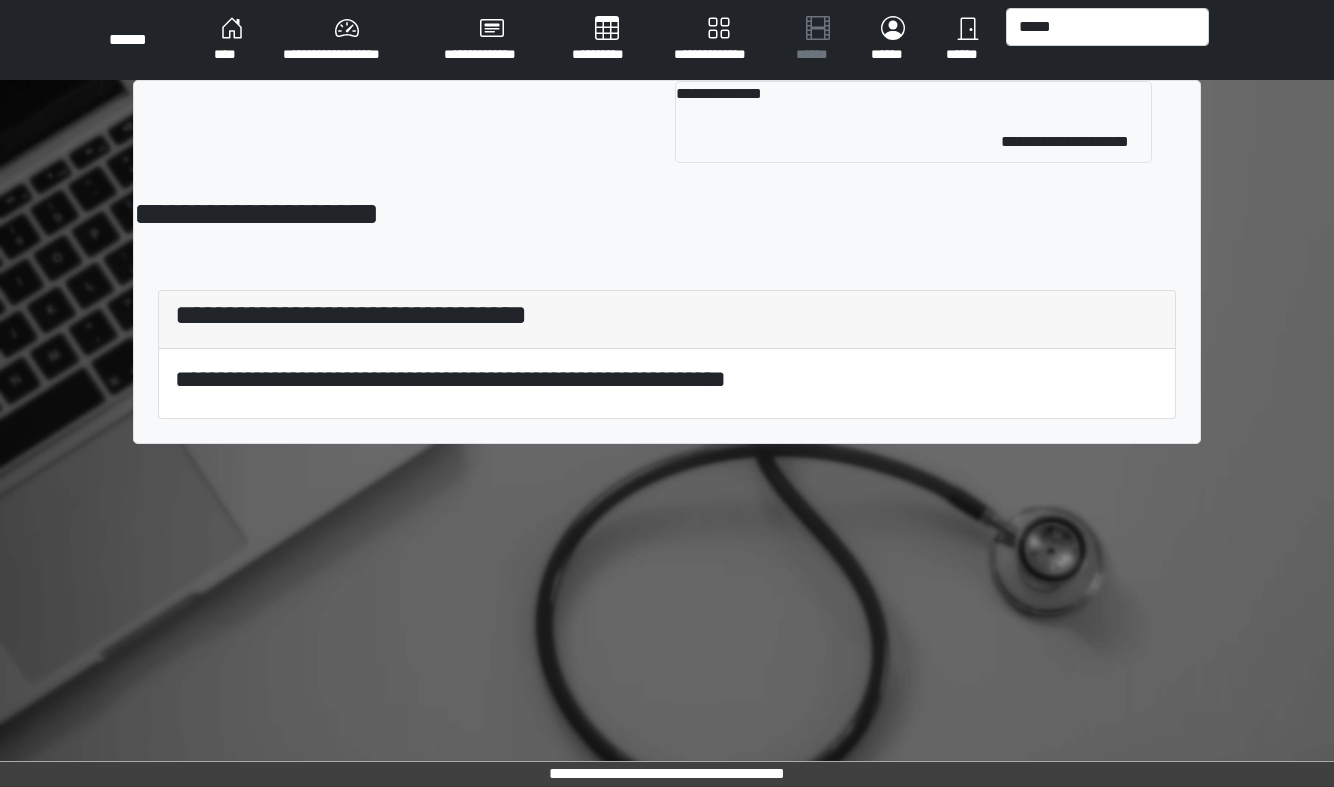 type 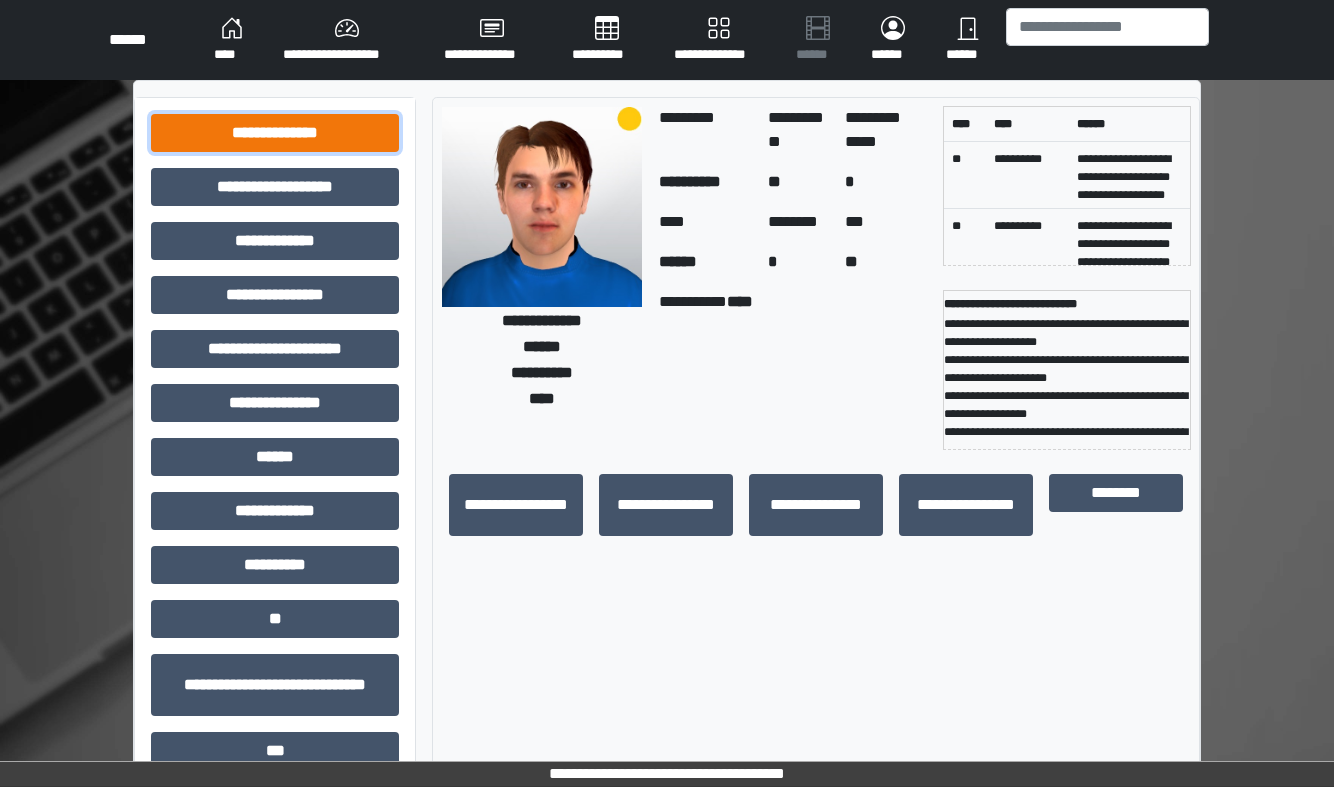 click on "**********" at bounding box center (275, 133) 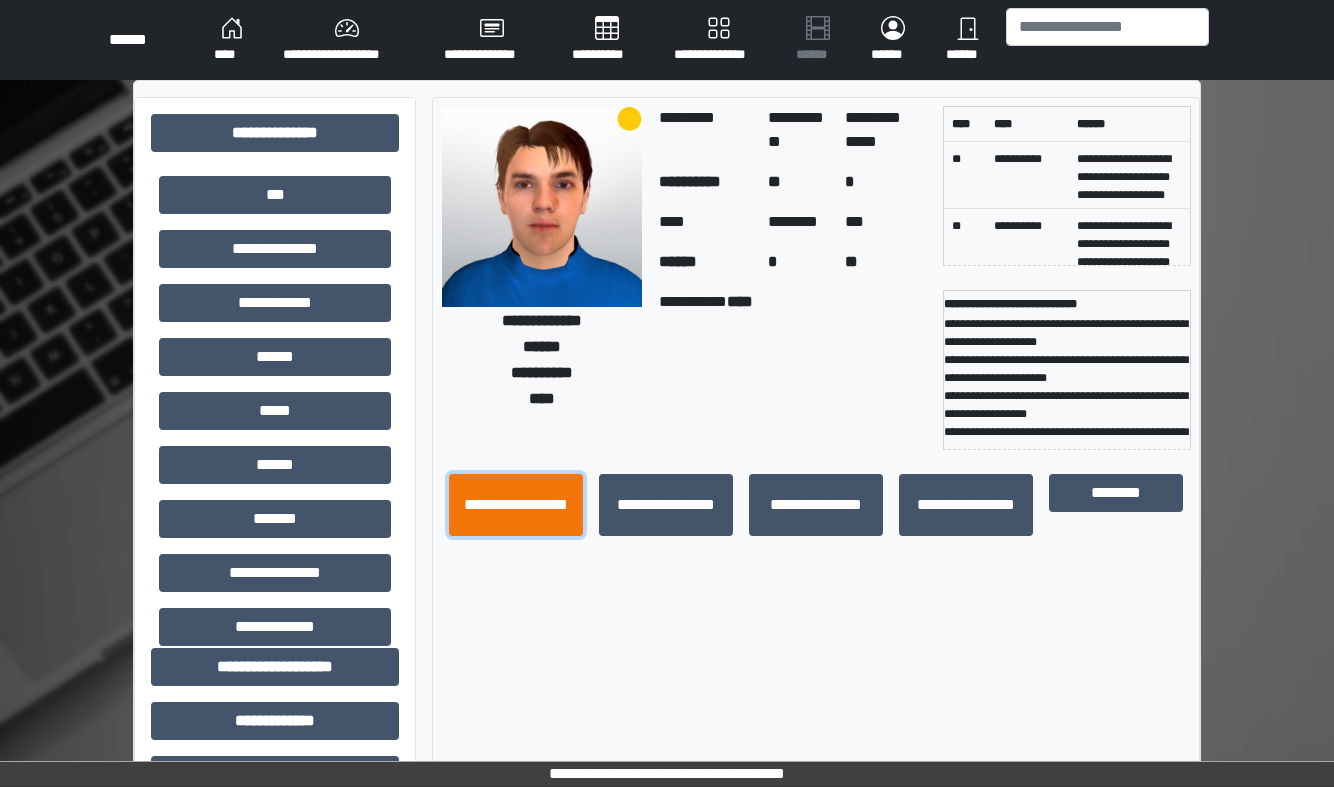 click on "**********" at bounding box center (516, 505) 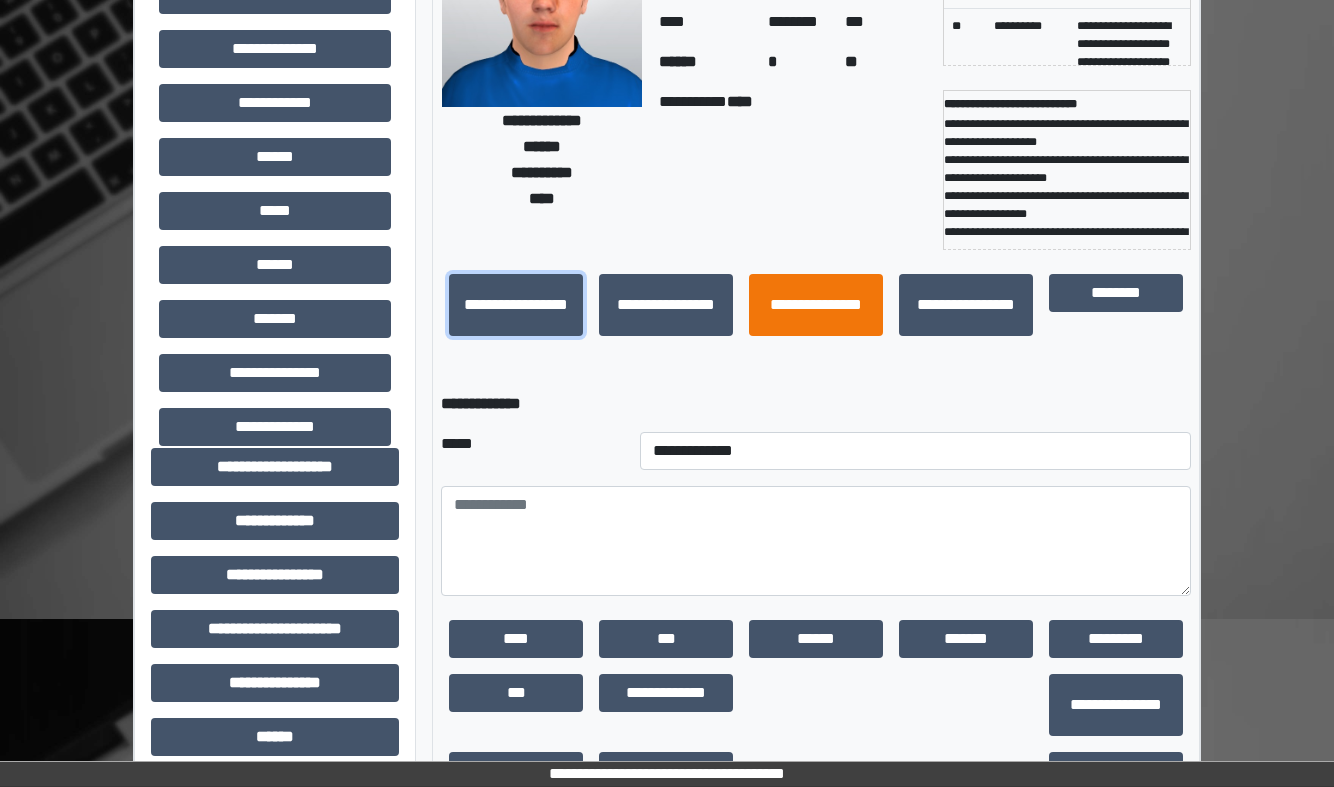 scroll, scrollTop: 209, scrollLeft: 0, axis: vertical 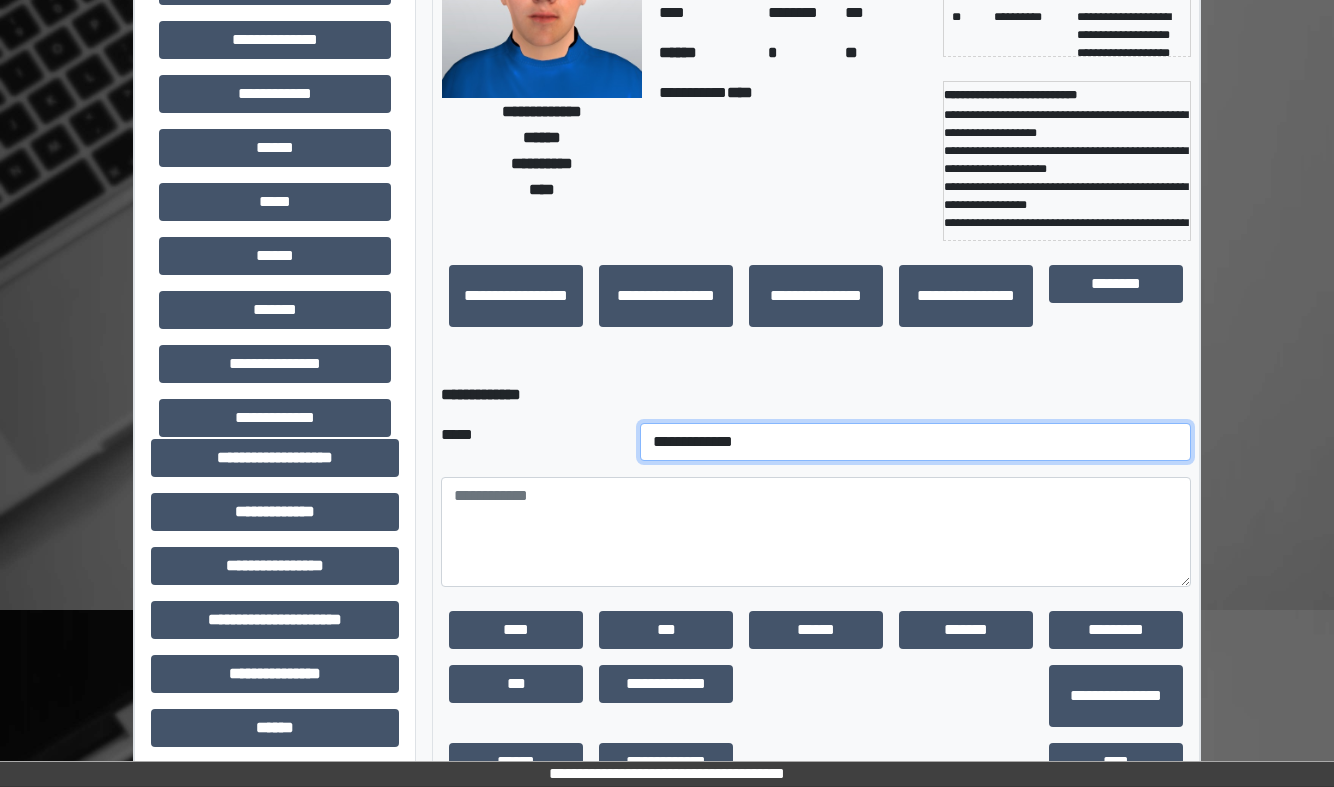 click on "**********" at bounding box center (915, 442) 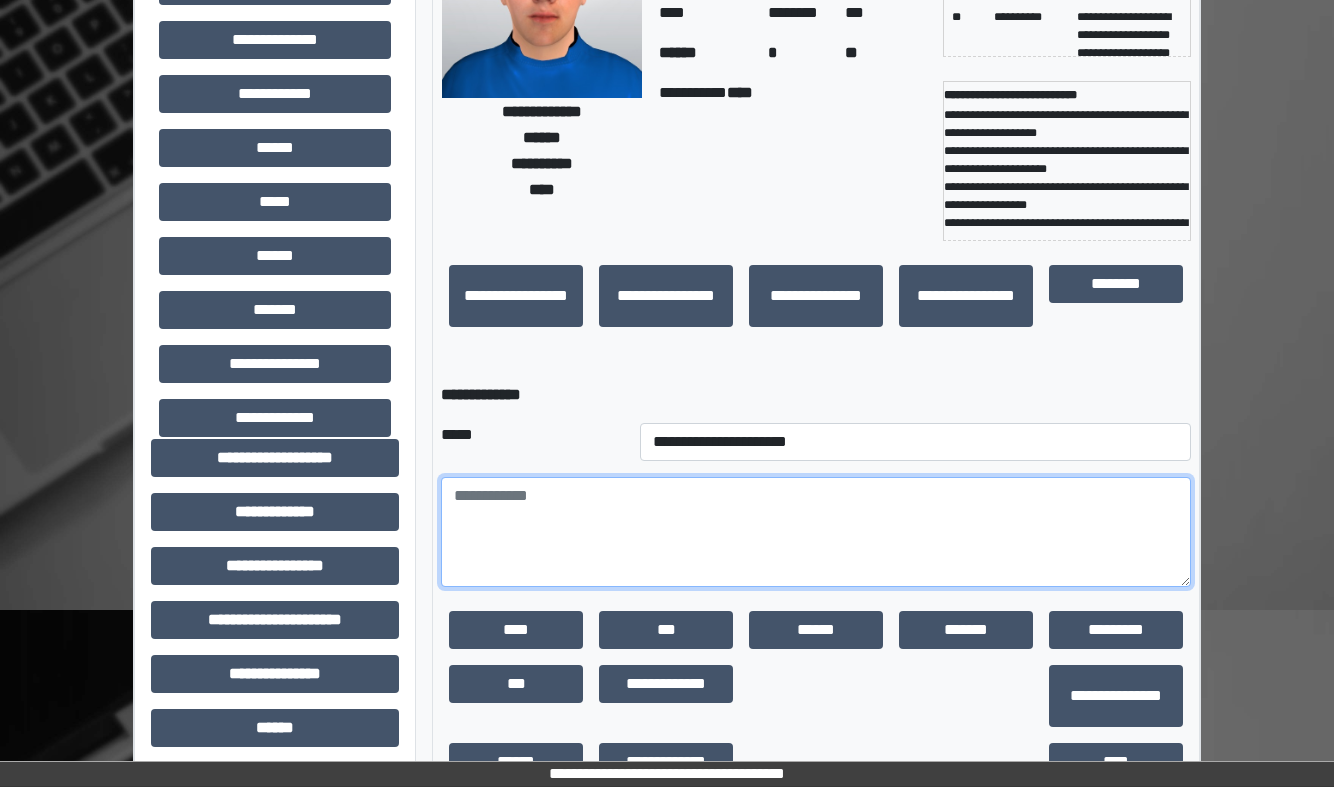 click at bounding box center (816, 532) 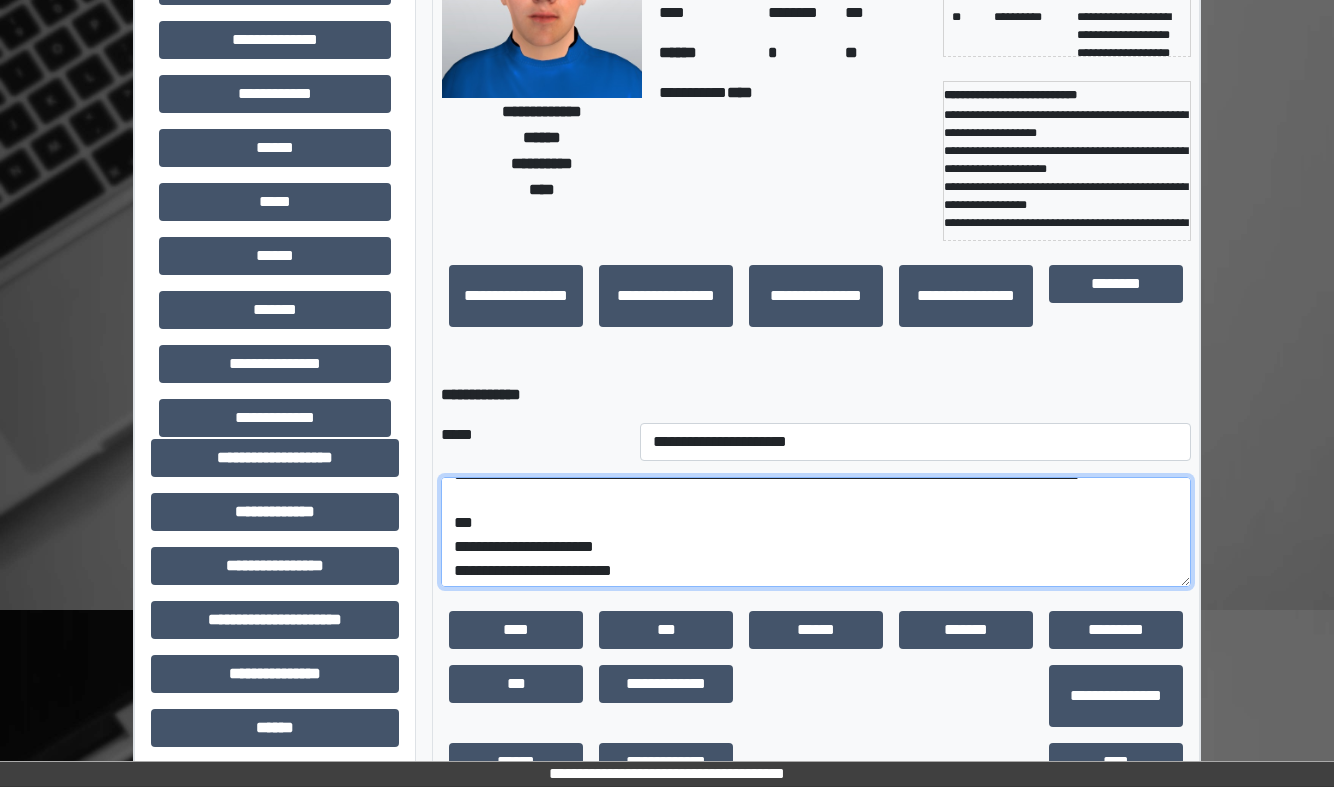 scroll, scrollTop: 0, scrollLeft: 0, axis: both 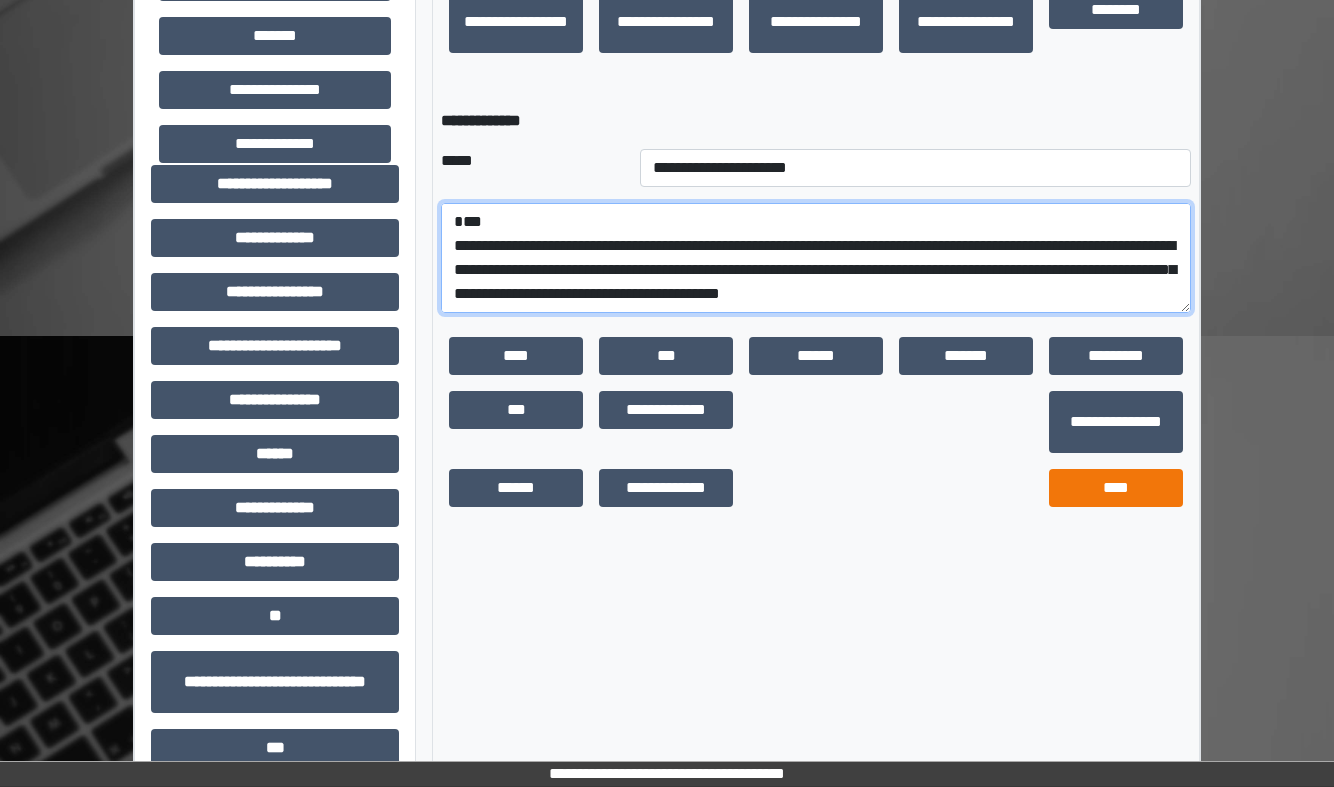 type on "**********" 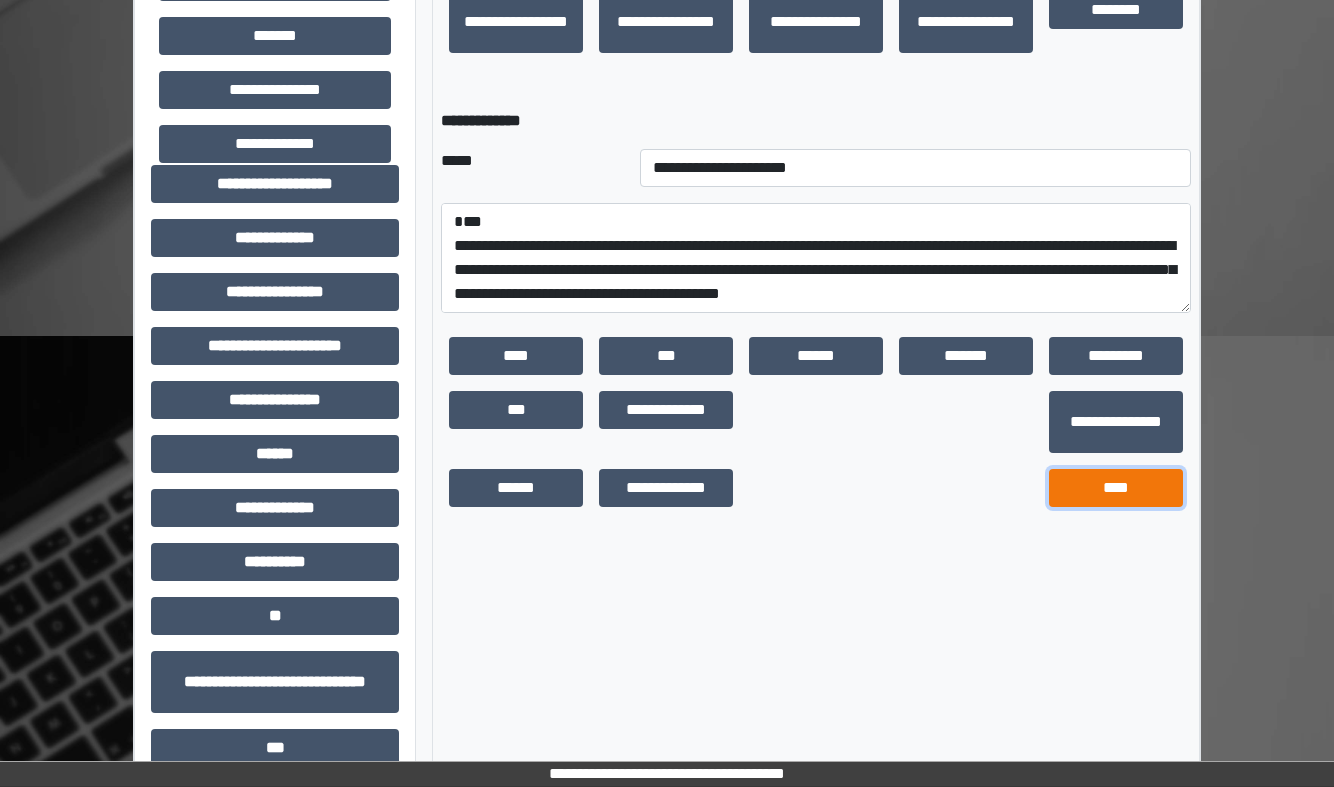 click on "****" at bounding box center [1116, 488] 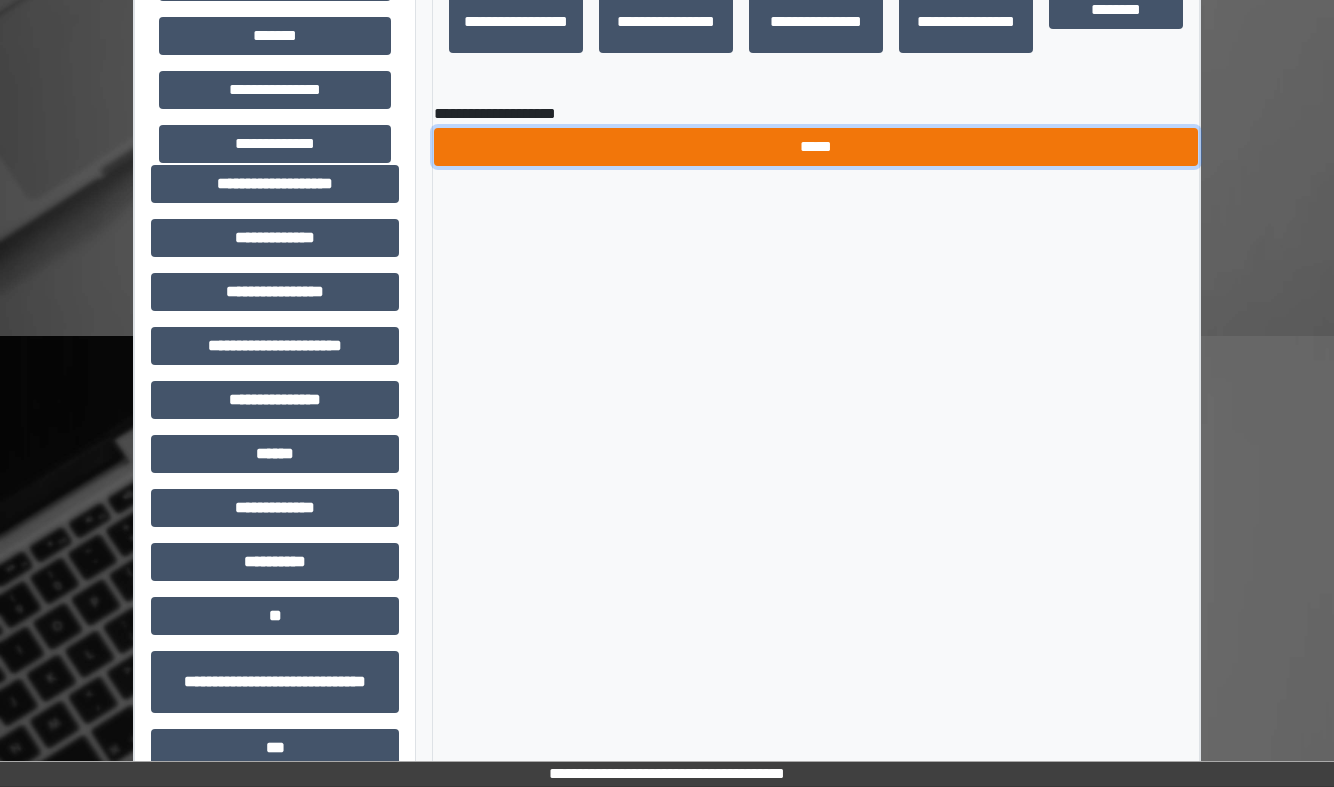 click on "*****" at bounding box center [816, 147] 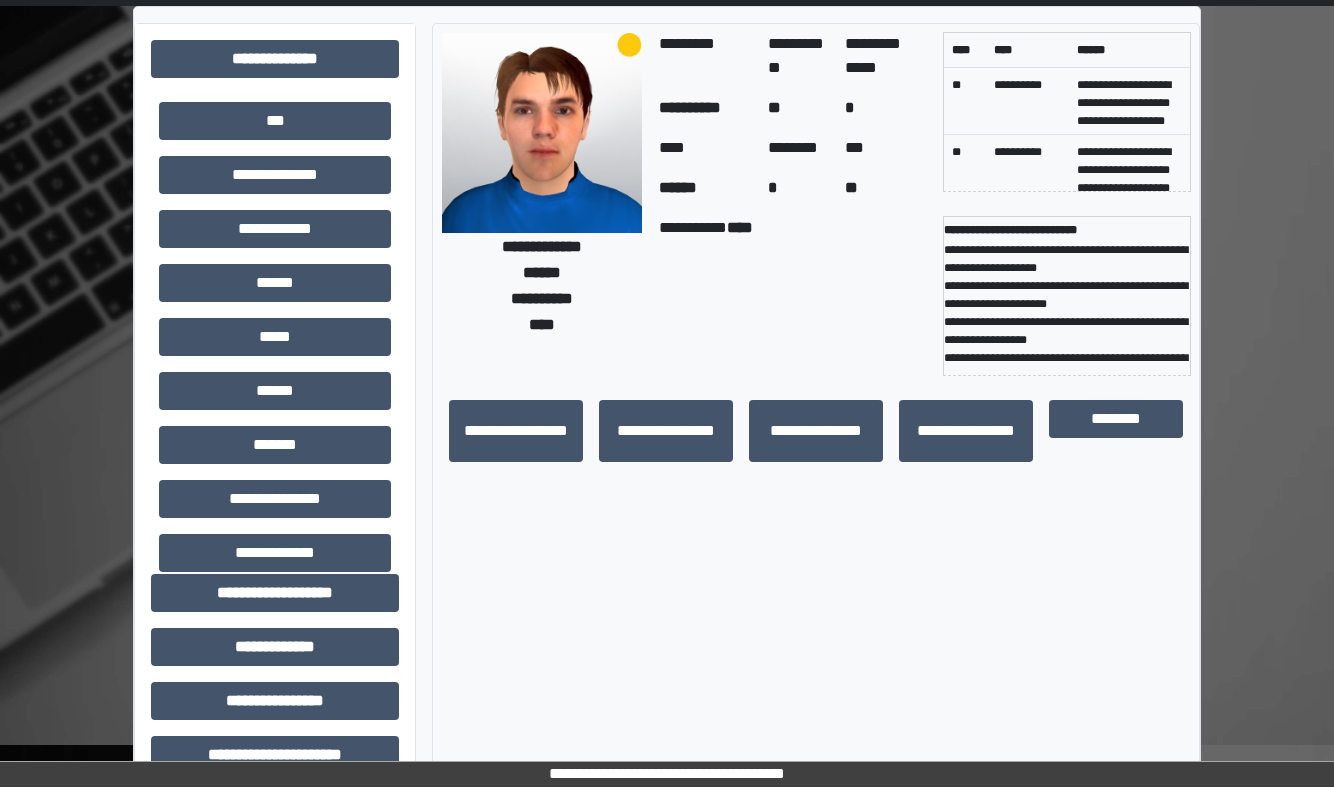 scroll, scrollTop: 0, scrollLeft: 0, axis: both 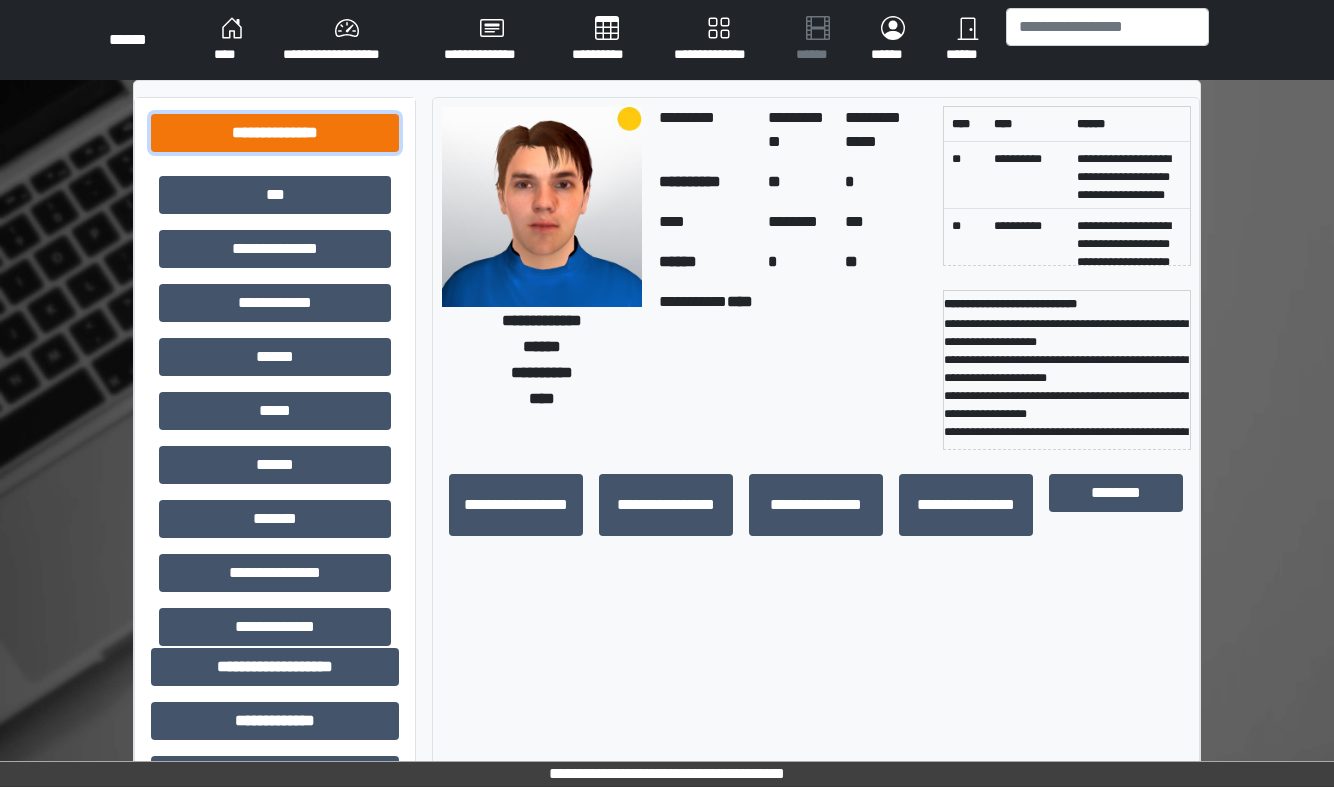 click on "**********" at bounding box center (275, 133) 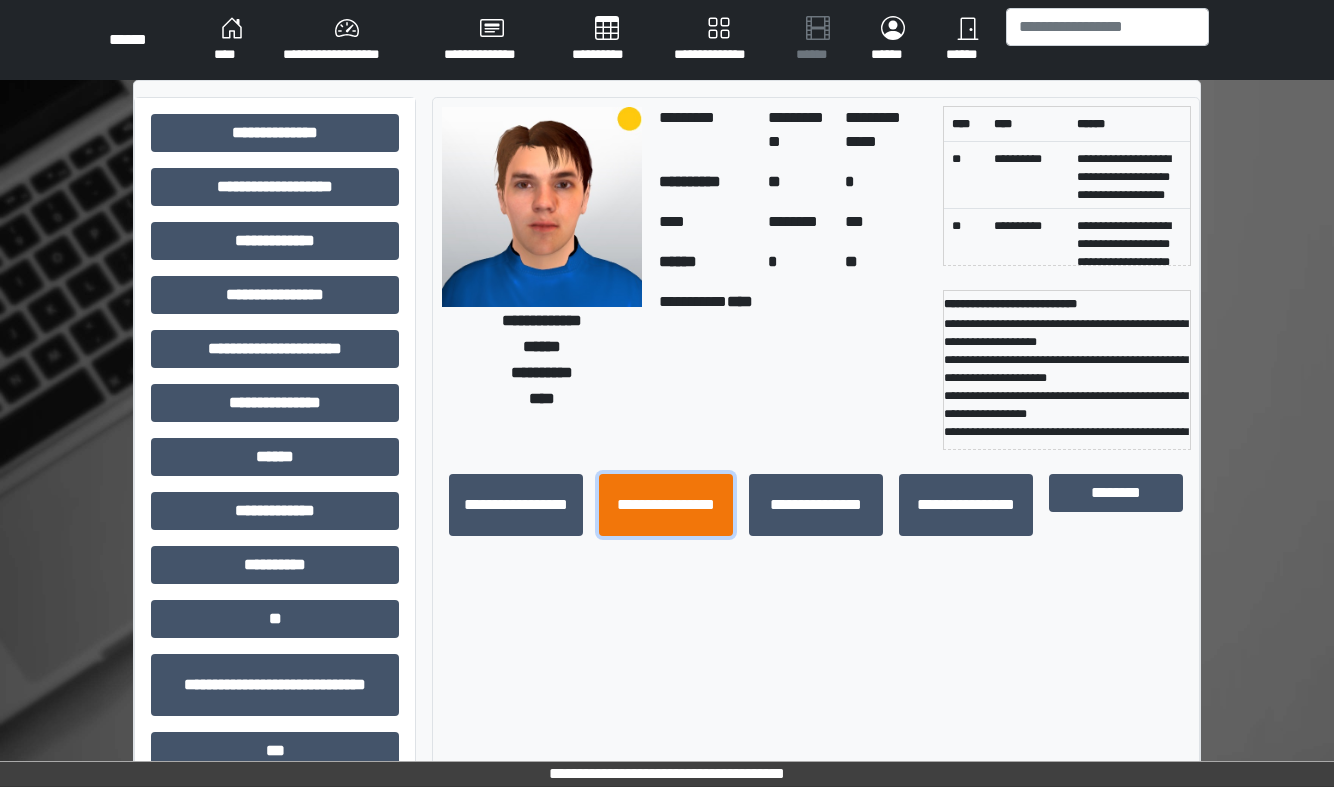 click on "**********" at bounding box center (666, 505) 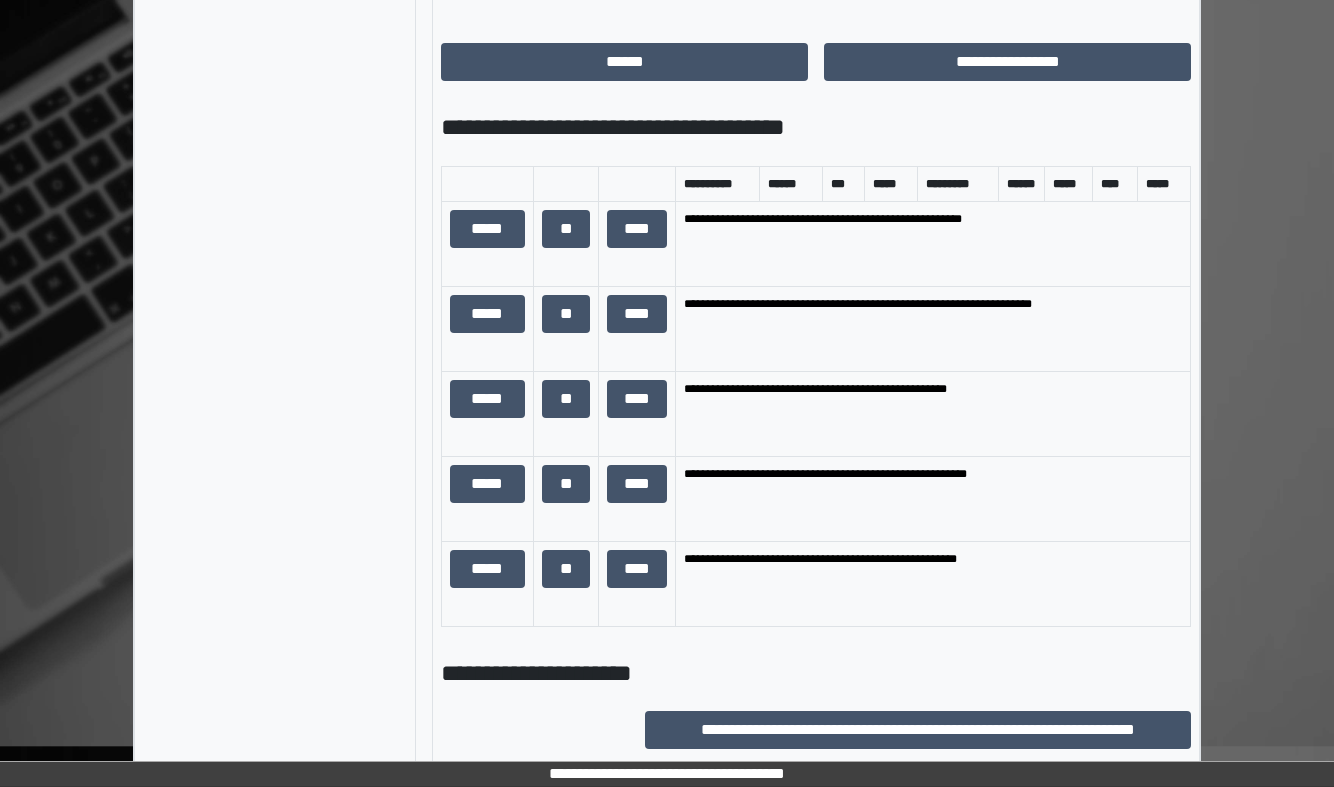scroll, scrollTop: 1067, scrollLeft: 0, axis: vertical 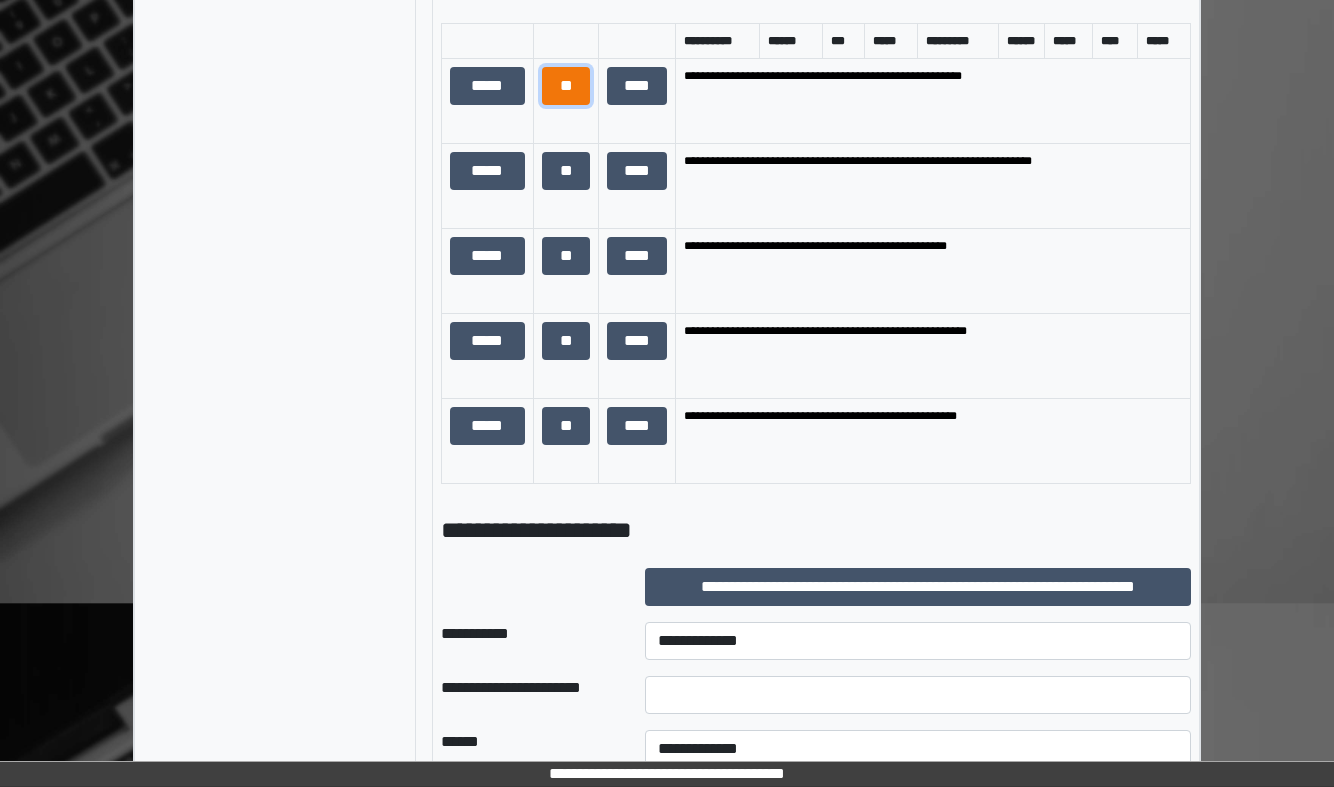 click on "**" at bounding box center (566, 86) 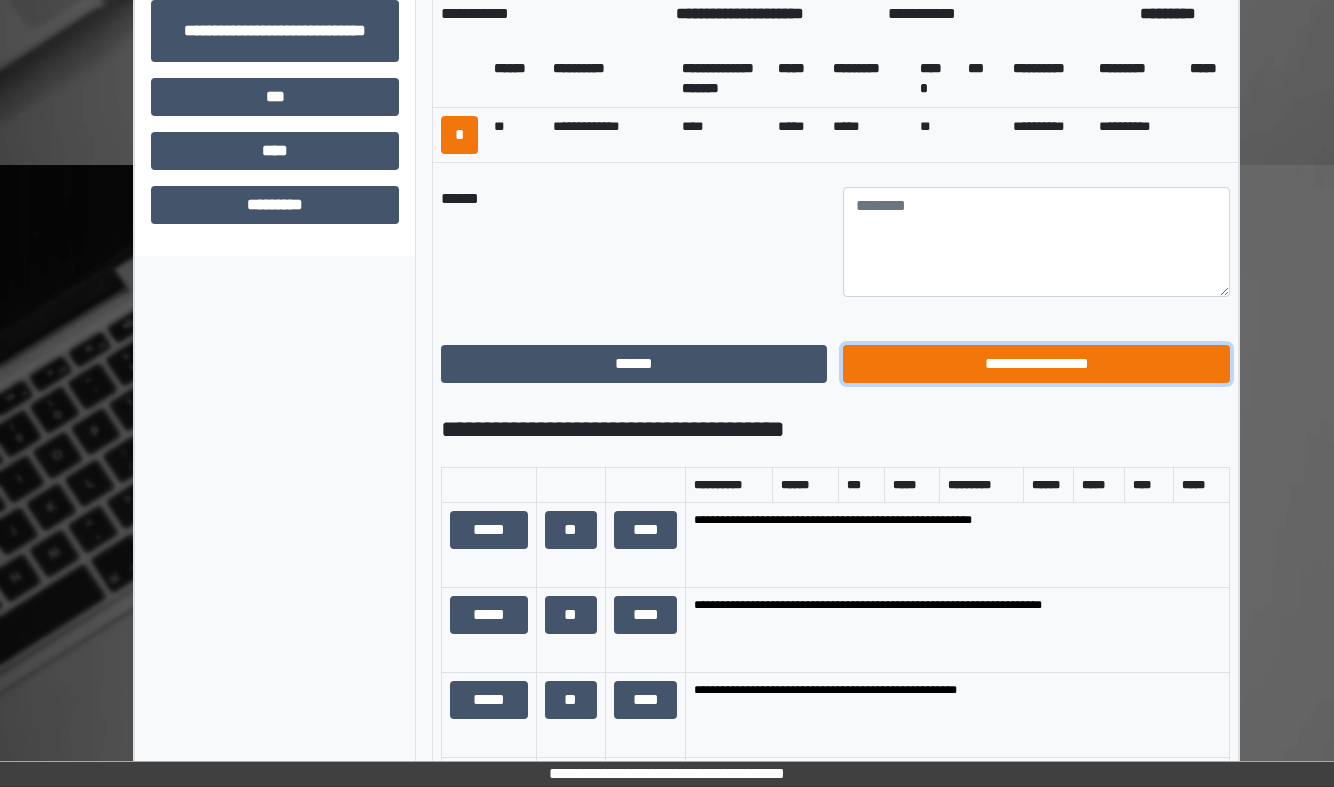 click on "**********" at bounding box center (1036, 364) 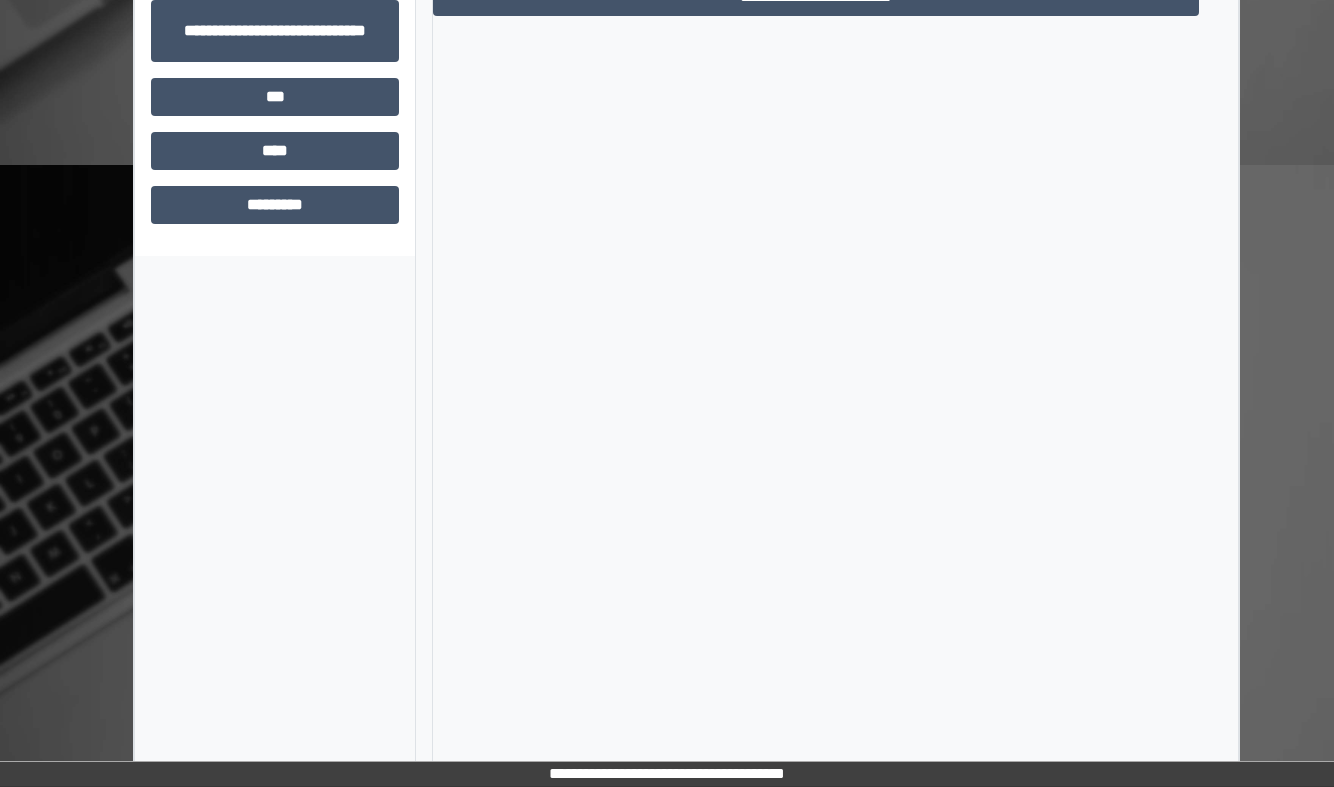 scroll, scrollTop: 141, scrollLeft: 0, axis: vertical 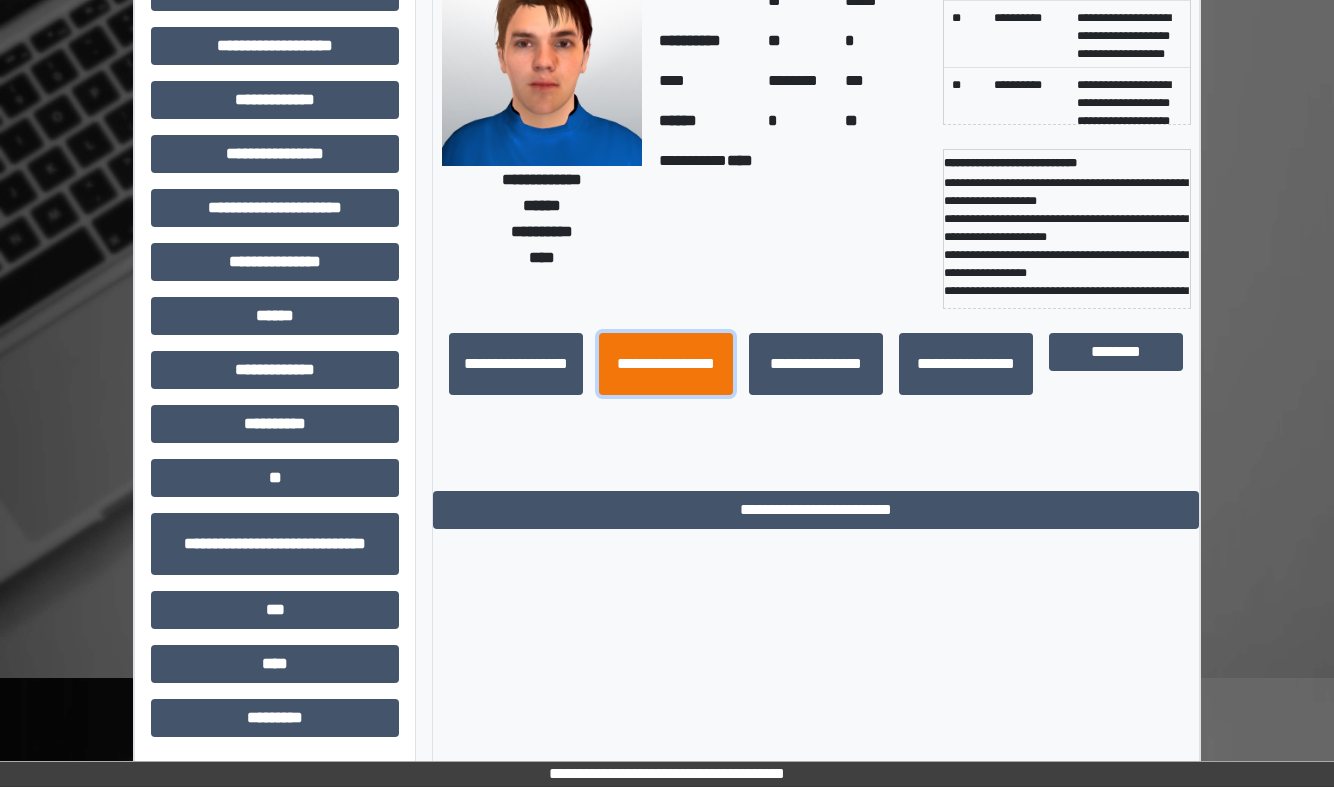 click on "**********" at bounding box center (666, 364) 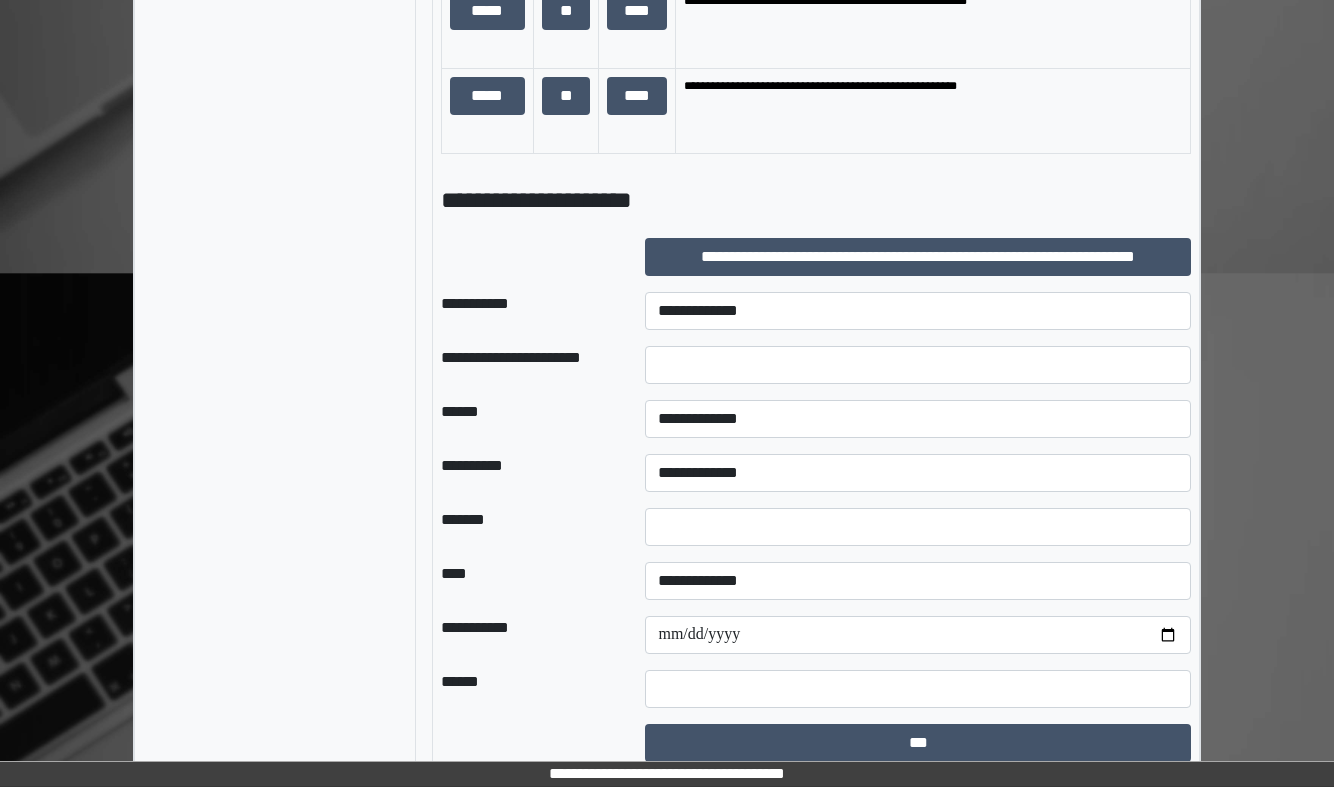 scroll, scrollTop: 1466, scrollLeft: 0, axis: vertical 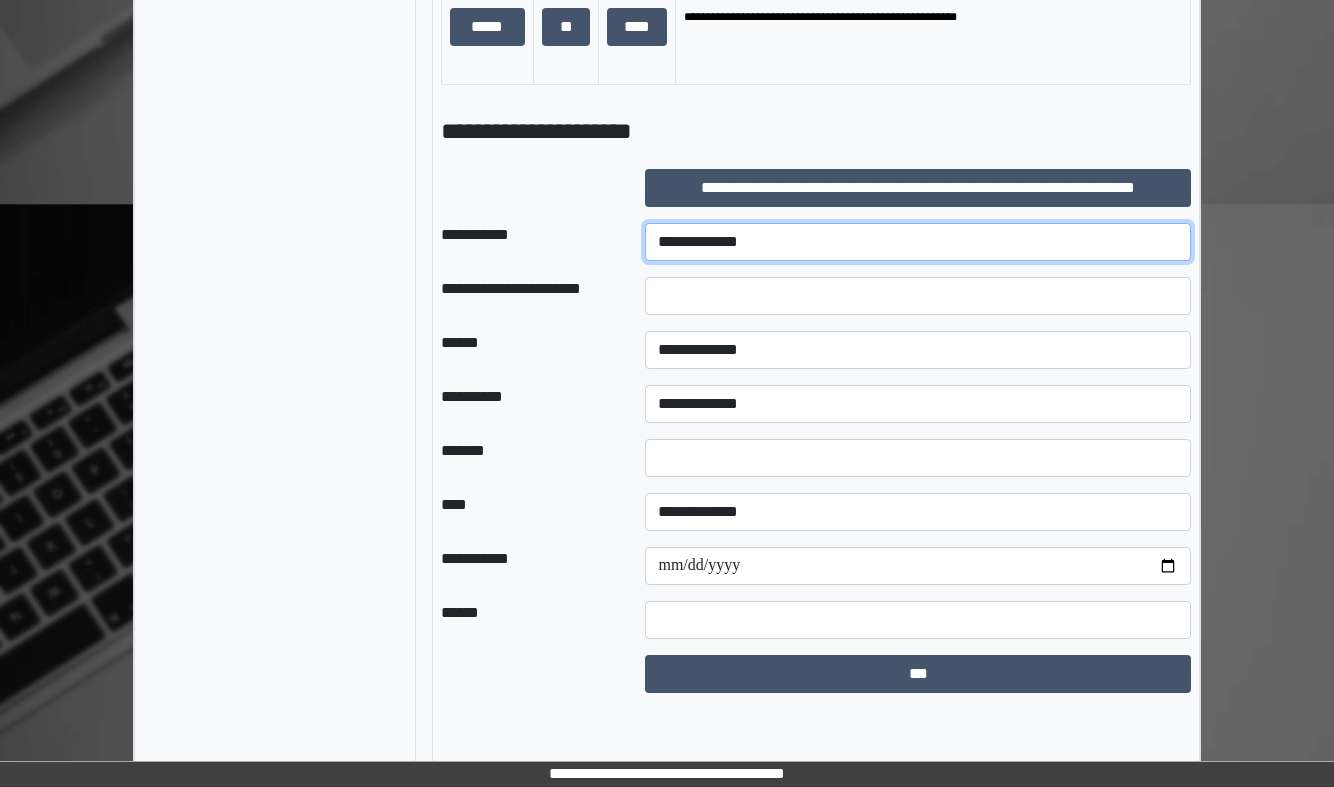 click on "**********" at bounding box center (918, 242) 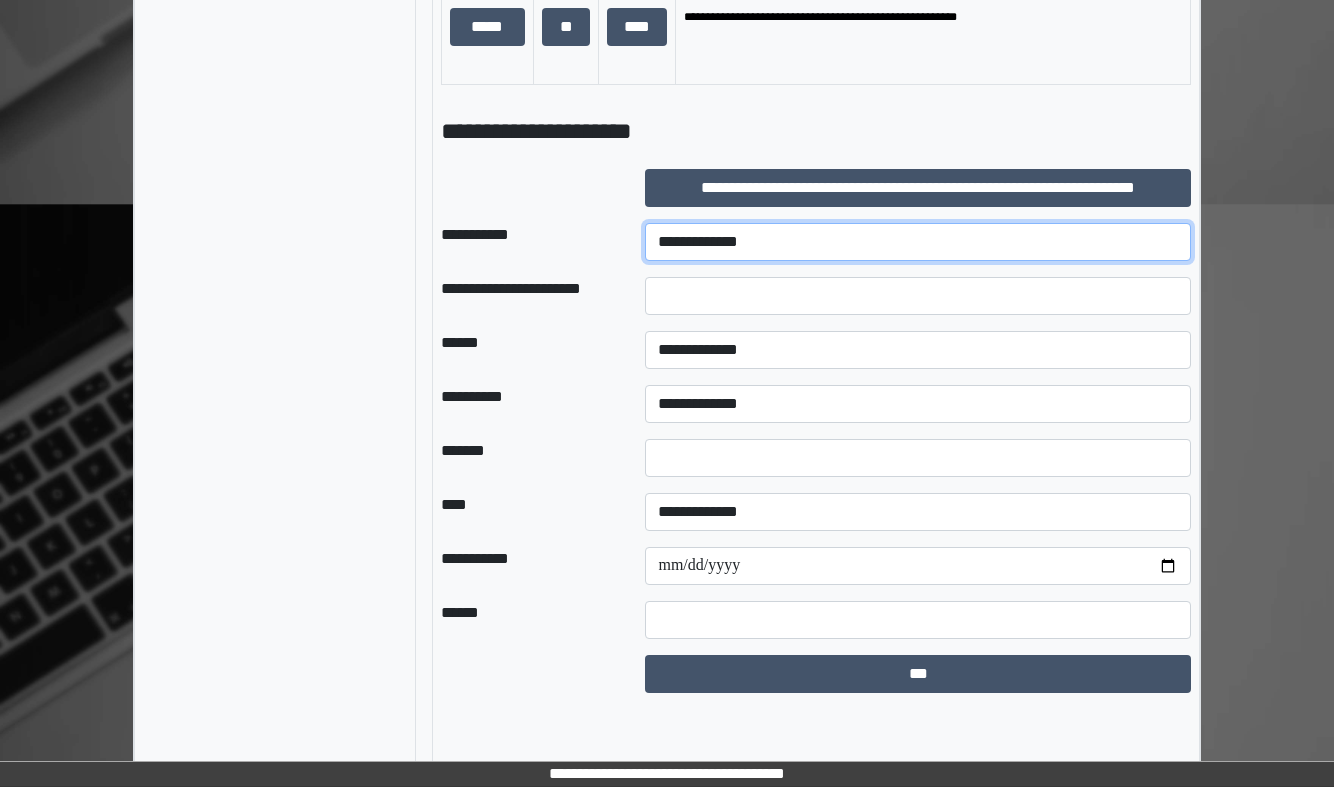 select on "***" 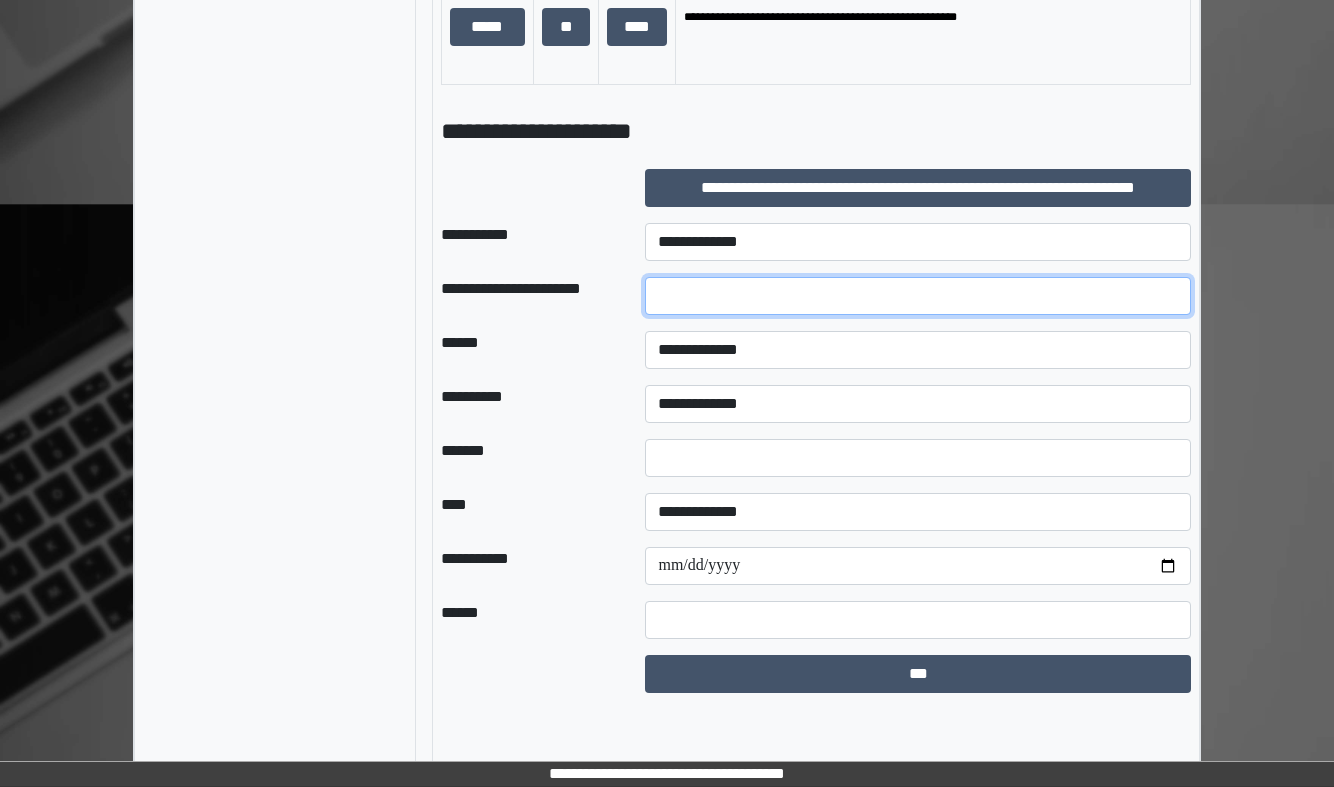 click at bounding box center [918, 296] 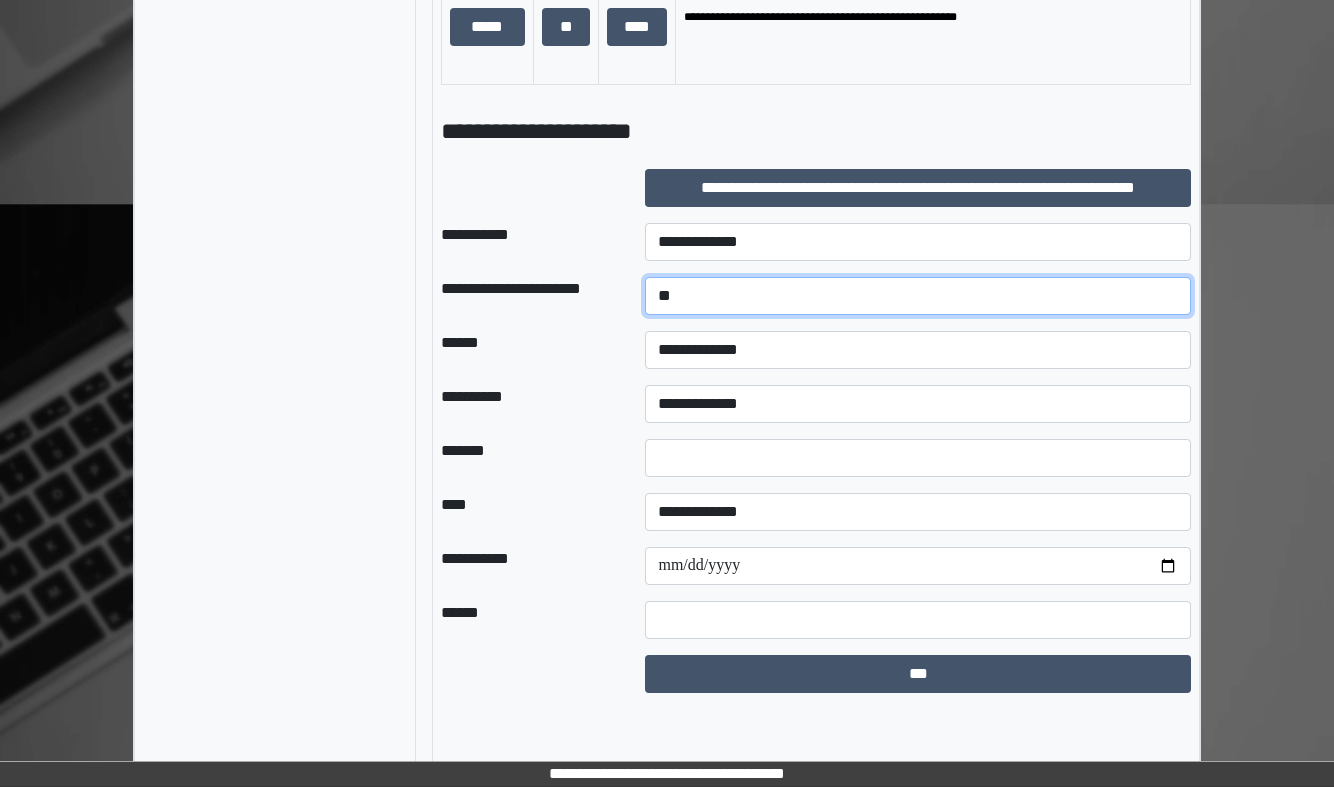 type on "**" 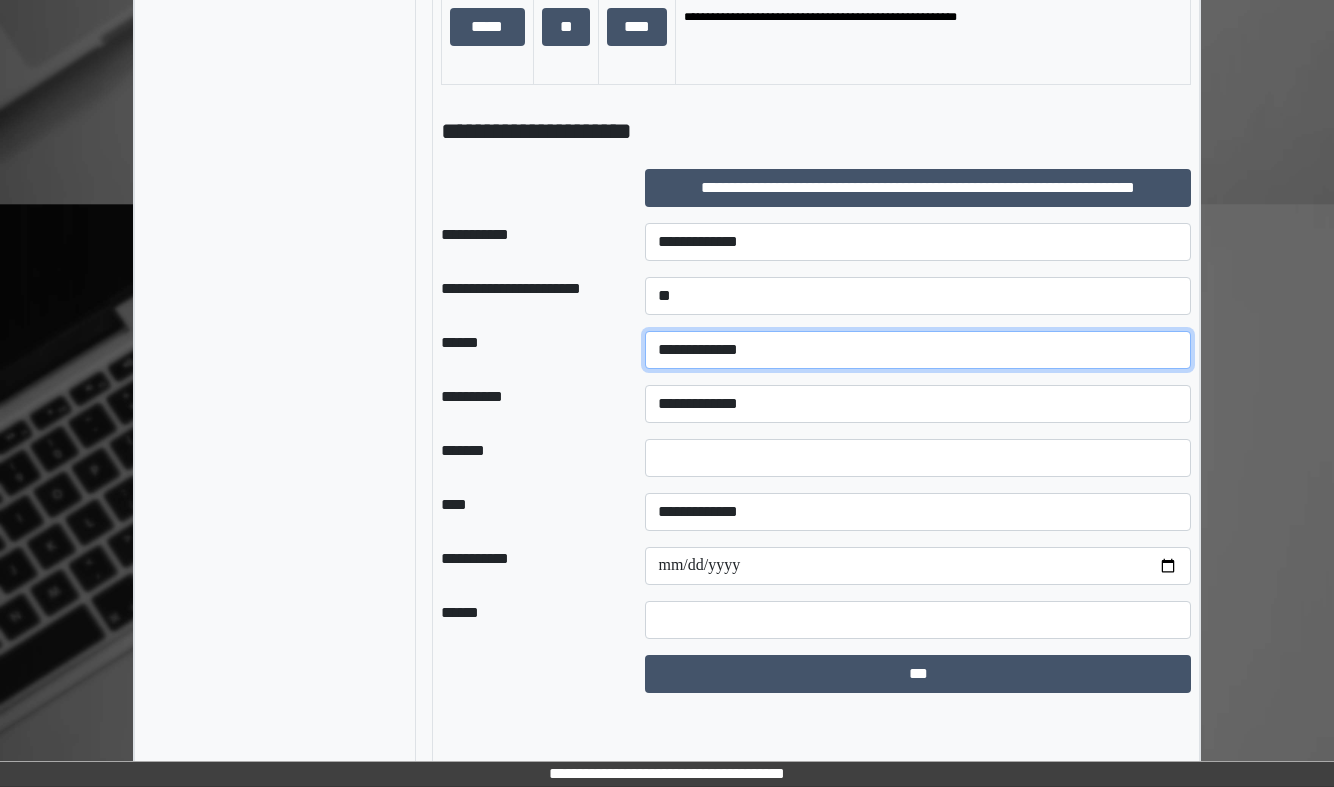 click on "**********" at bounding box center (918, 350) 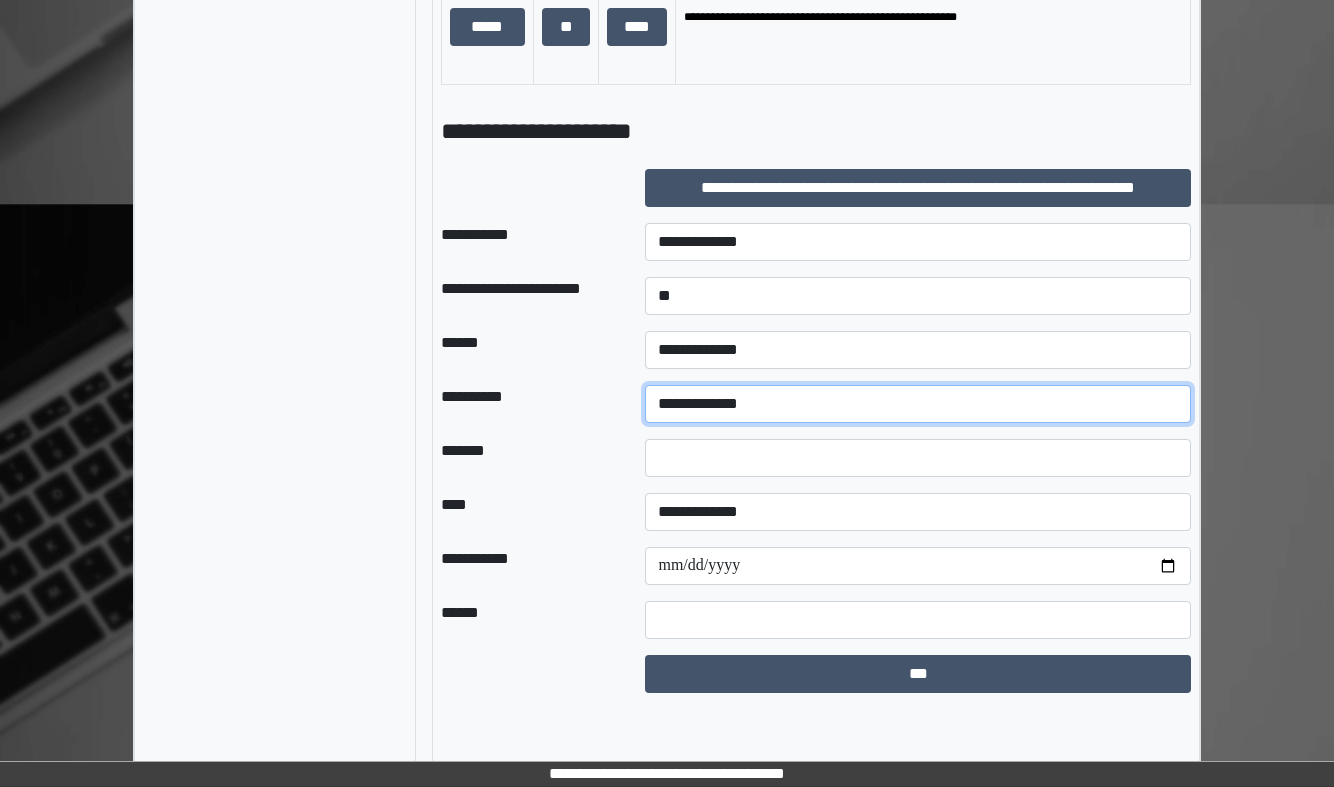 click on "**********" at bounding box center [918, 404] 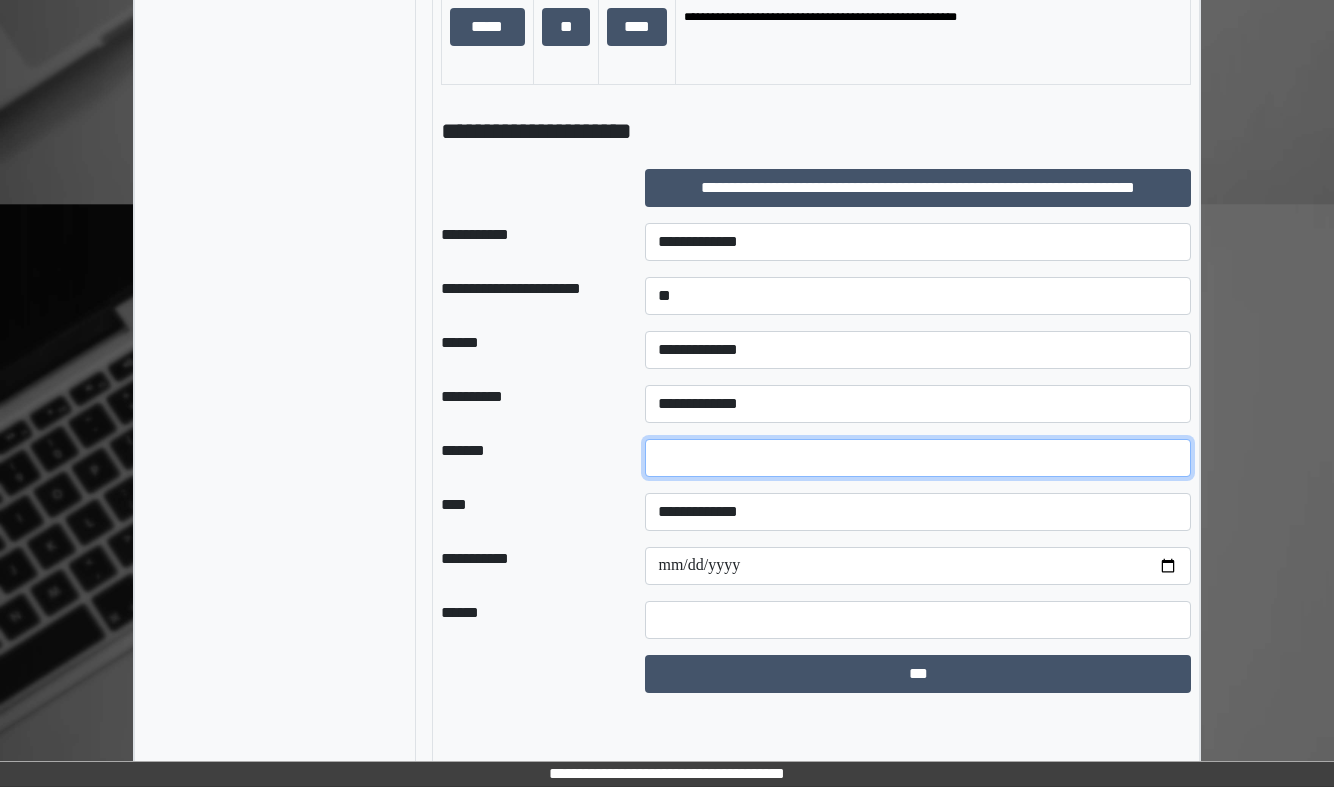click at bounding box center [918, 458] 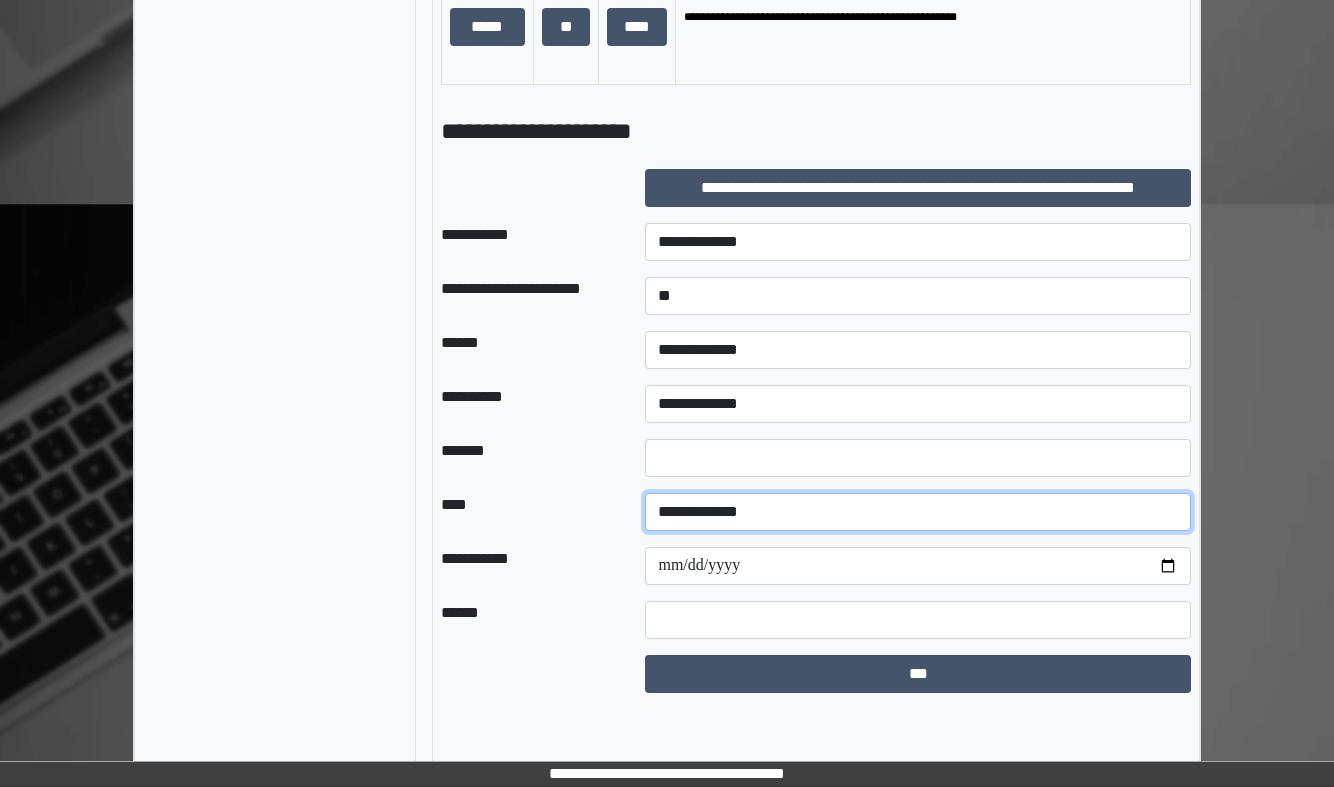 click on "**********" at bounding box center [918, 512] 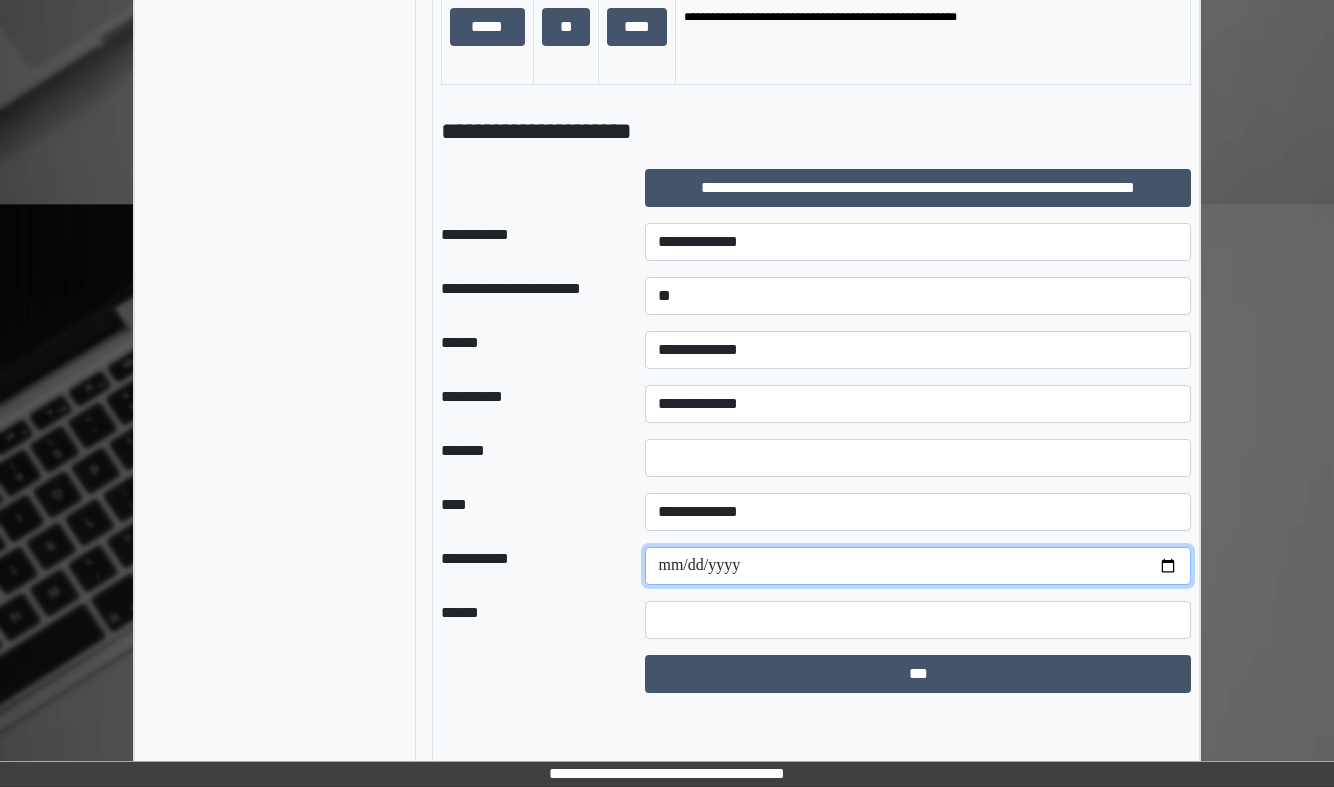 click at bounding box center (918, 566) 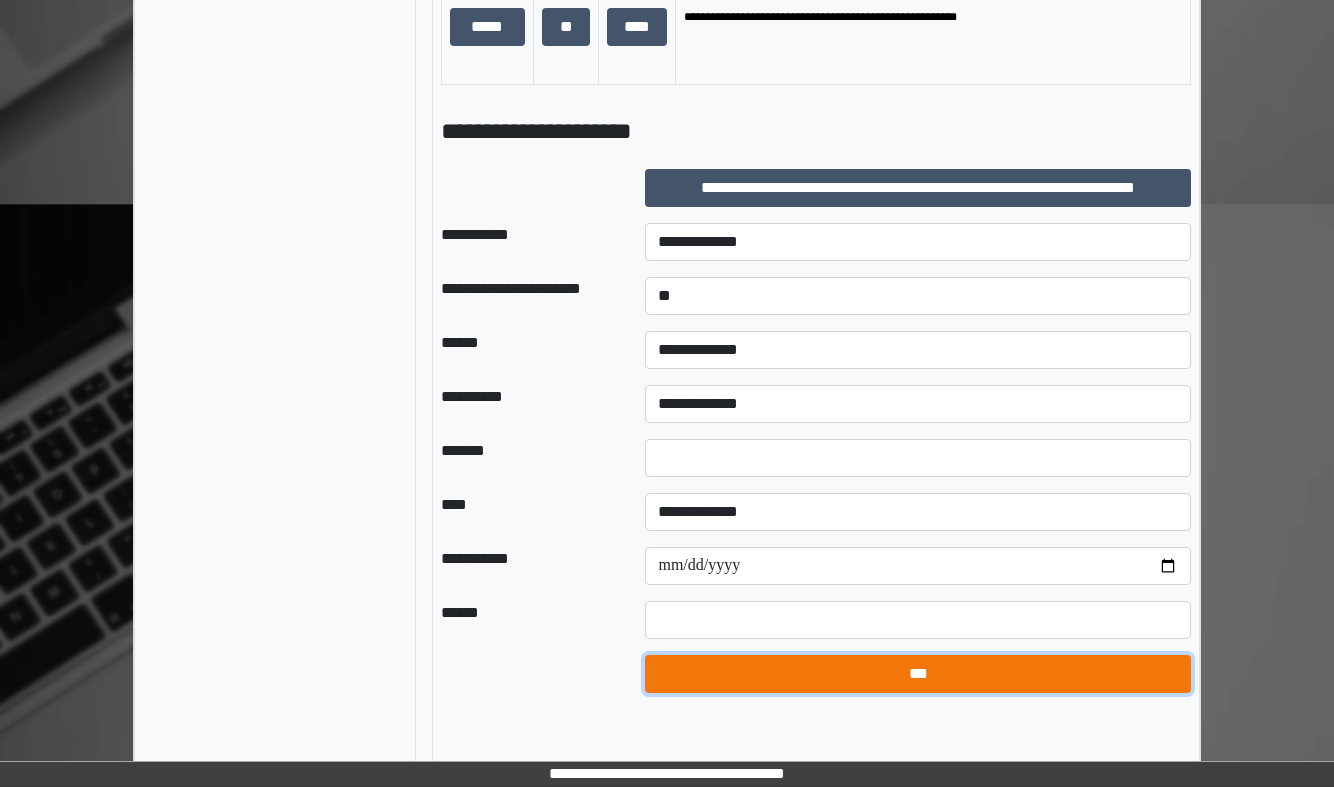 click on "***" at bounding box center [918, 674] 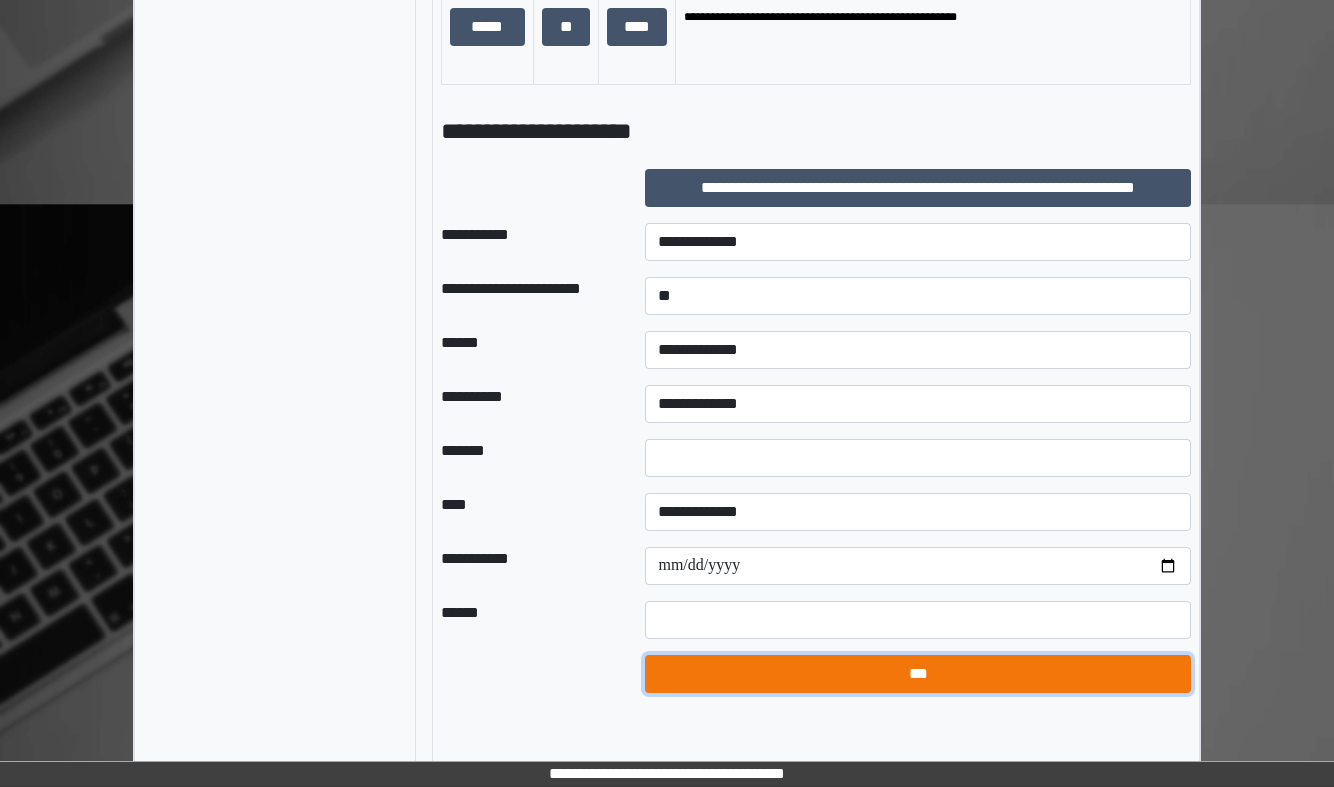 type 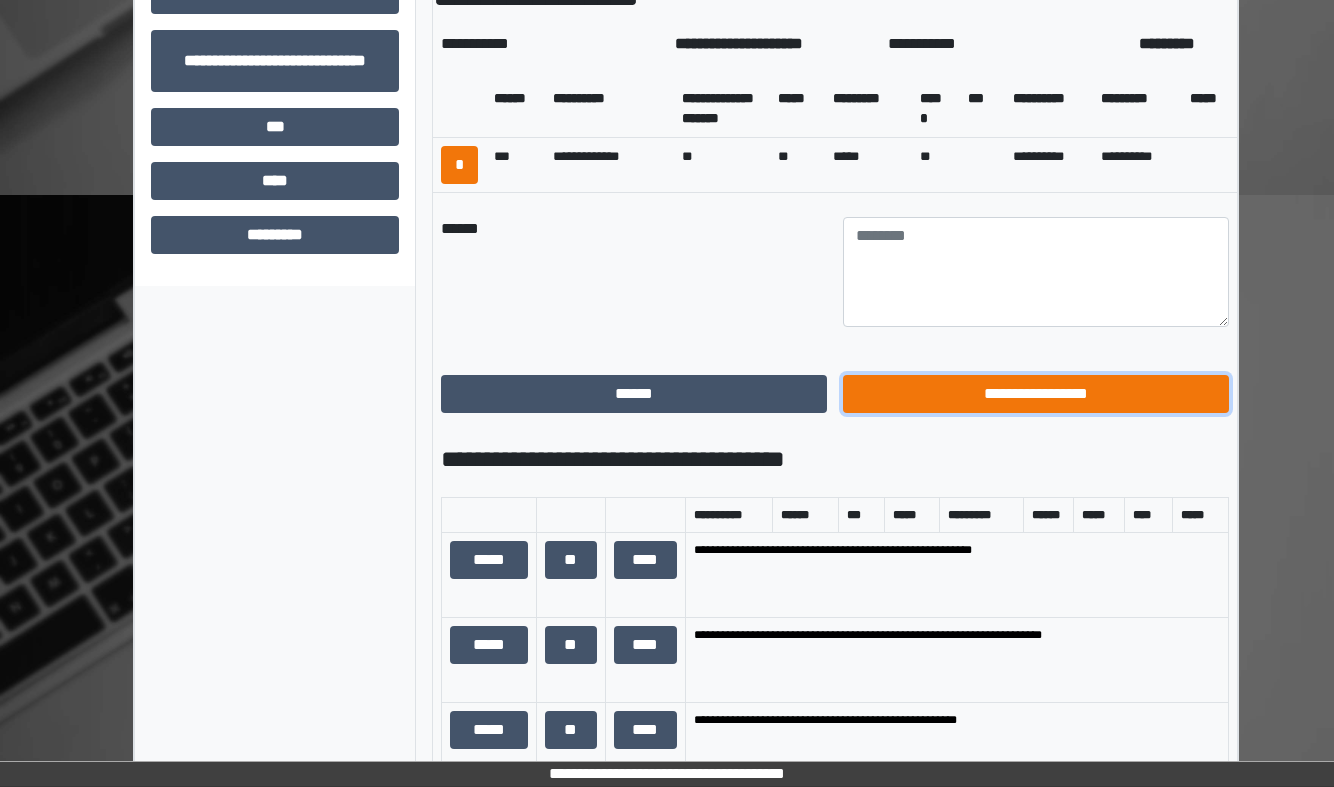 click on "**********" at bounding box center [1036, 394] 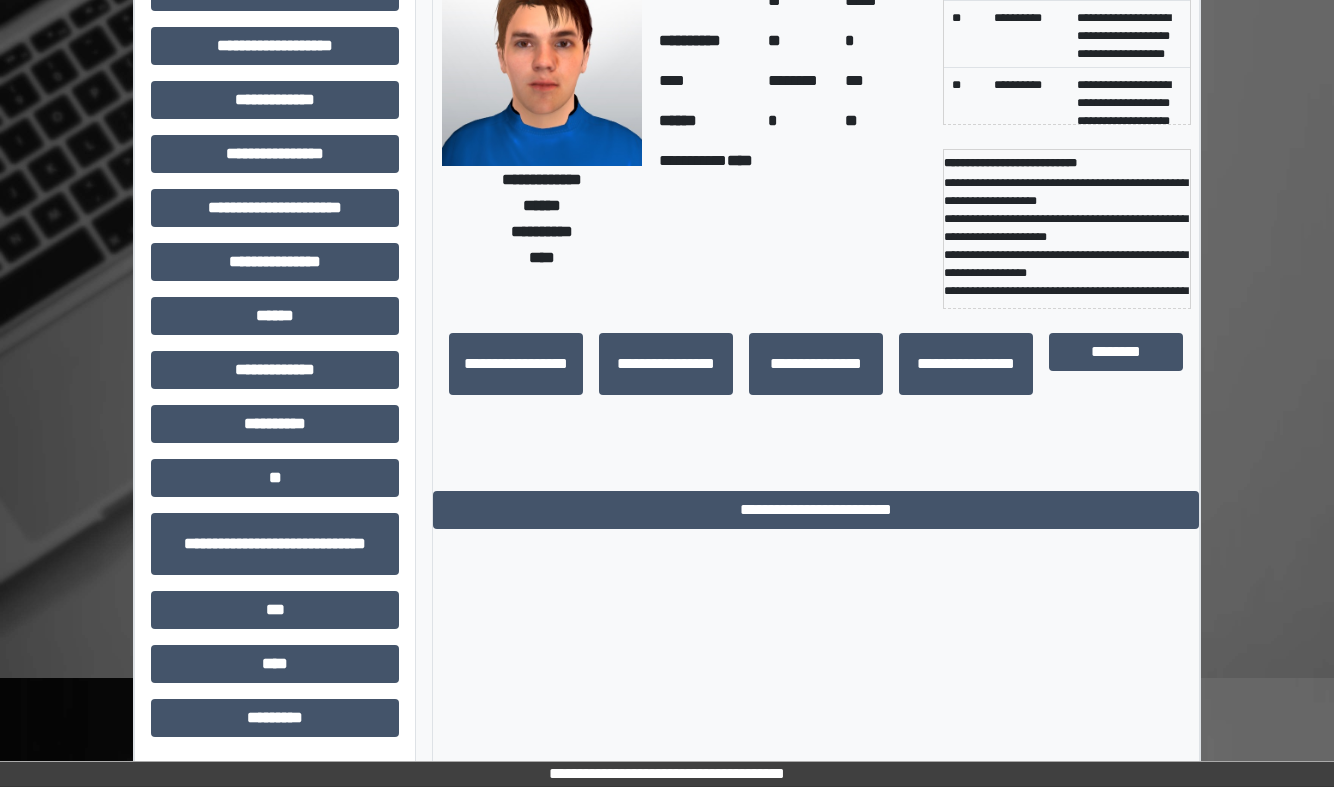 scroll, scrollTop: 34, scrollLeft: 0, axis: vertical 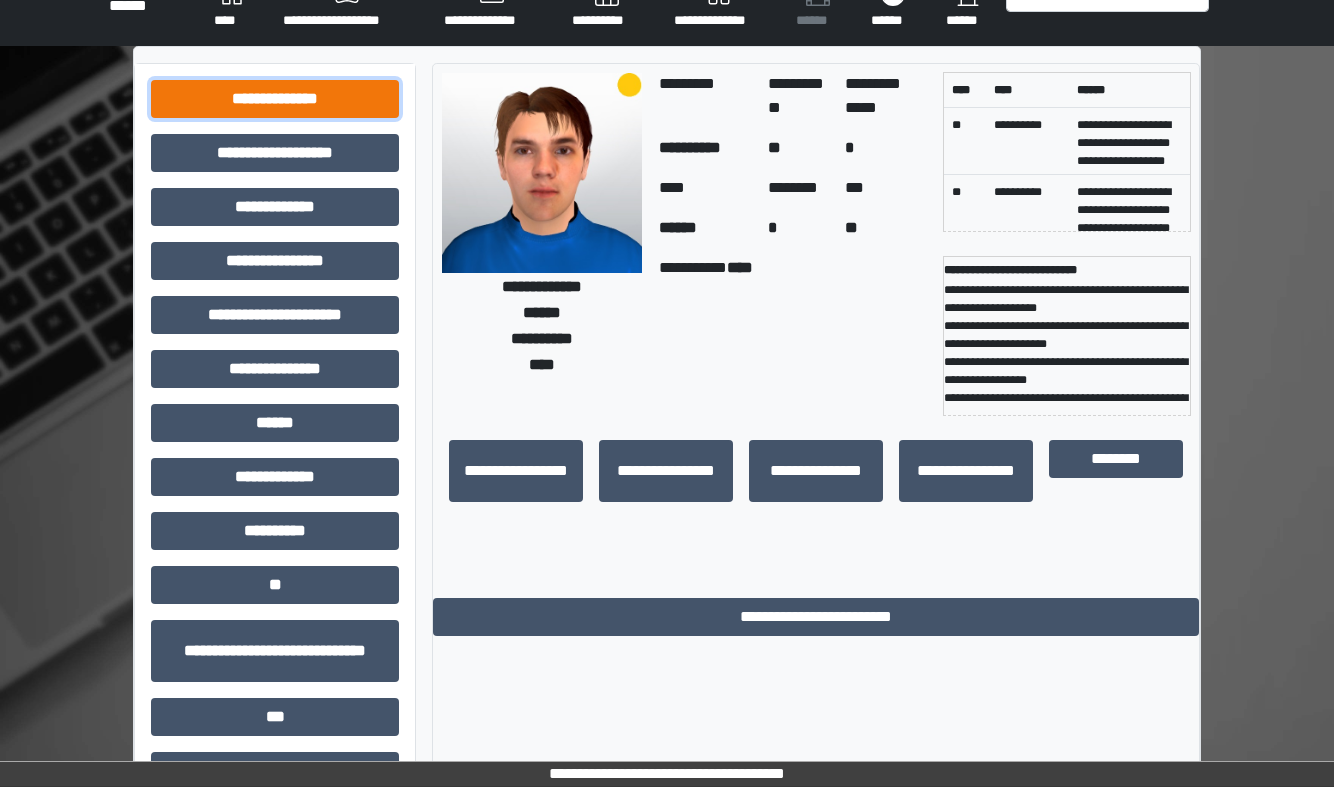 click on "**********" at bounding box center [275, 99] 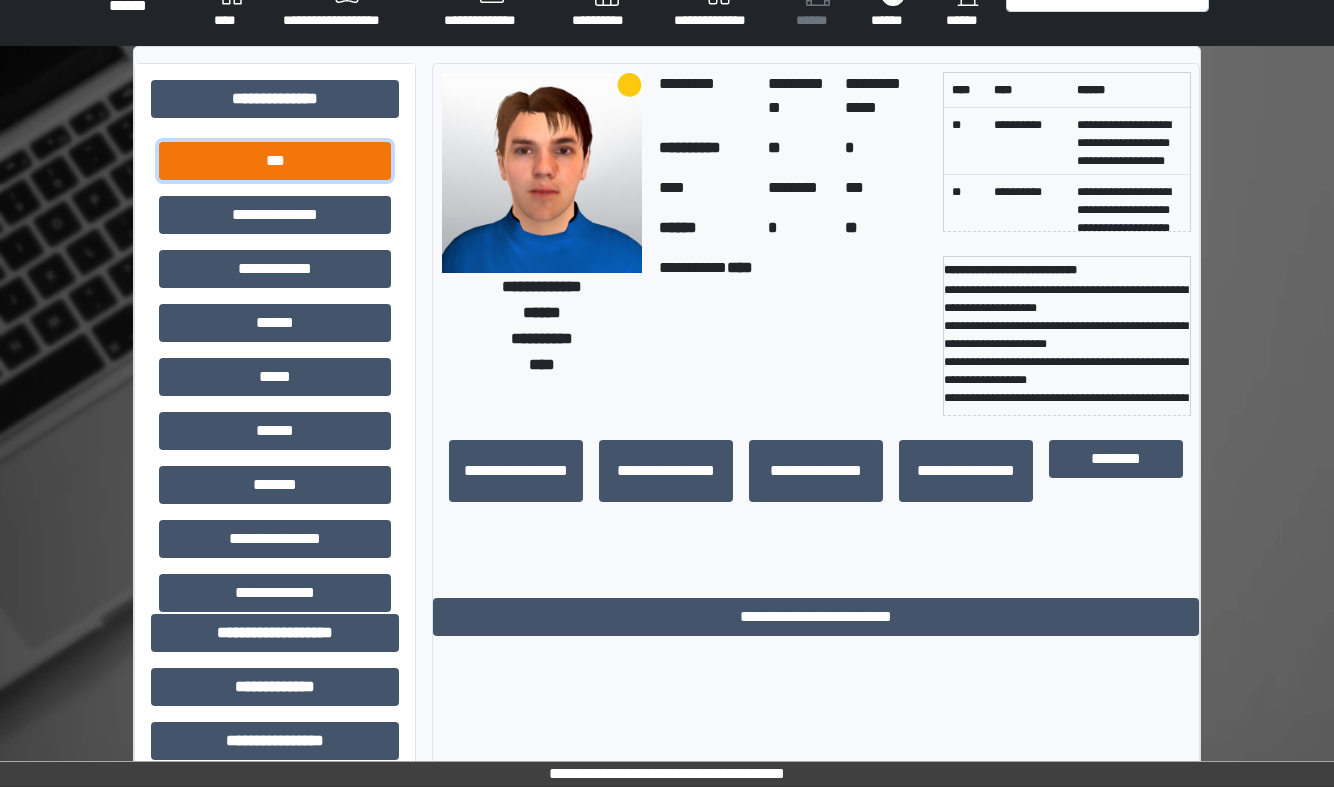 click on "***" at bounding box center [275, 161] 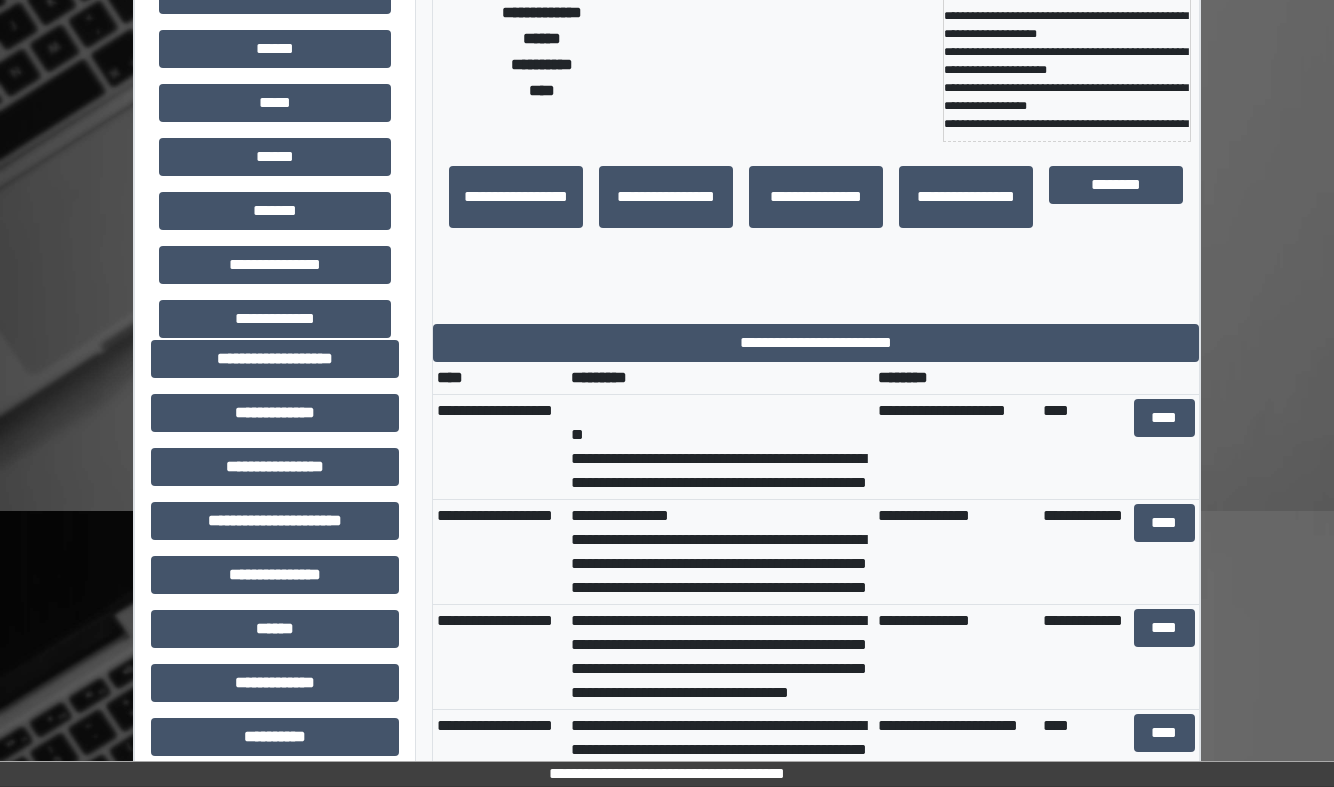 scroll, scrollTop: 311, scrollLeft: 0, axis: vertical 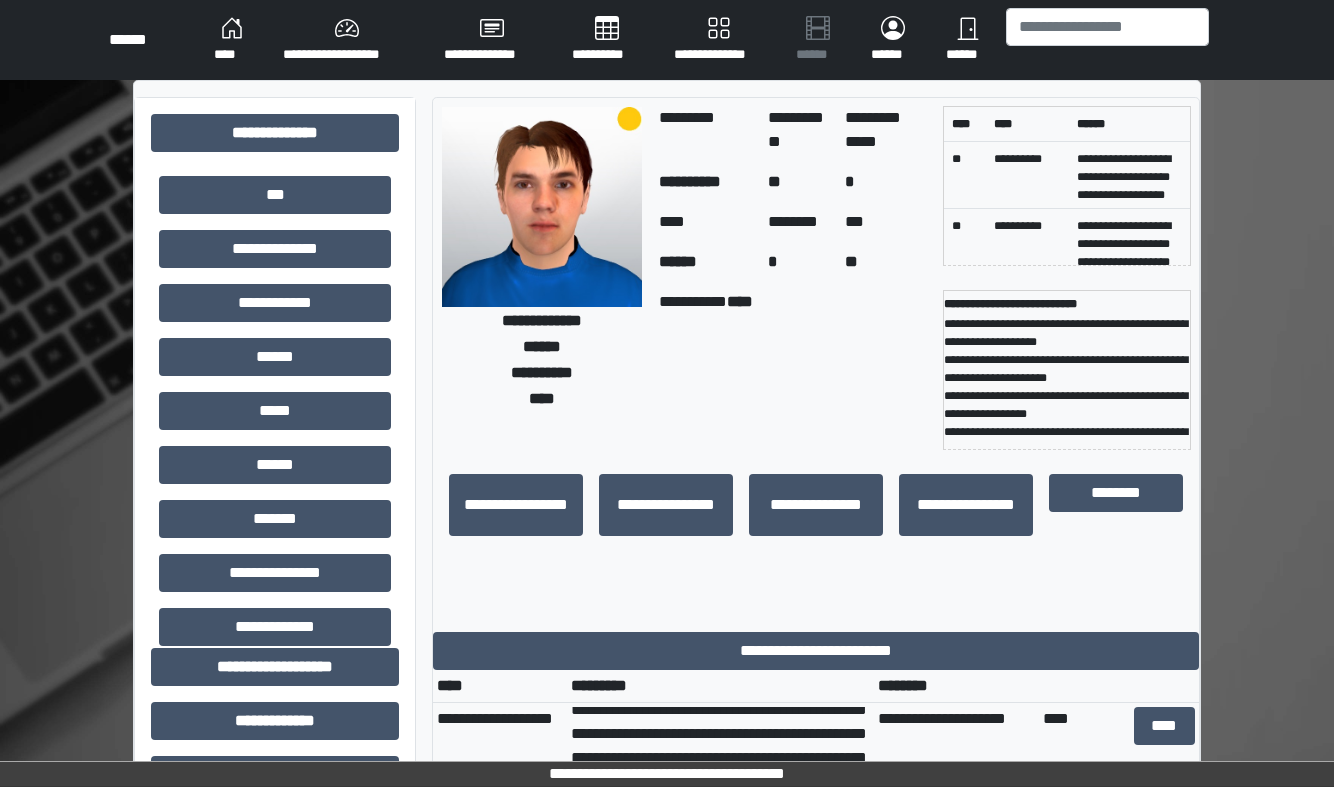 click at bounding box center [1107, 40] 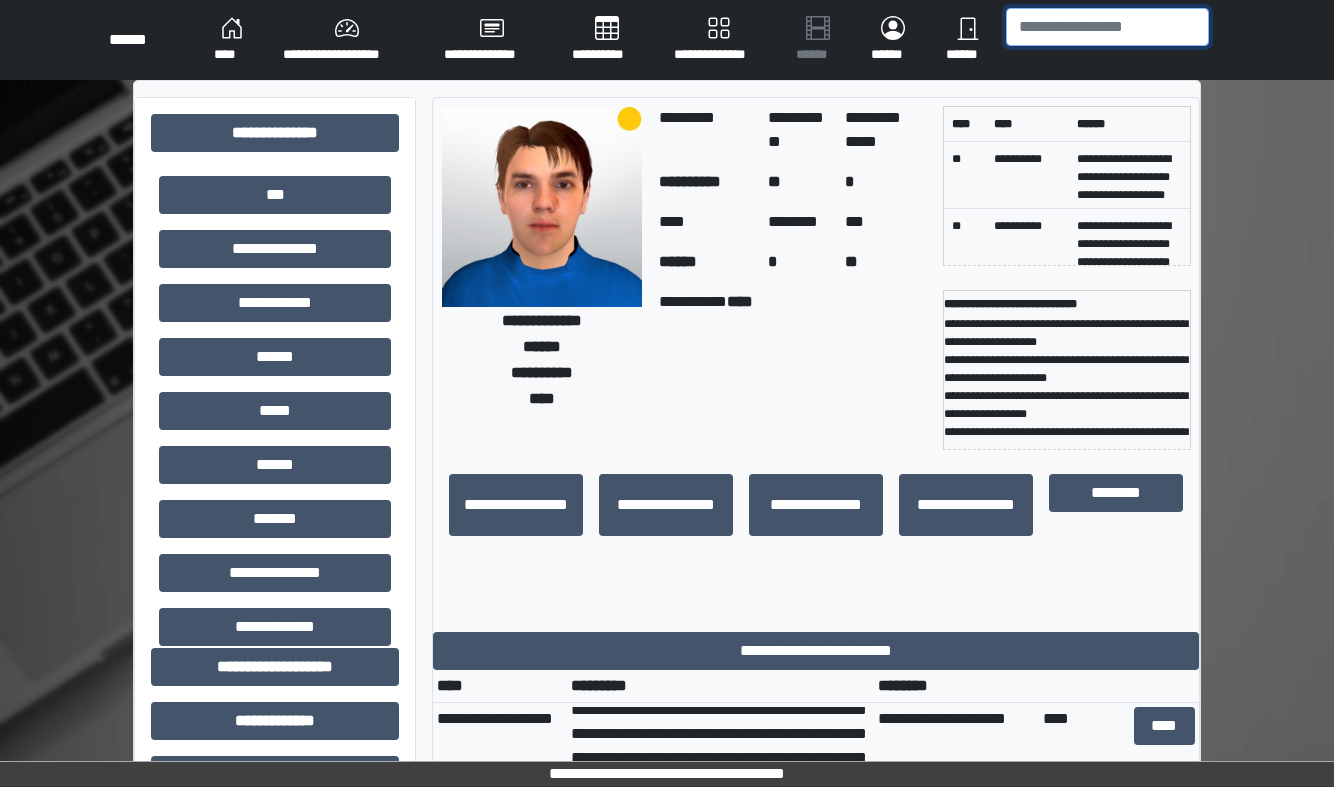 click at bounding box center [1107, 27] 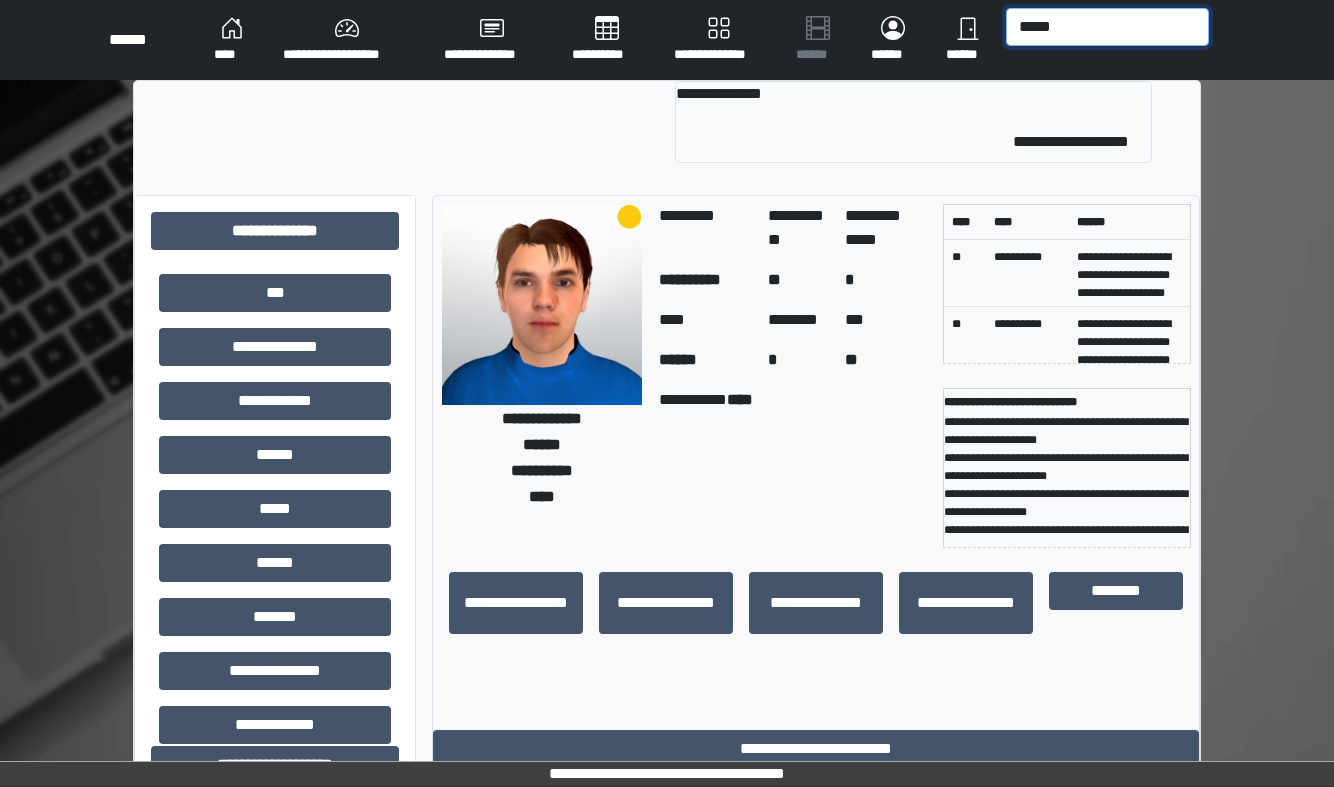 type on "*****" 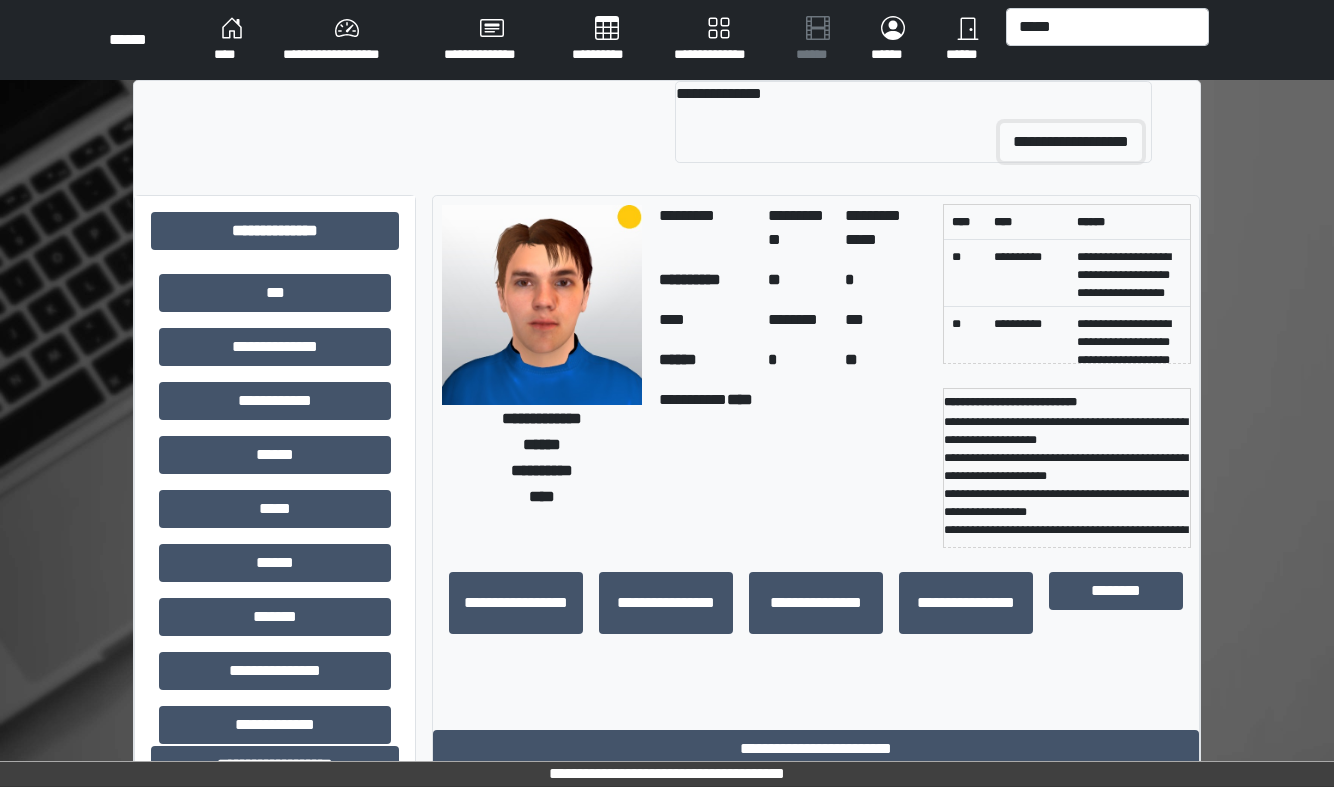 click on "**********" at bounding box center [1071, 142] 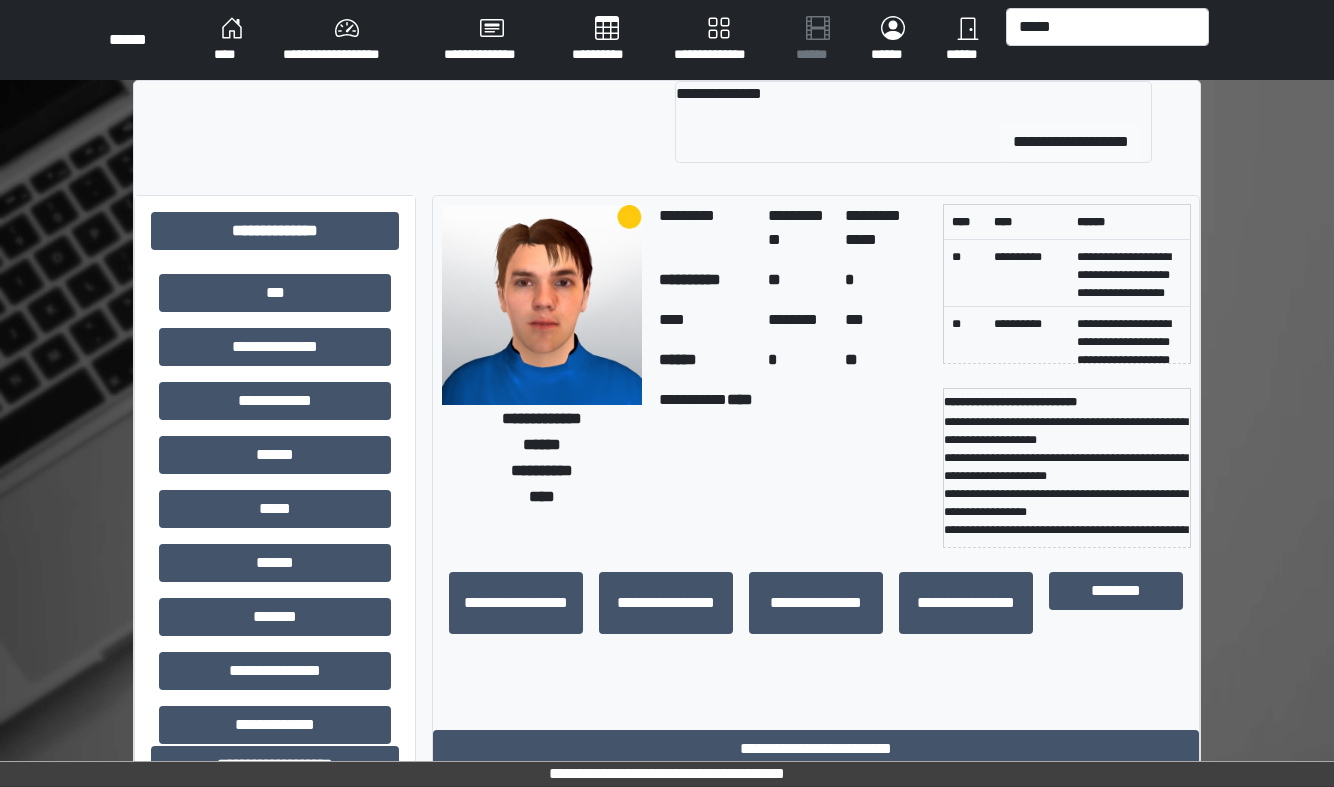 type 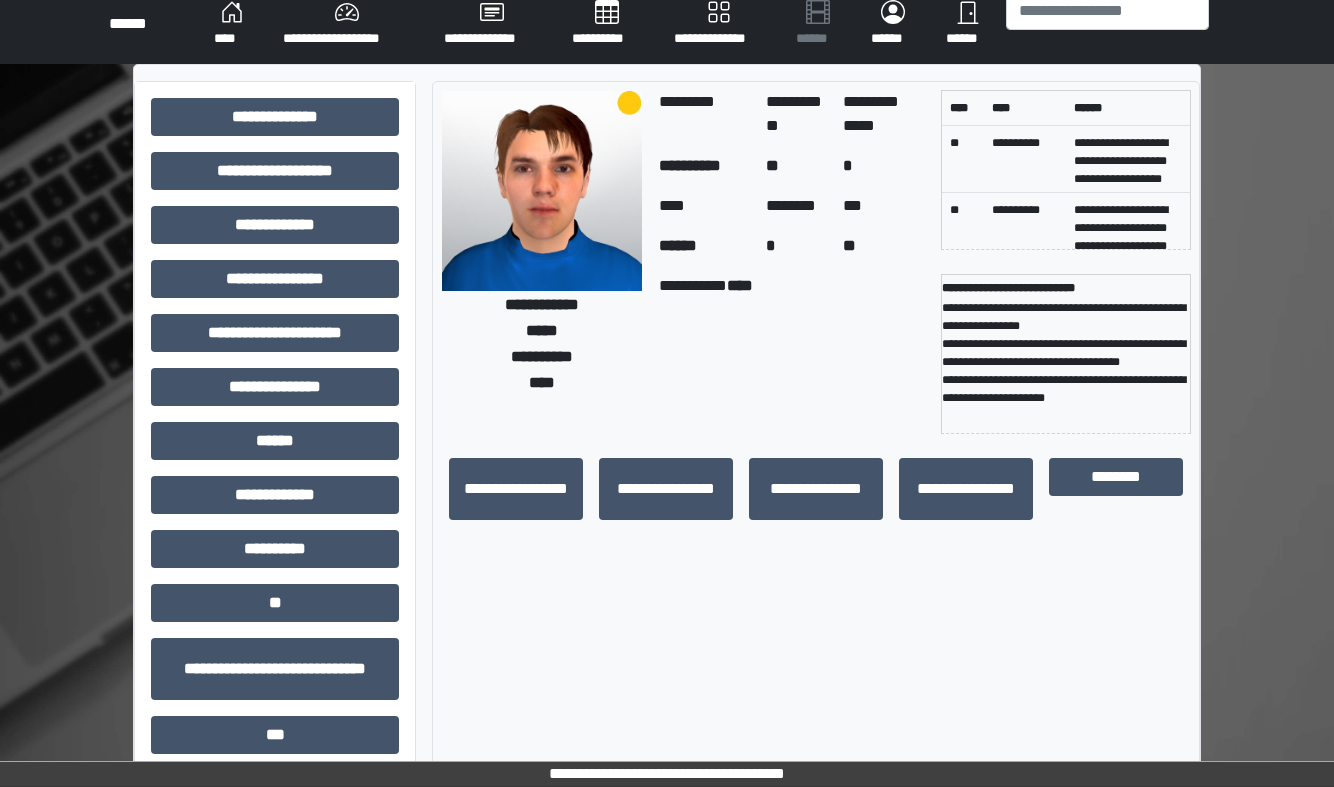 scroll, scrollTop: 67, scrollLeft: 0, axis: vertical 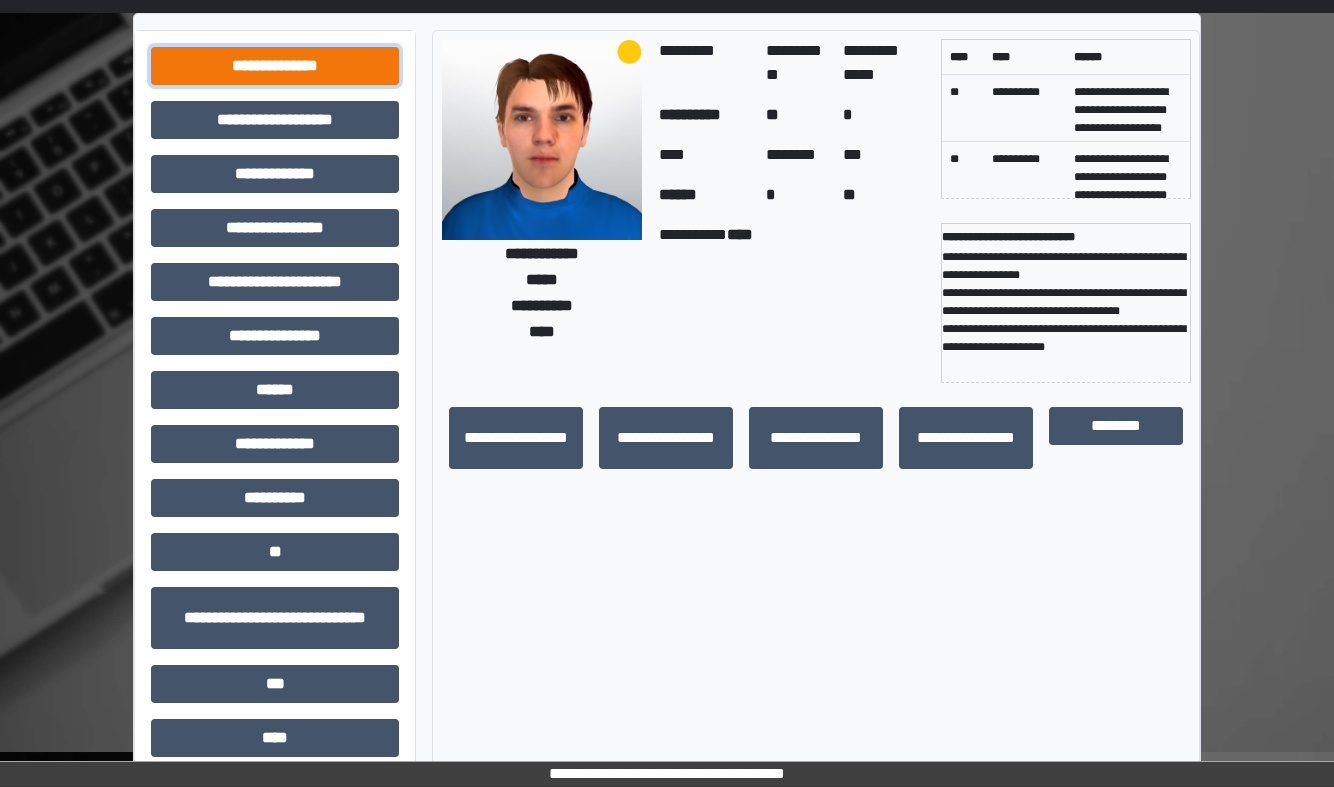 click on "**********" at bounding box center (275, 66) 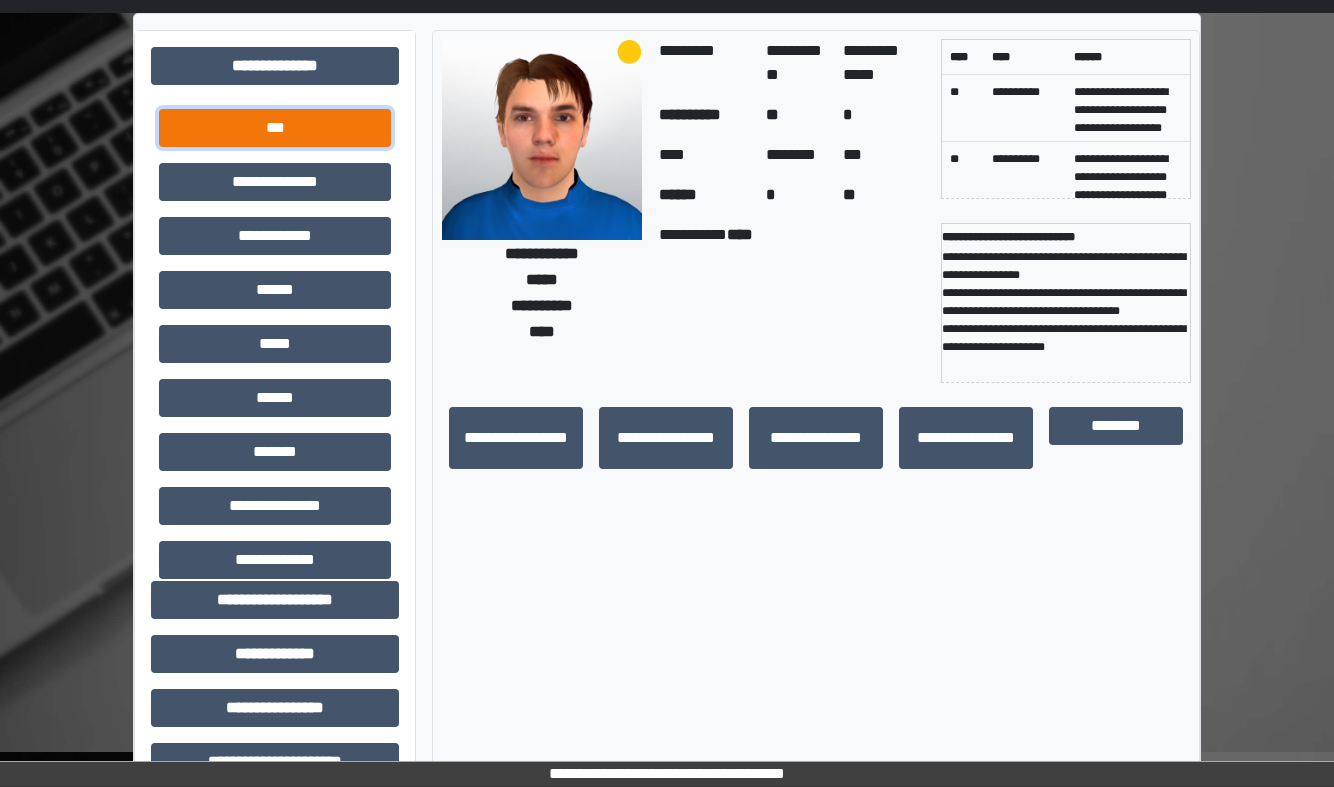click on "***" at bounding box center [275, 128] 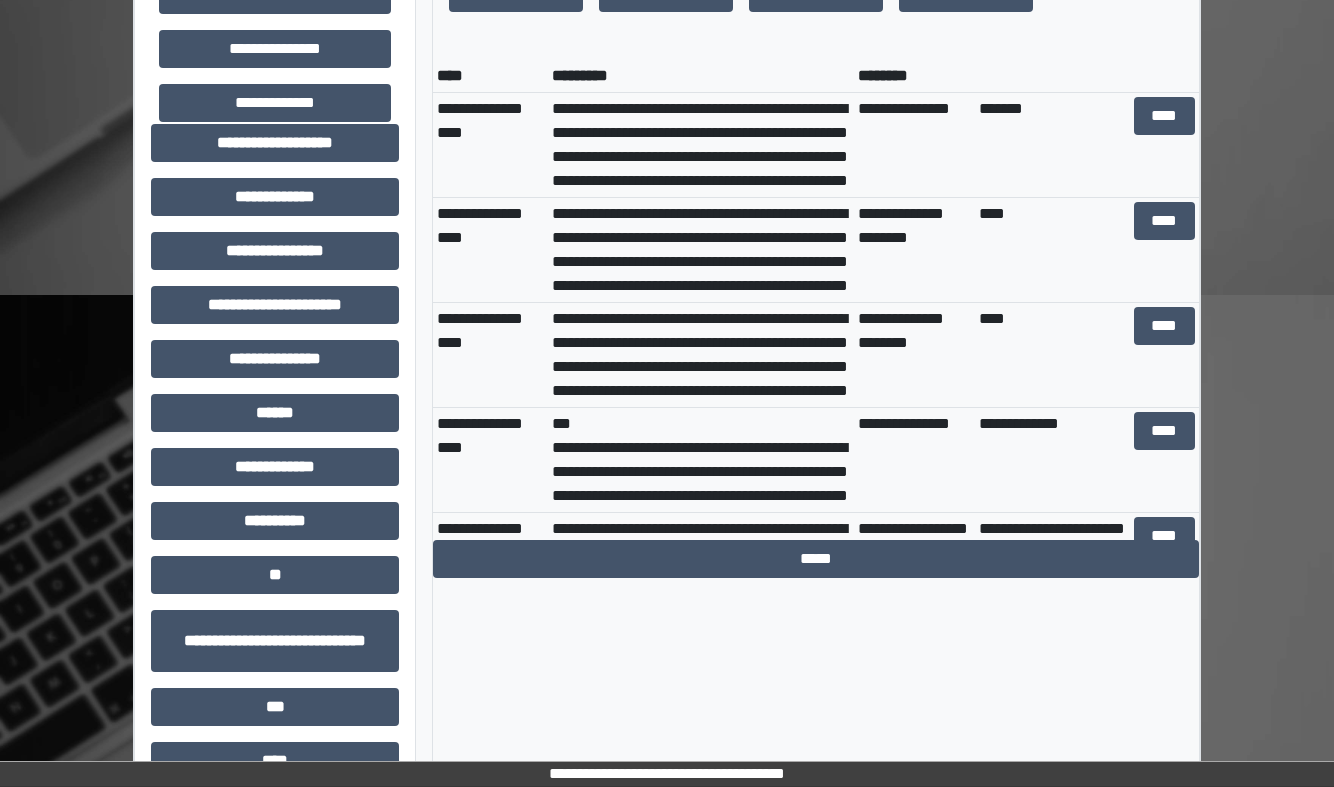scroll, scrollTop: 551, scrollLeft: 0, axis: vertical 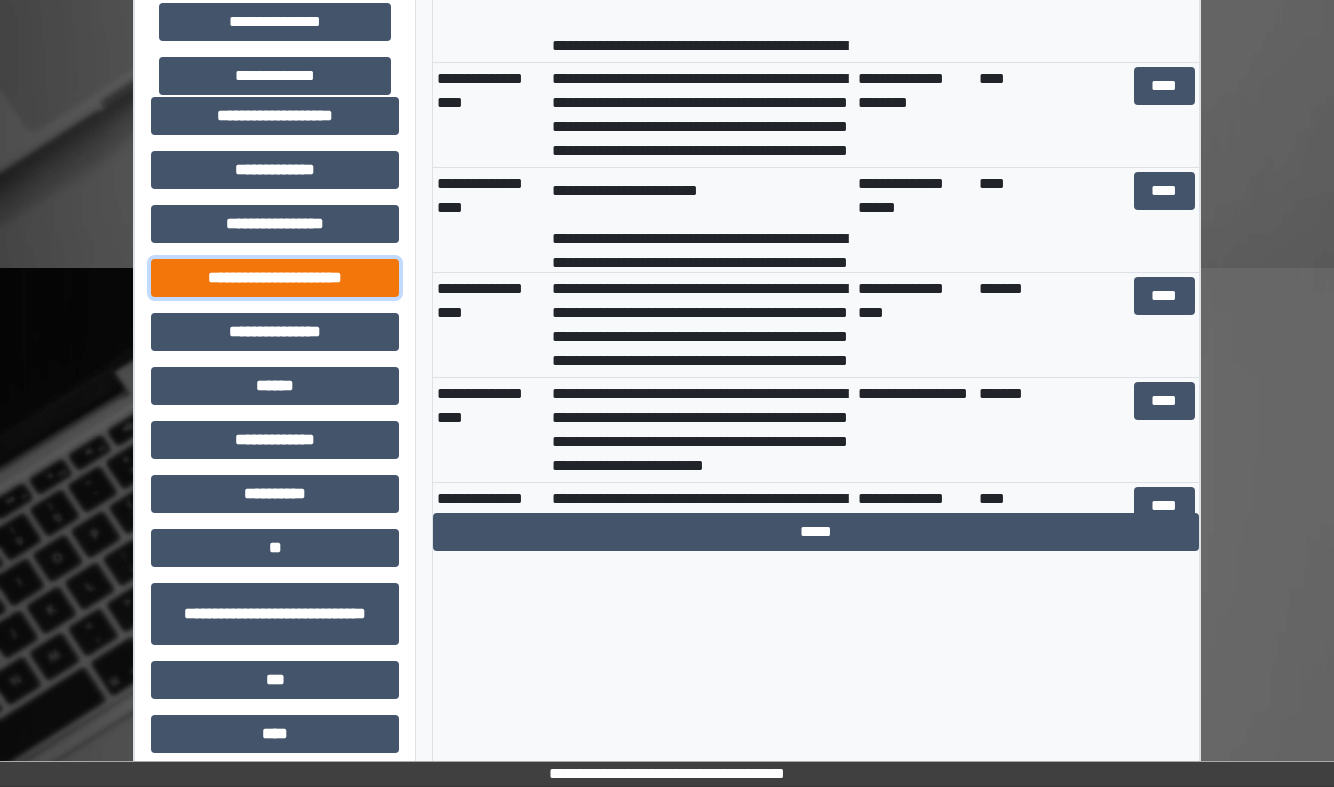 click on "**********" at bounding box center (275, 278) 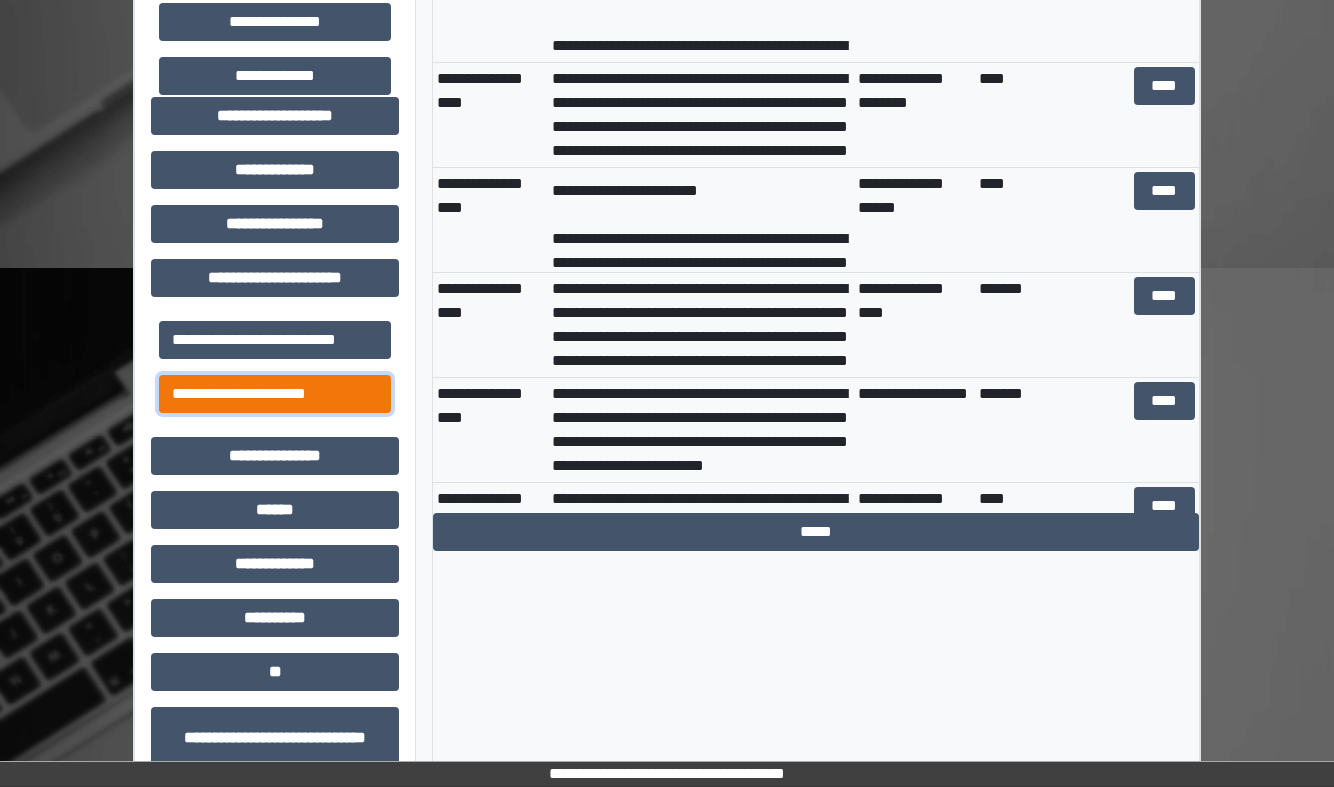 click on "**********" at bounding box center [275, 394] 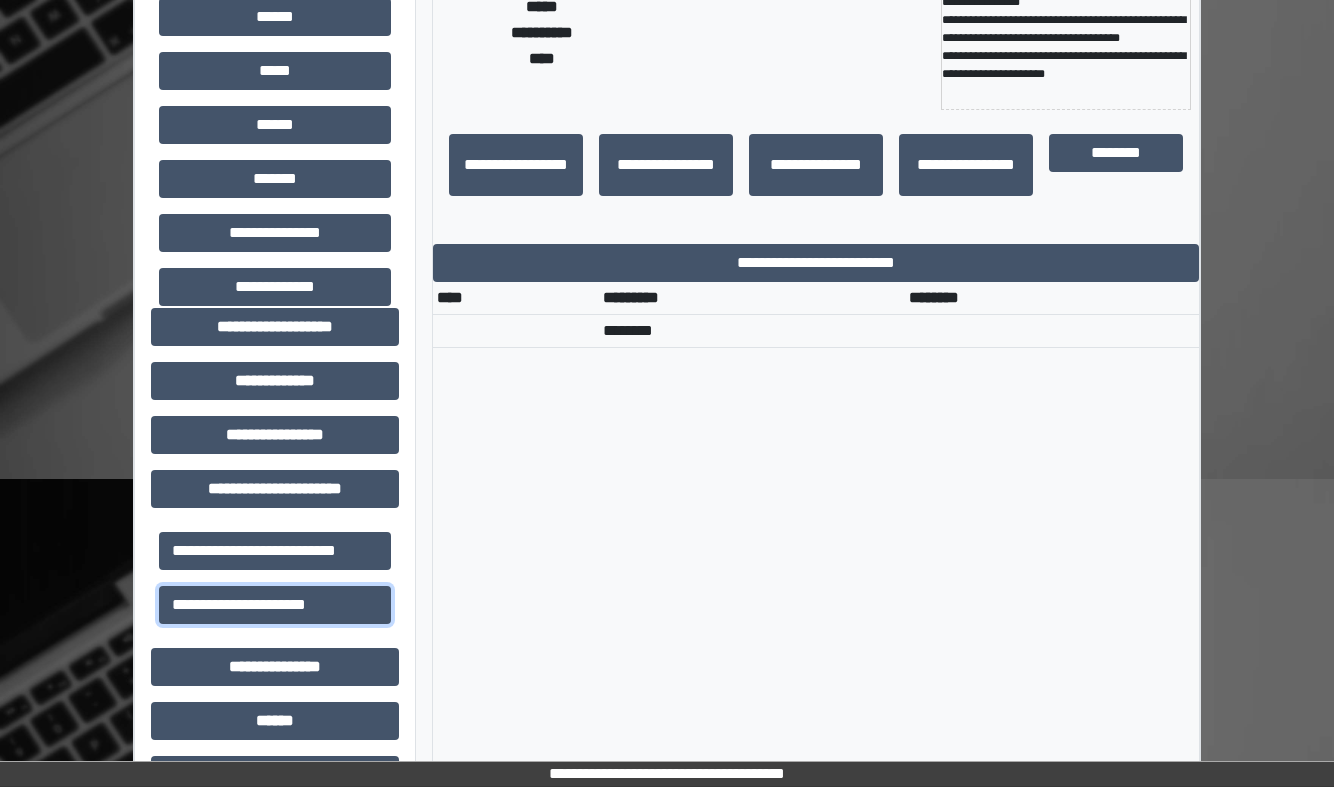 scroll, scrollTop: 339, scrollLeft: 0, axis: vertical 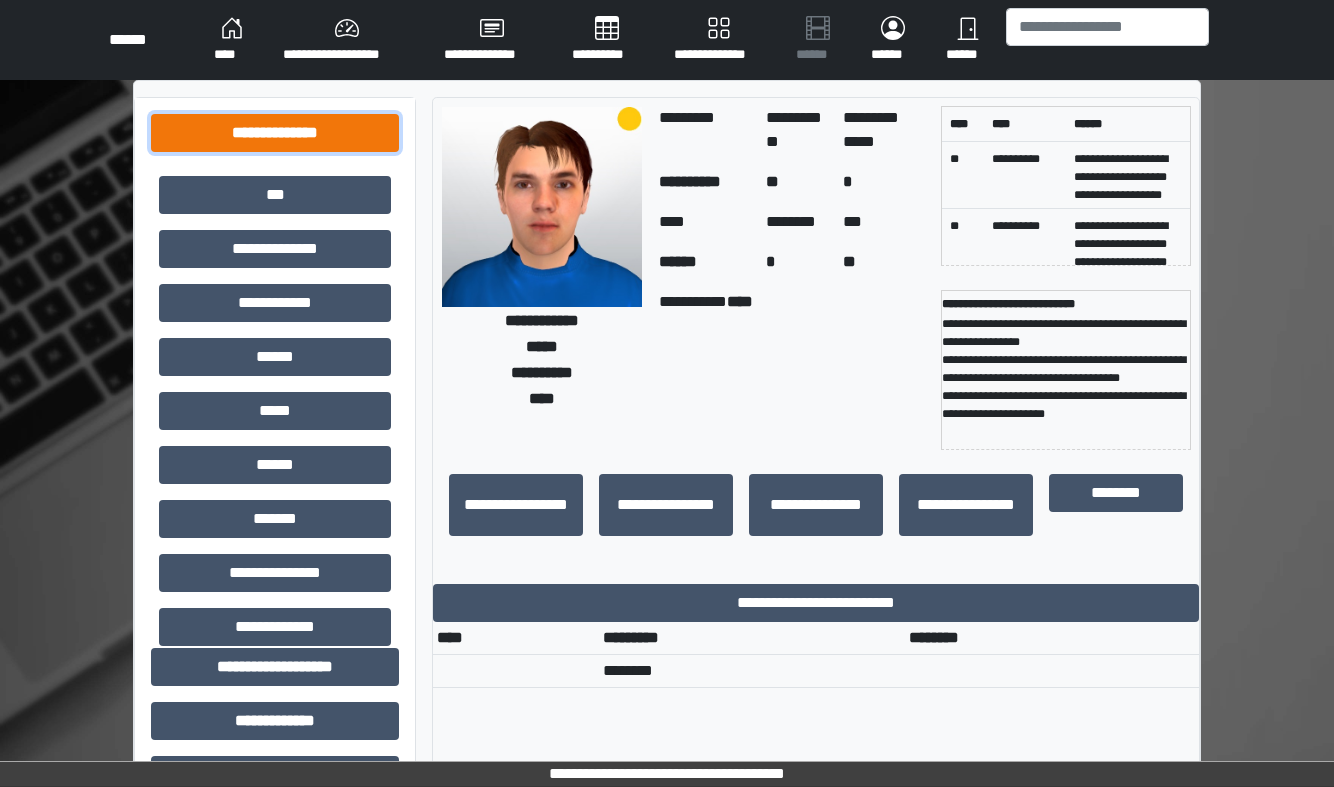 click on "**********" at bounding box center (275, 133) 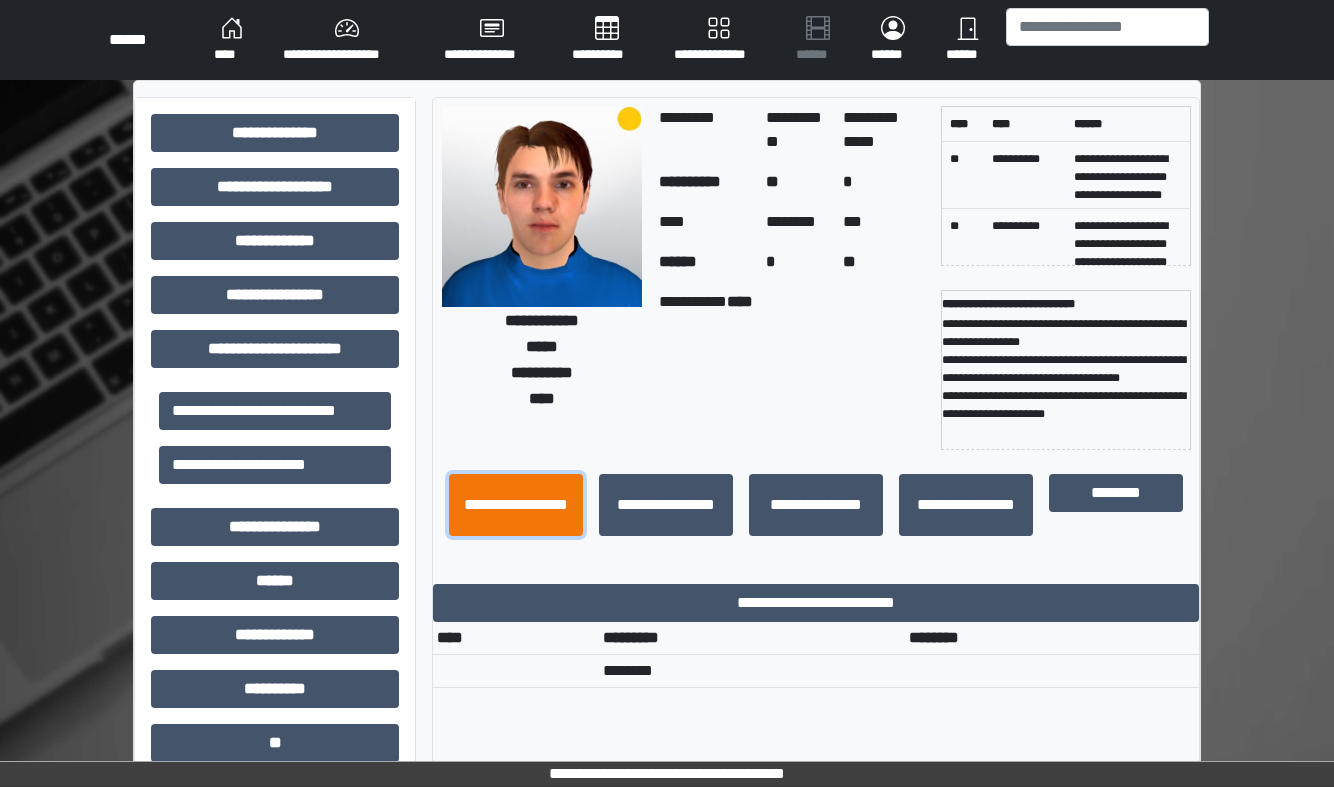 click on "**********" at bounding box center (516, 505) 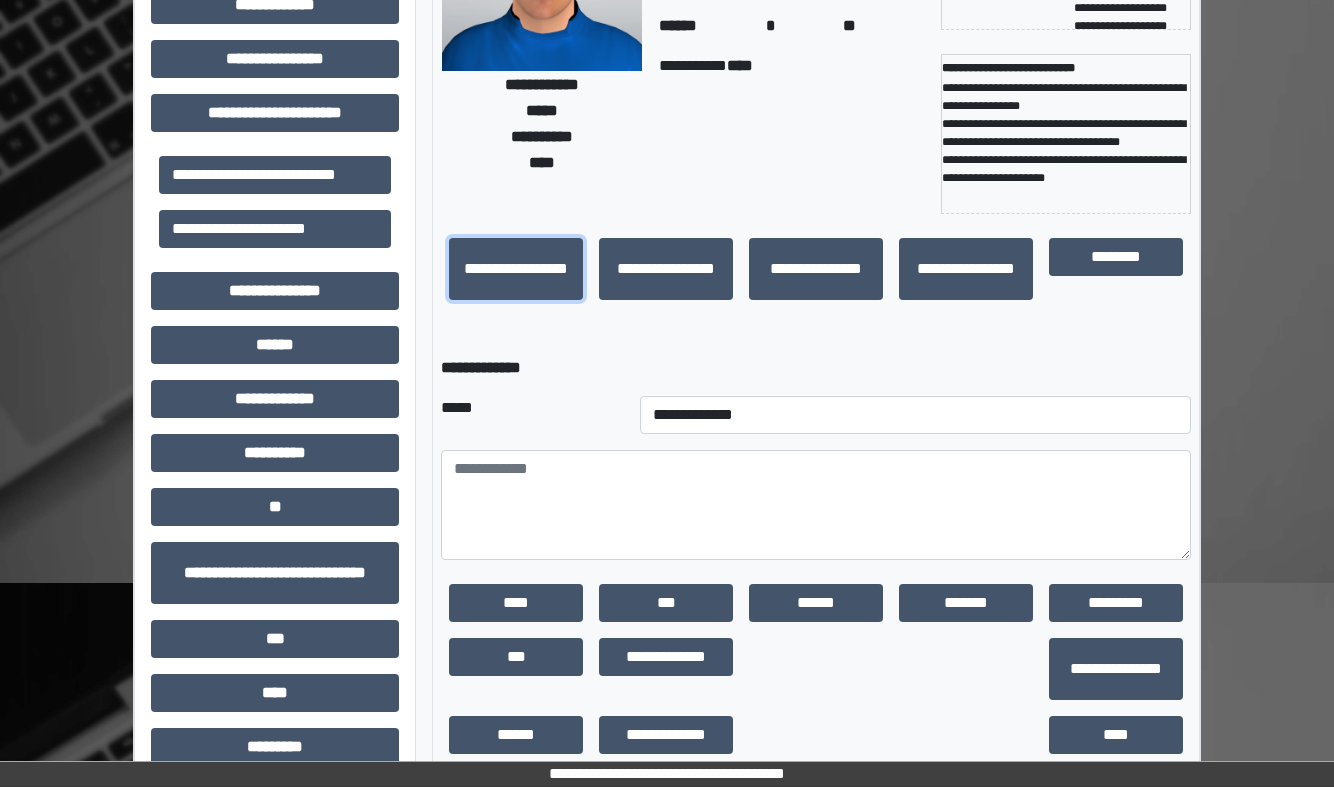 scroll, scrollTop: 271, scrollLeft: 0, axis: vertical 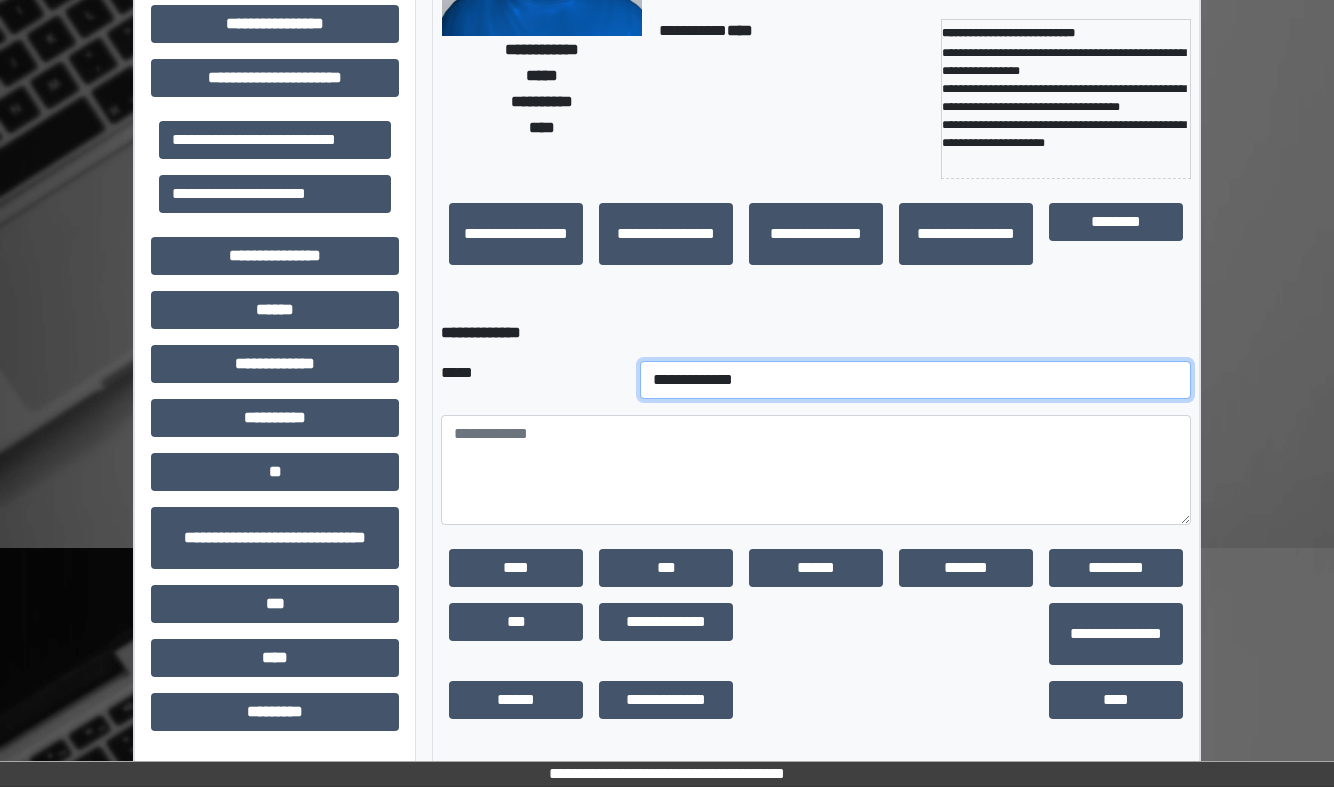 click on "**********" at bounding box center [915, 380] 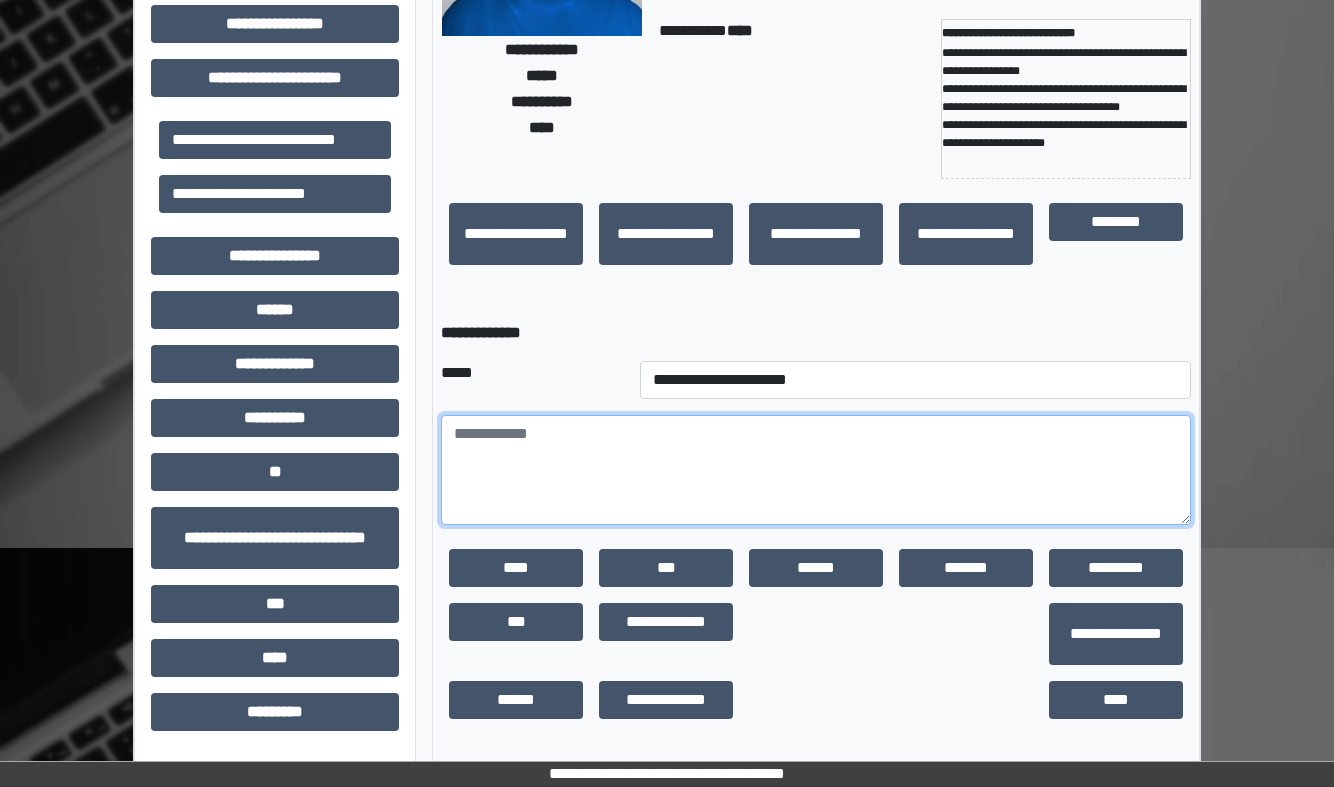 click at bounding box center (816, 470) 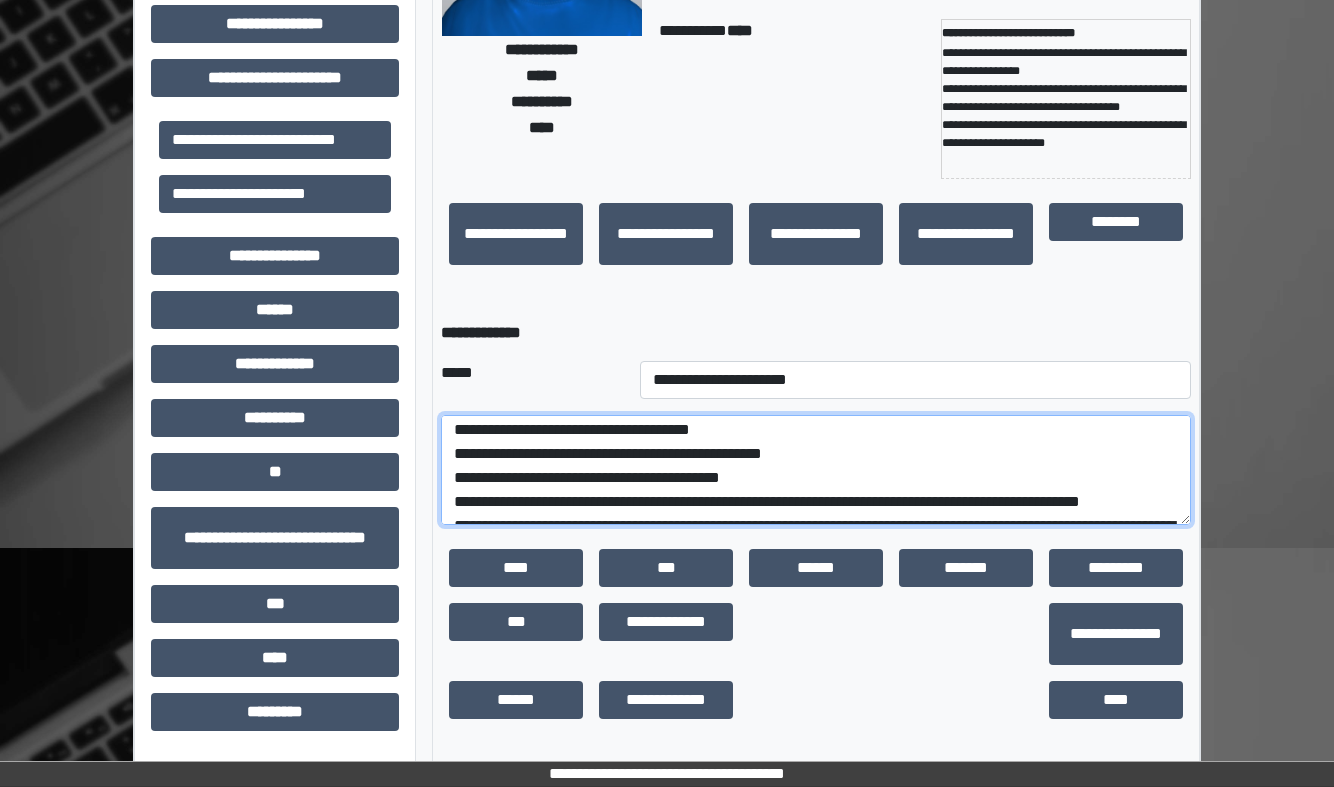 scroll, scrollTop: 0, scrollLeft: 0, axis: both 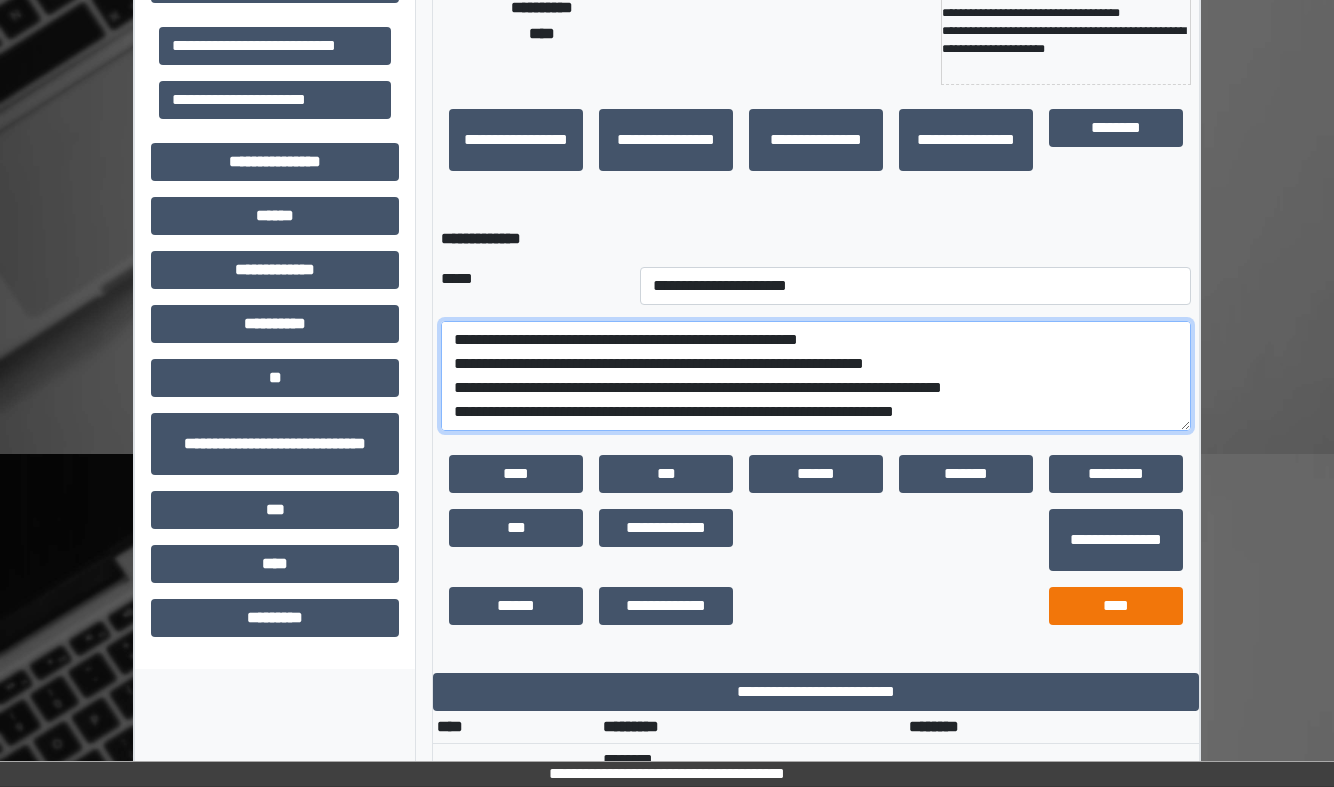 type on "**********" 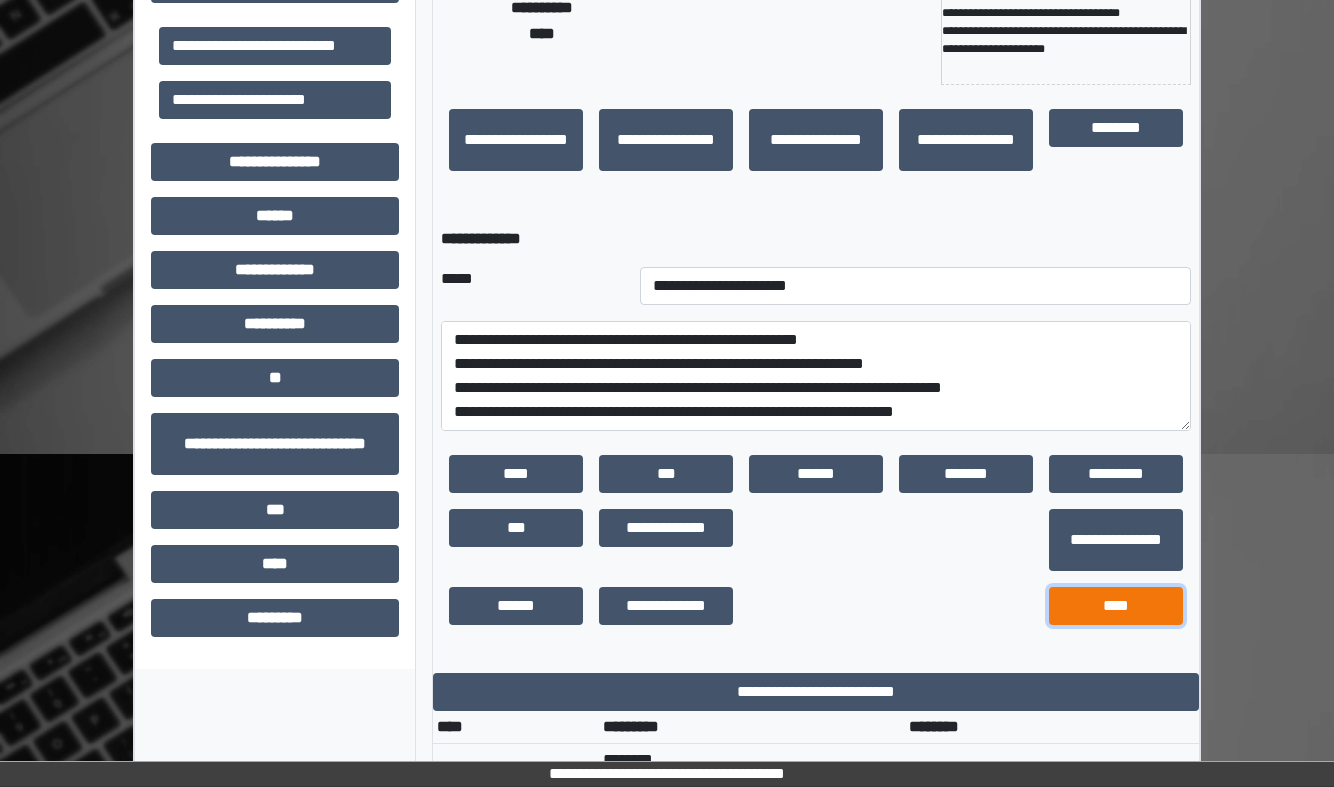 click on "****" at bounding box center [1116, 606] 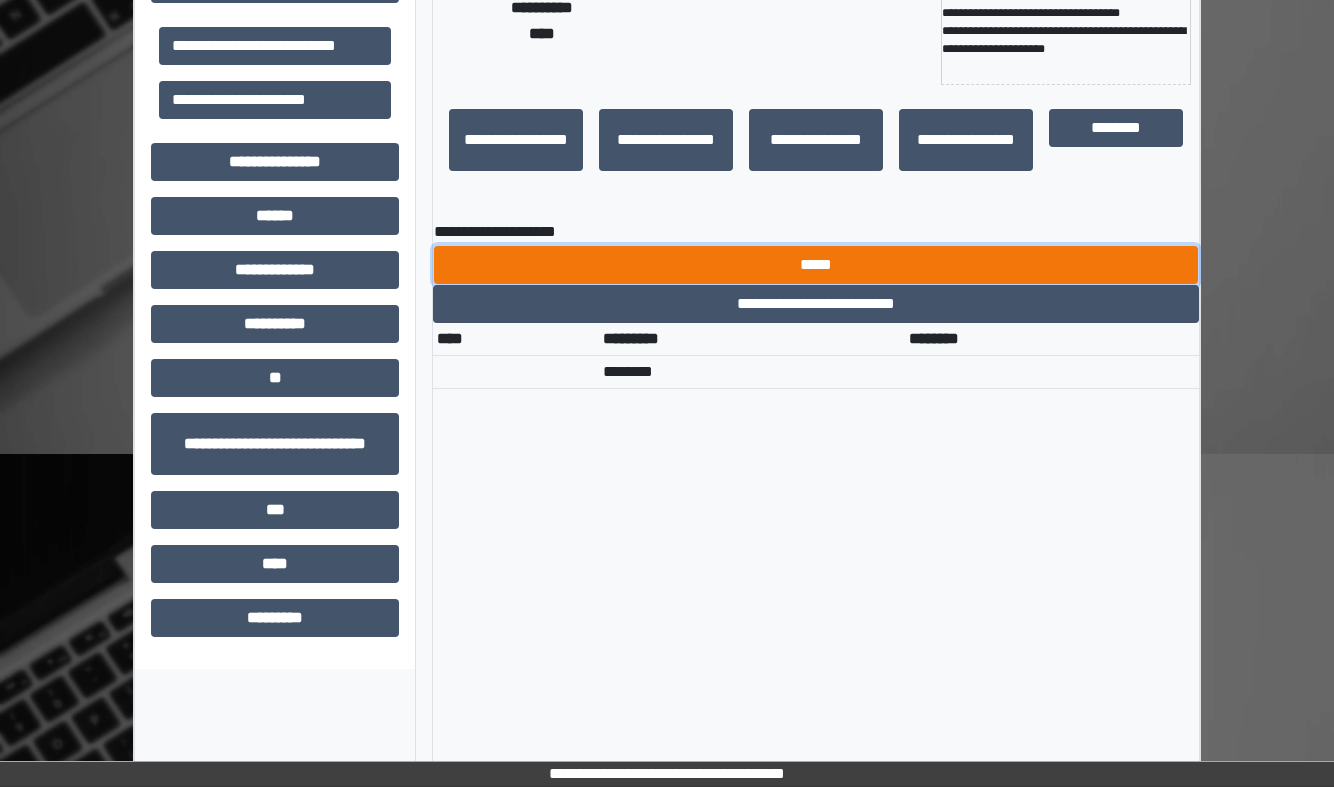 click on "*****" at bounding box center [816, 265] 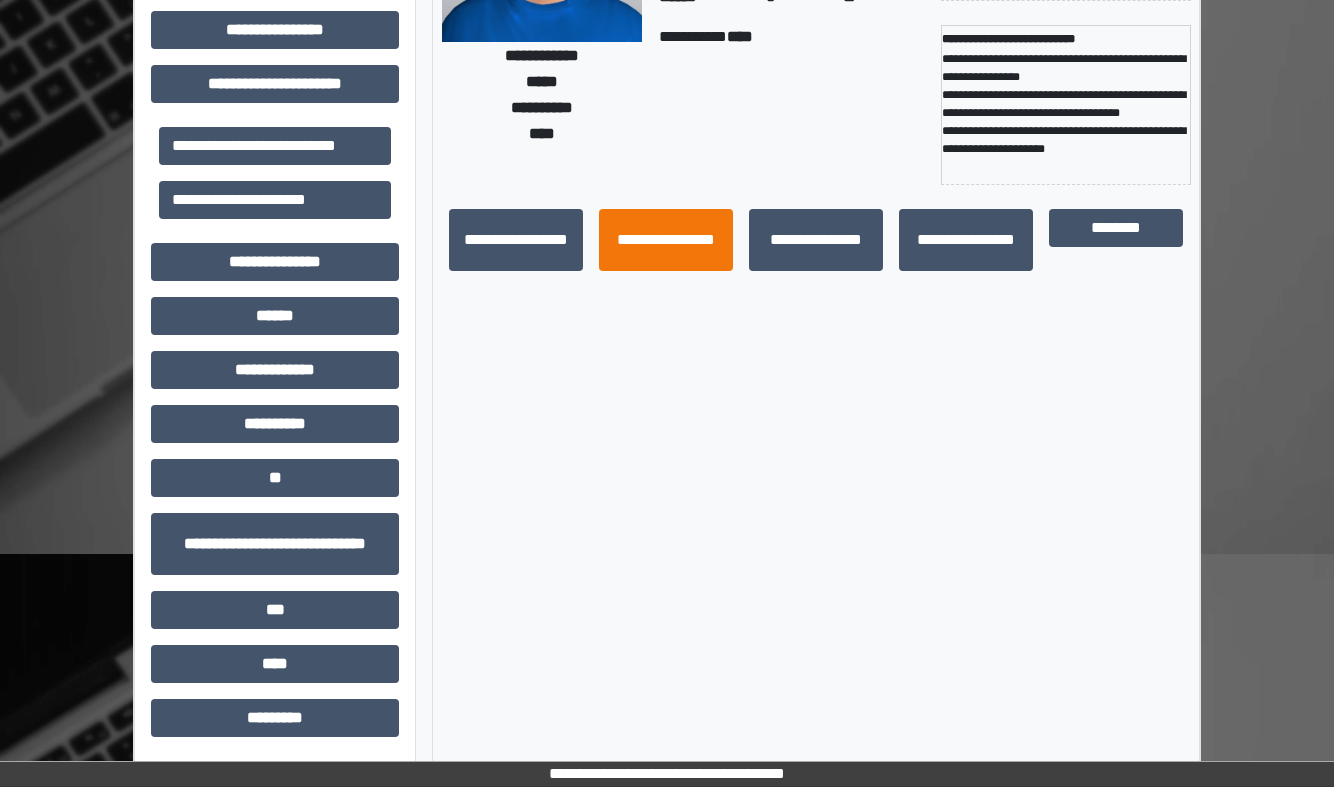 scroll, scrollTop: 0, scrollLeft: 0, axis: both 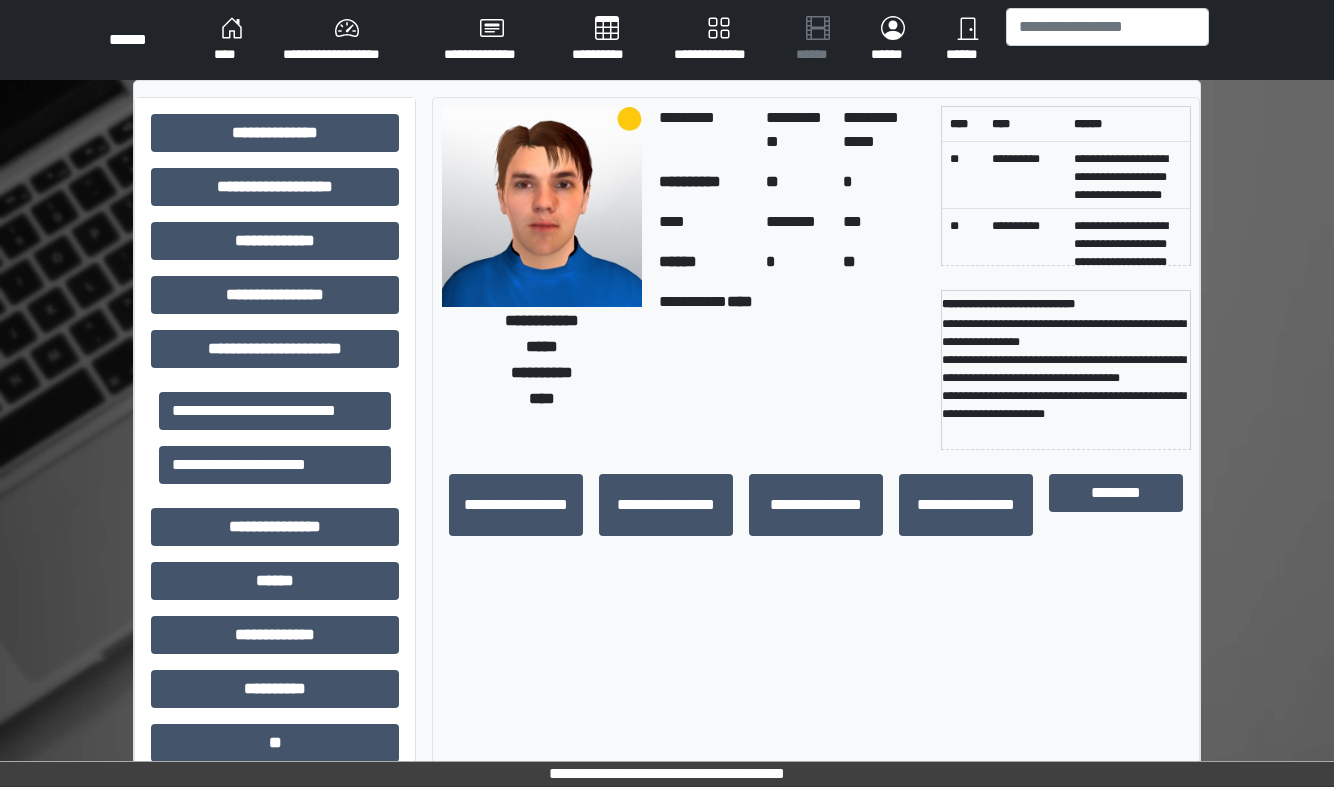 click on "****" at bounding box center [232, 40] 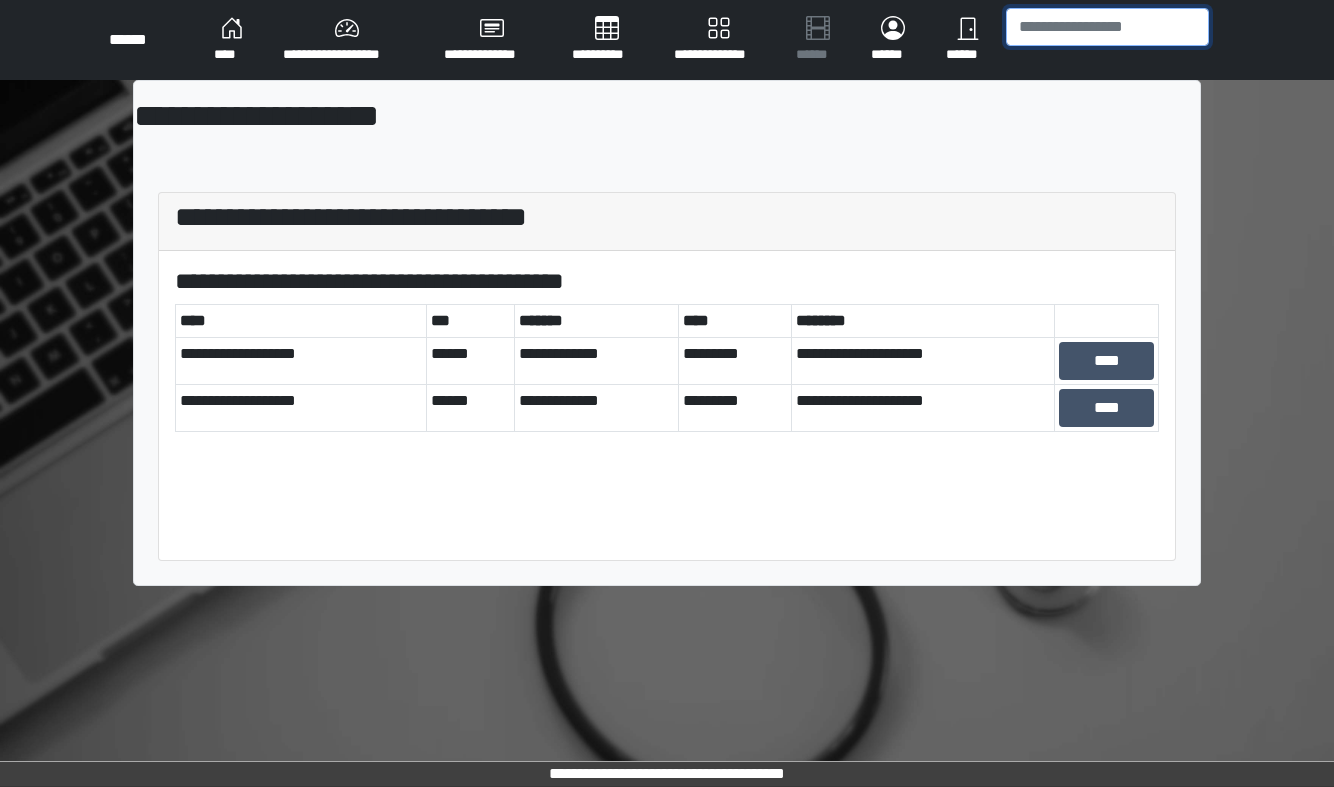 click at bounding box center (1107, 27) 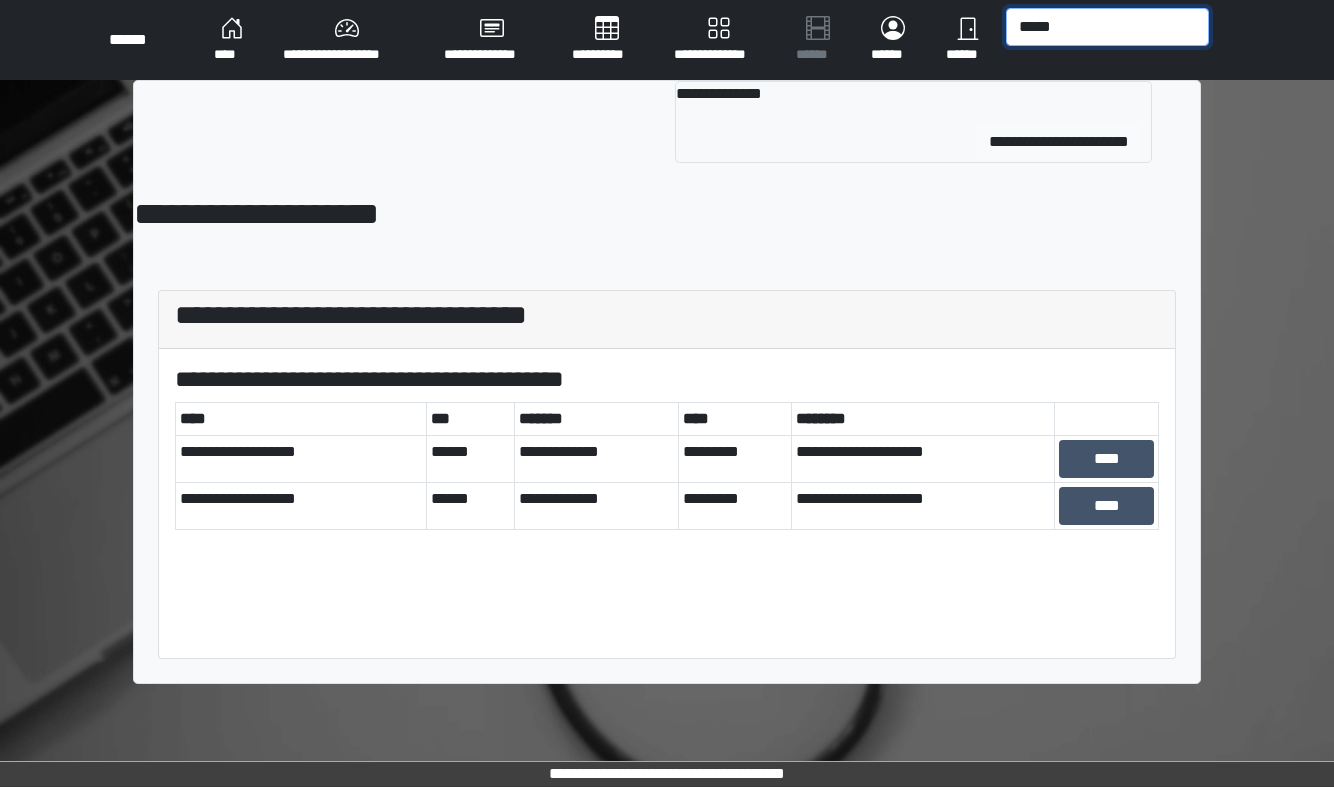 type on "*****" 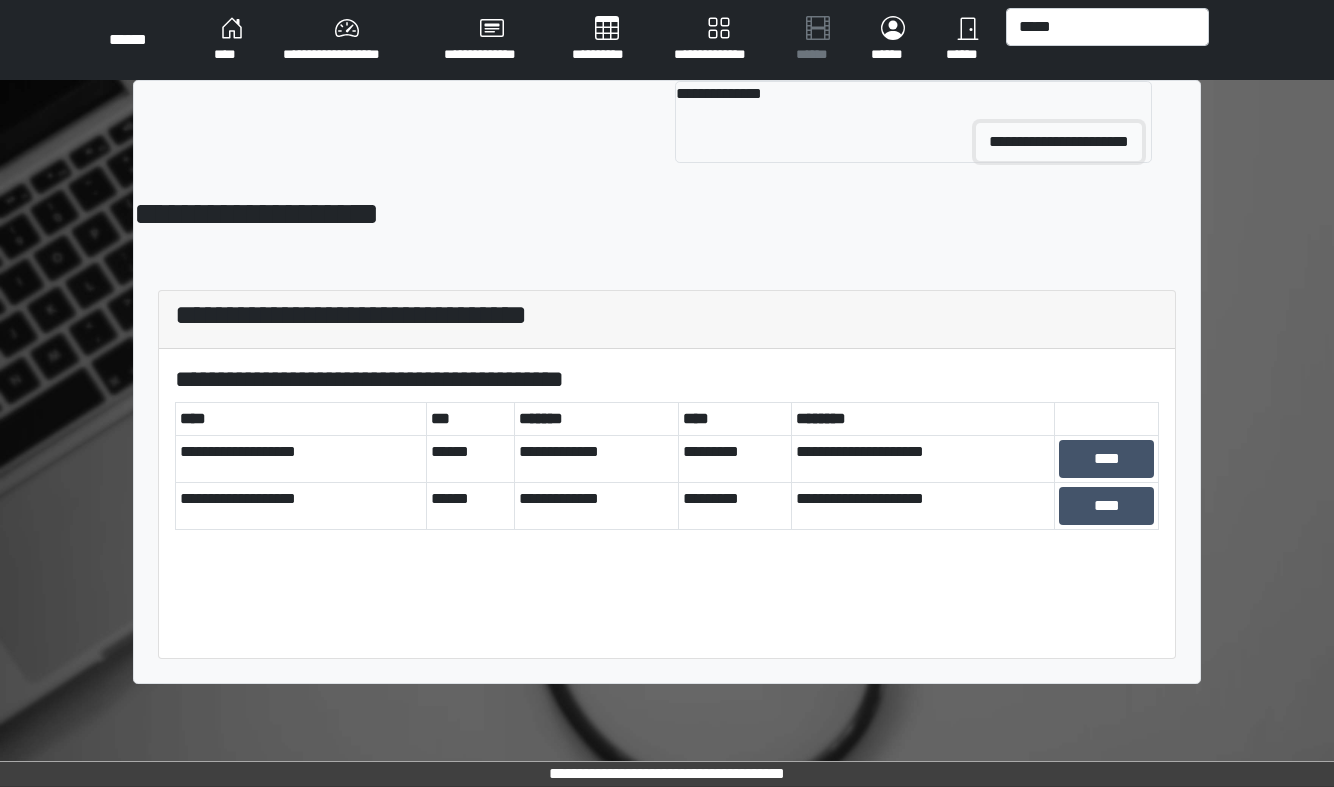 click on "**********" at bounding box center (1059, 142) 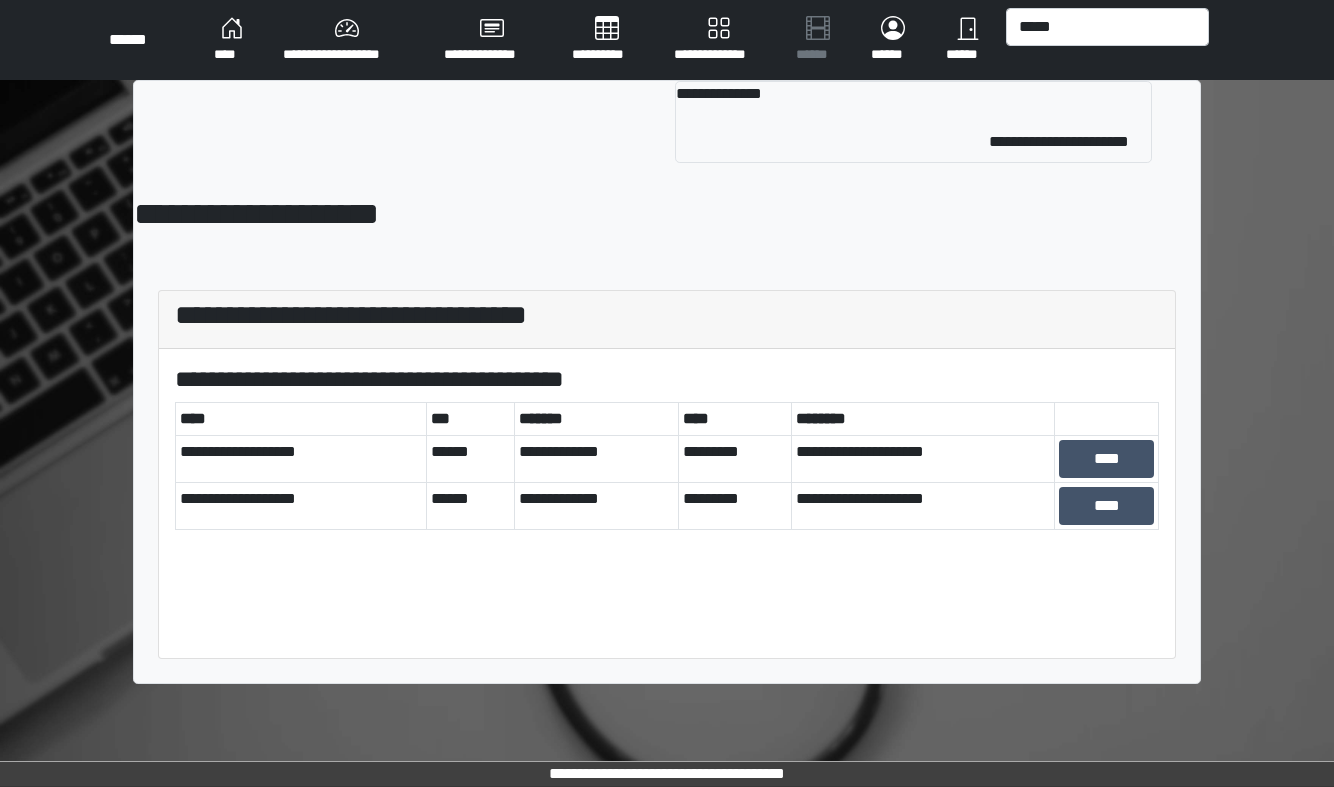 type 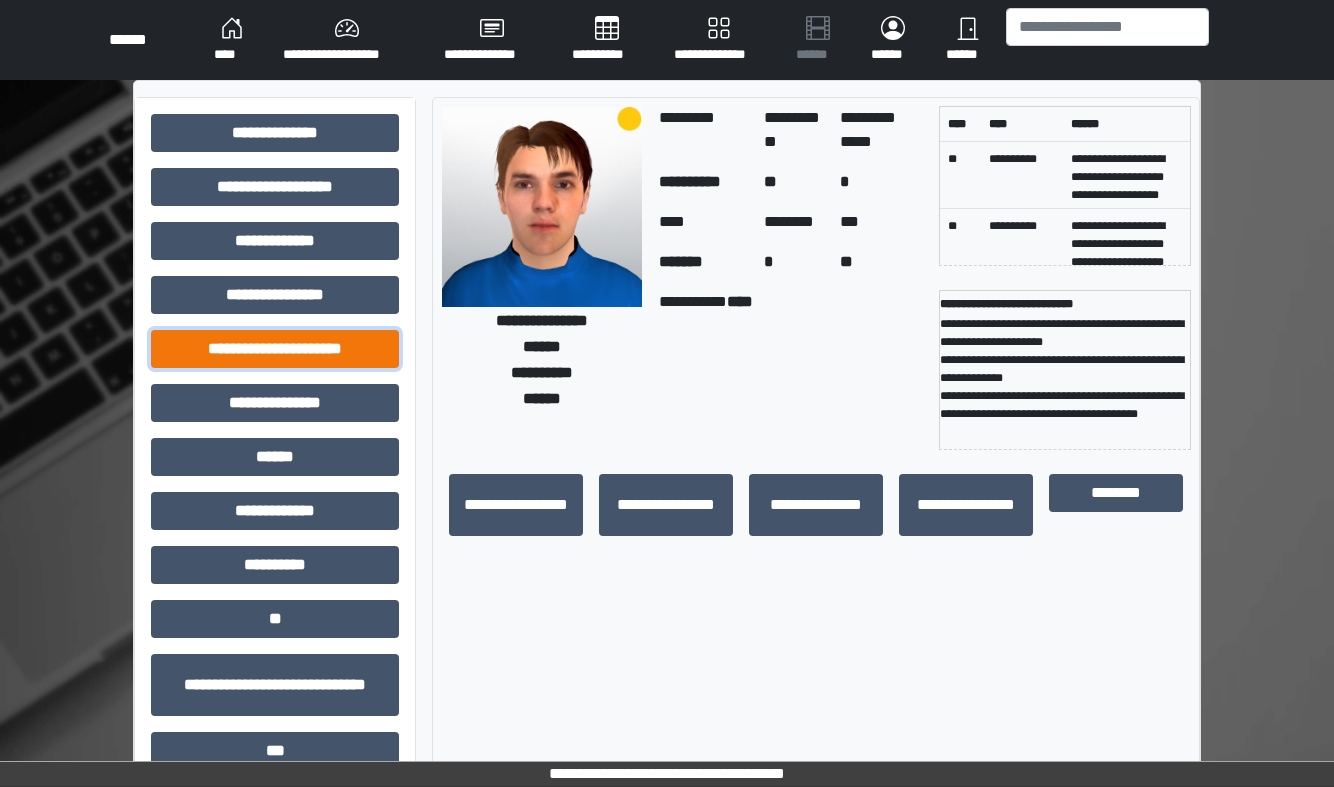 click on "**********" at bounding box center (275, 349) 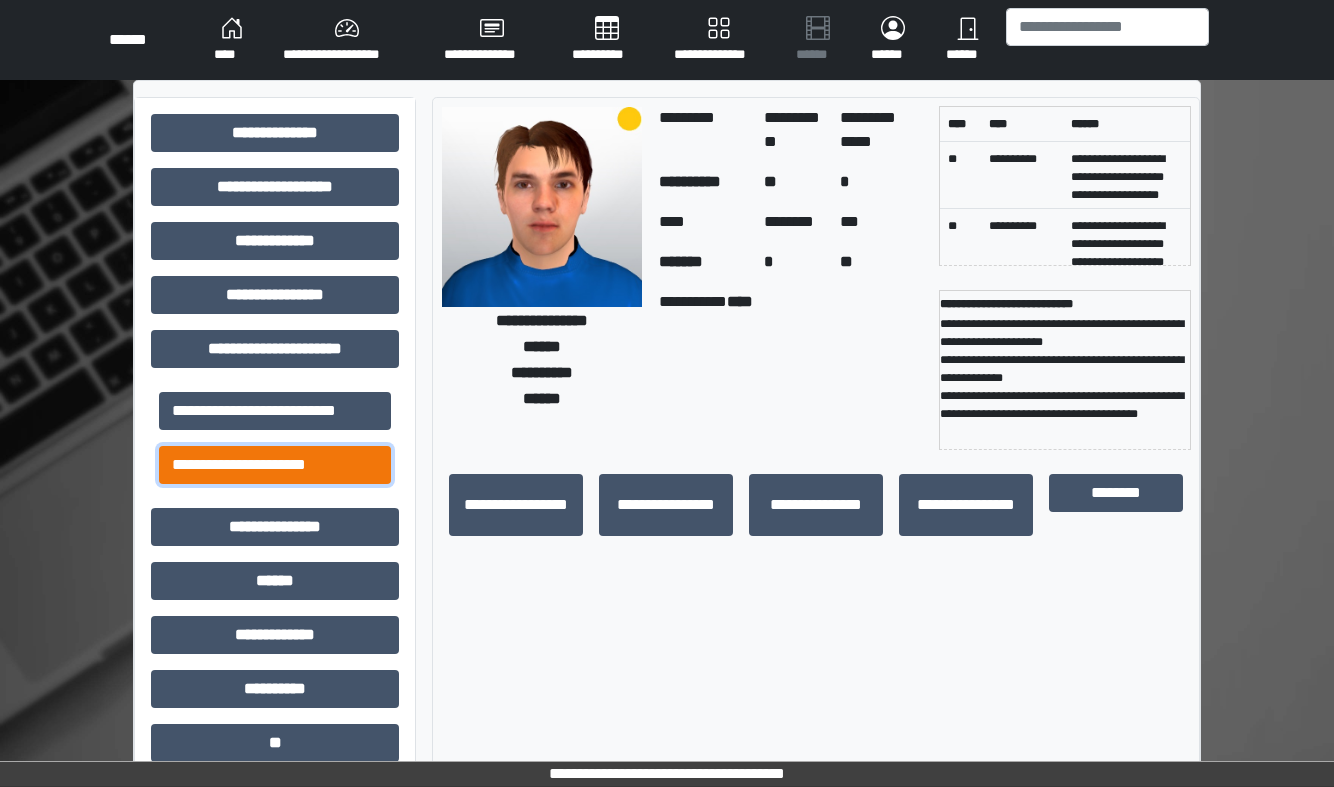 click on "**********" at bounding box center [275, 465] 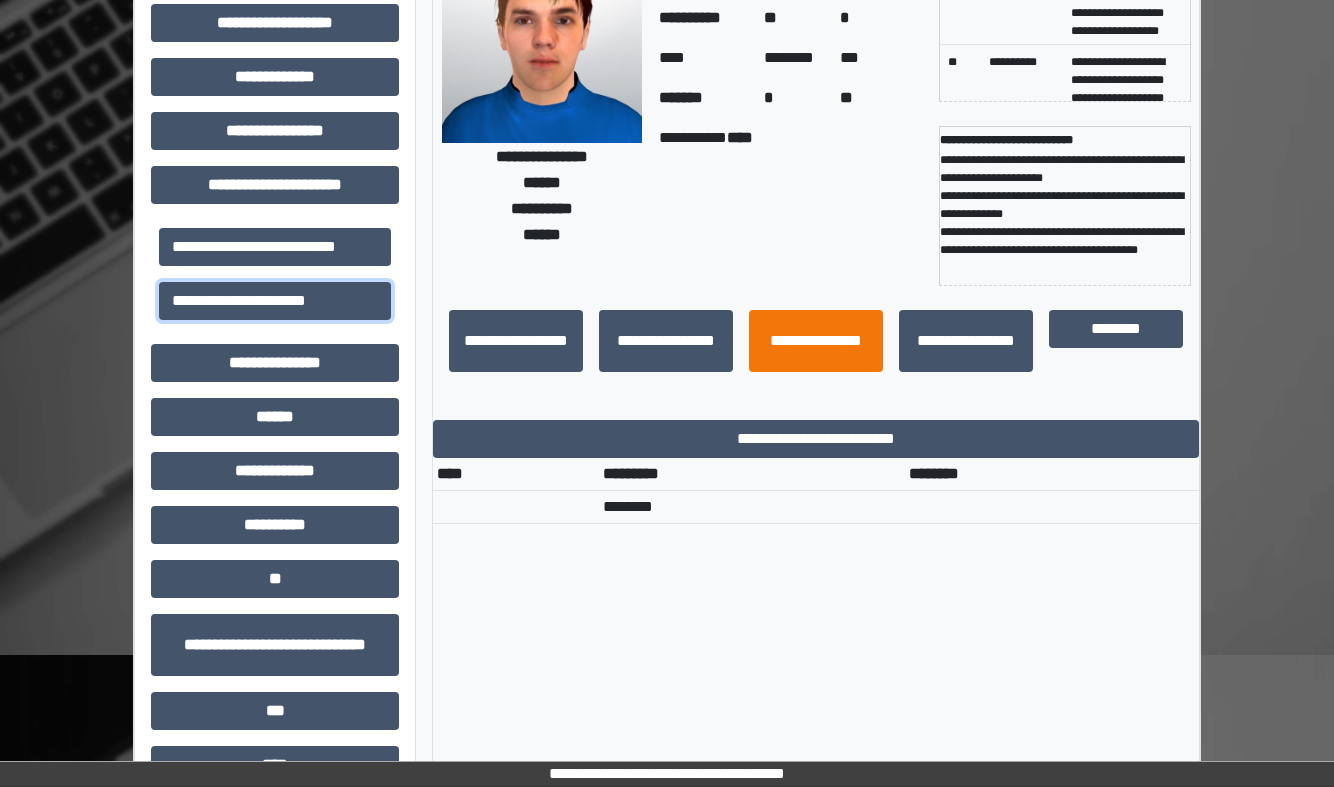 scroll, scrollTop: 160, scrollLeft: 0, axis: vertical 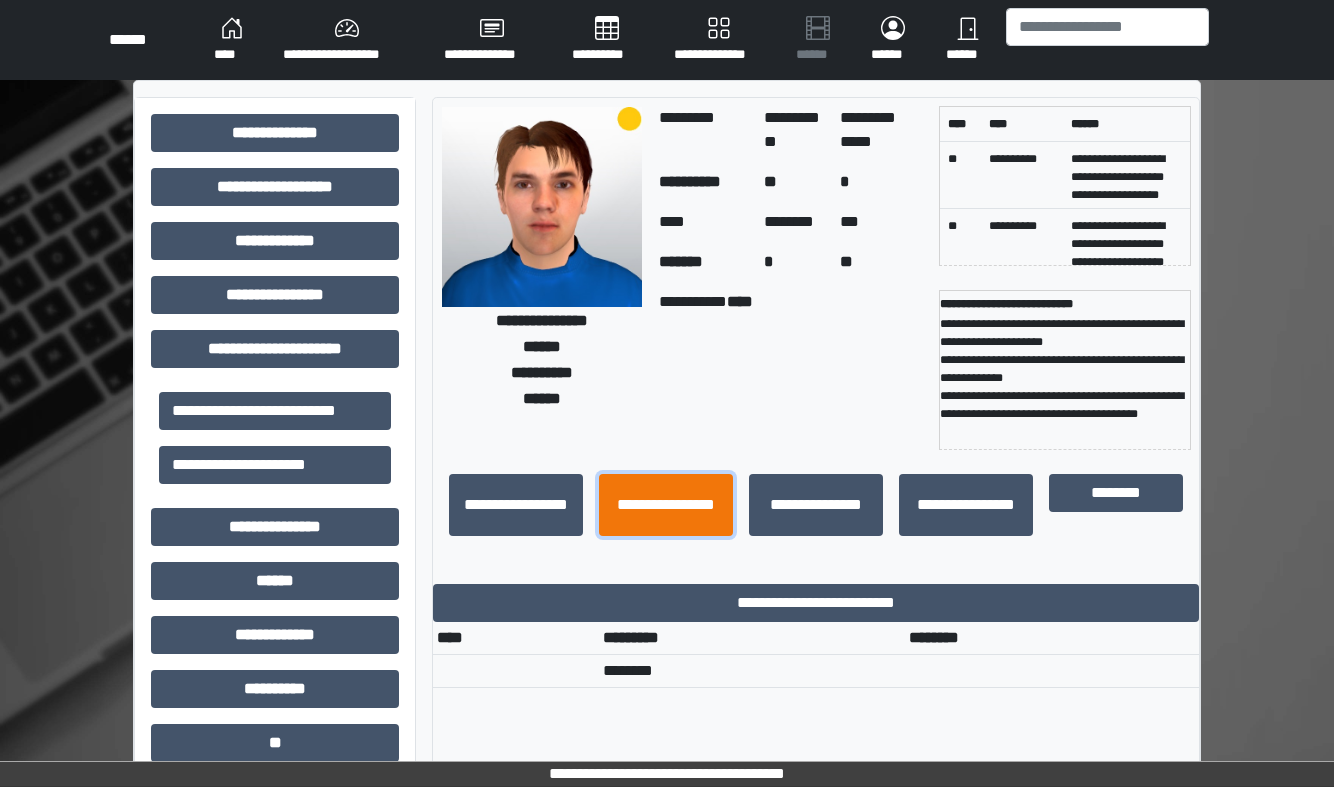 click on "**********" at bounding box center [666, 505] 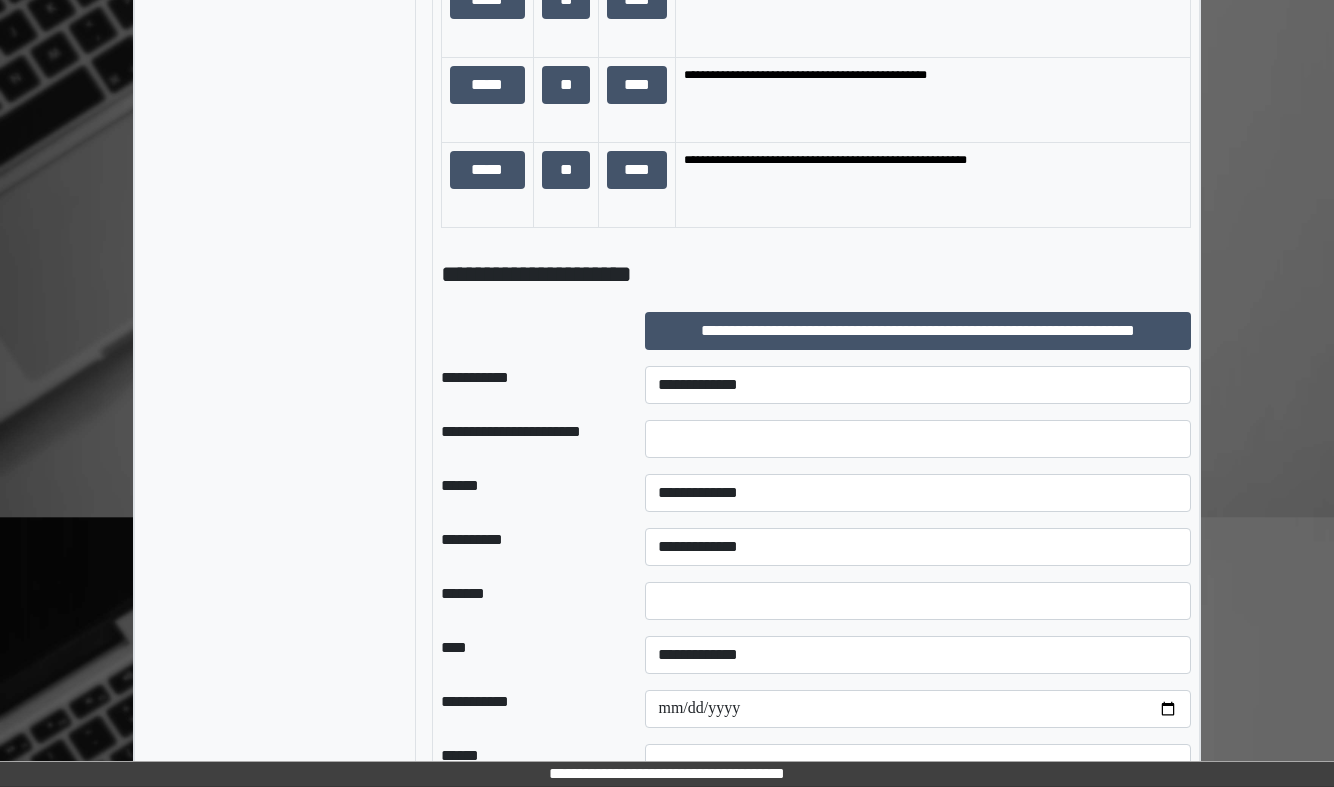 scroll, scrollTop: 1165, scrollLeft: 0, axis: vertical 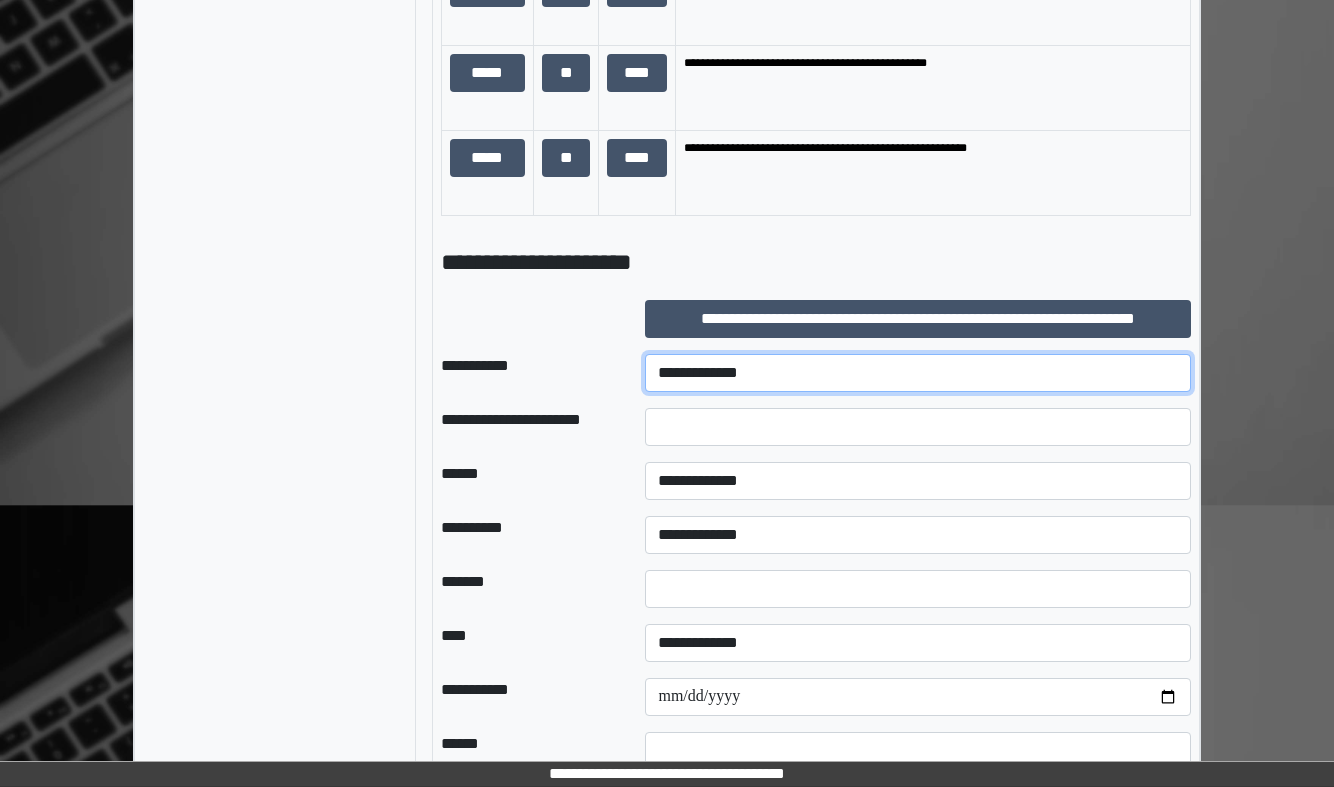 click on "**********" at bounding box center [918, 373] 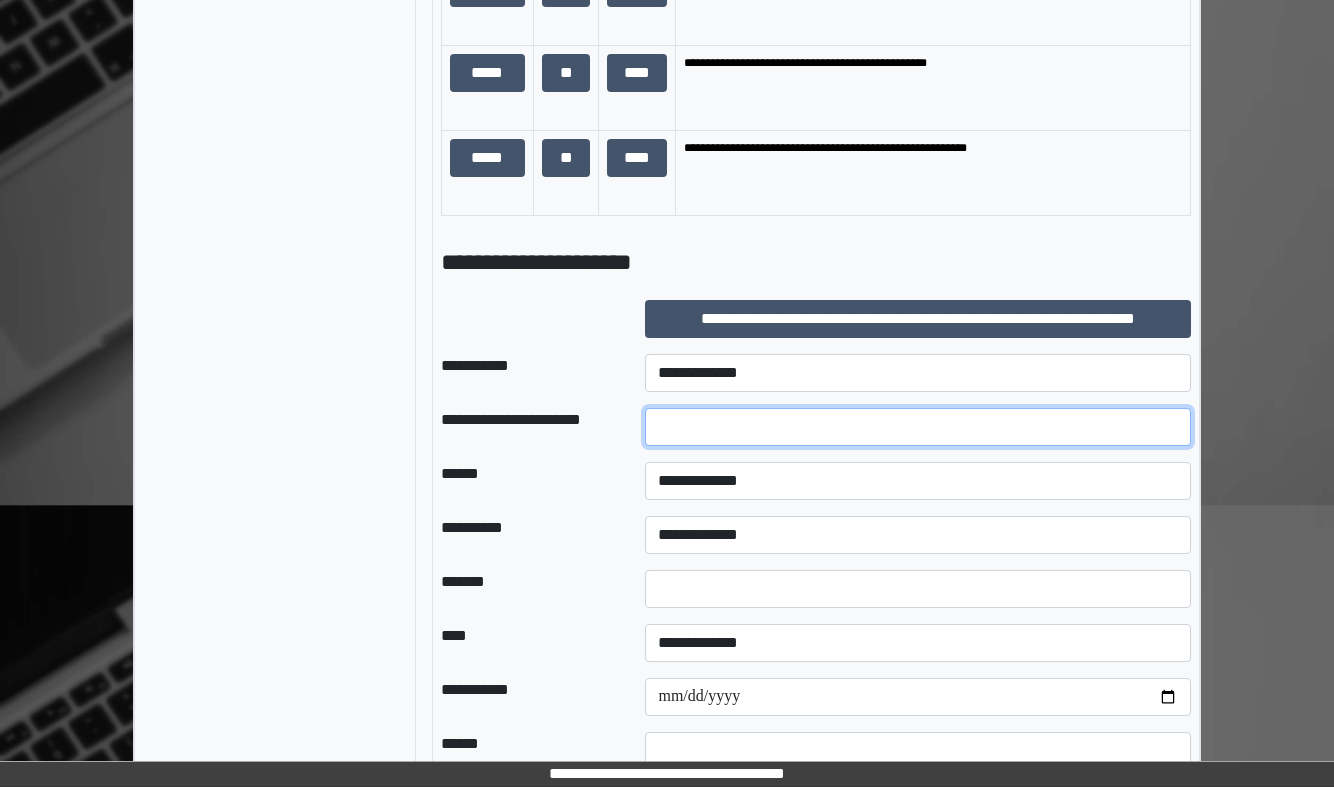 click at bounding box center (918, 427) 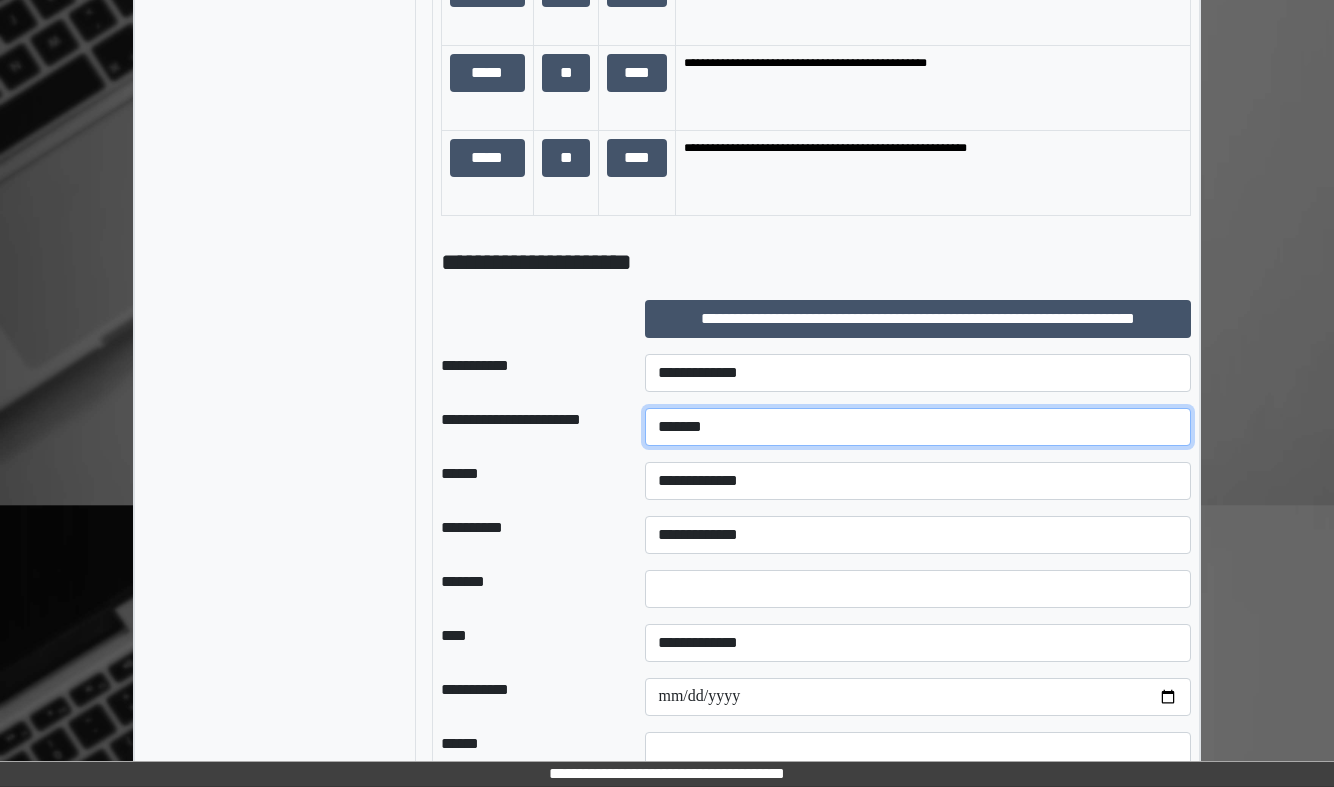 type on "******" 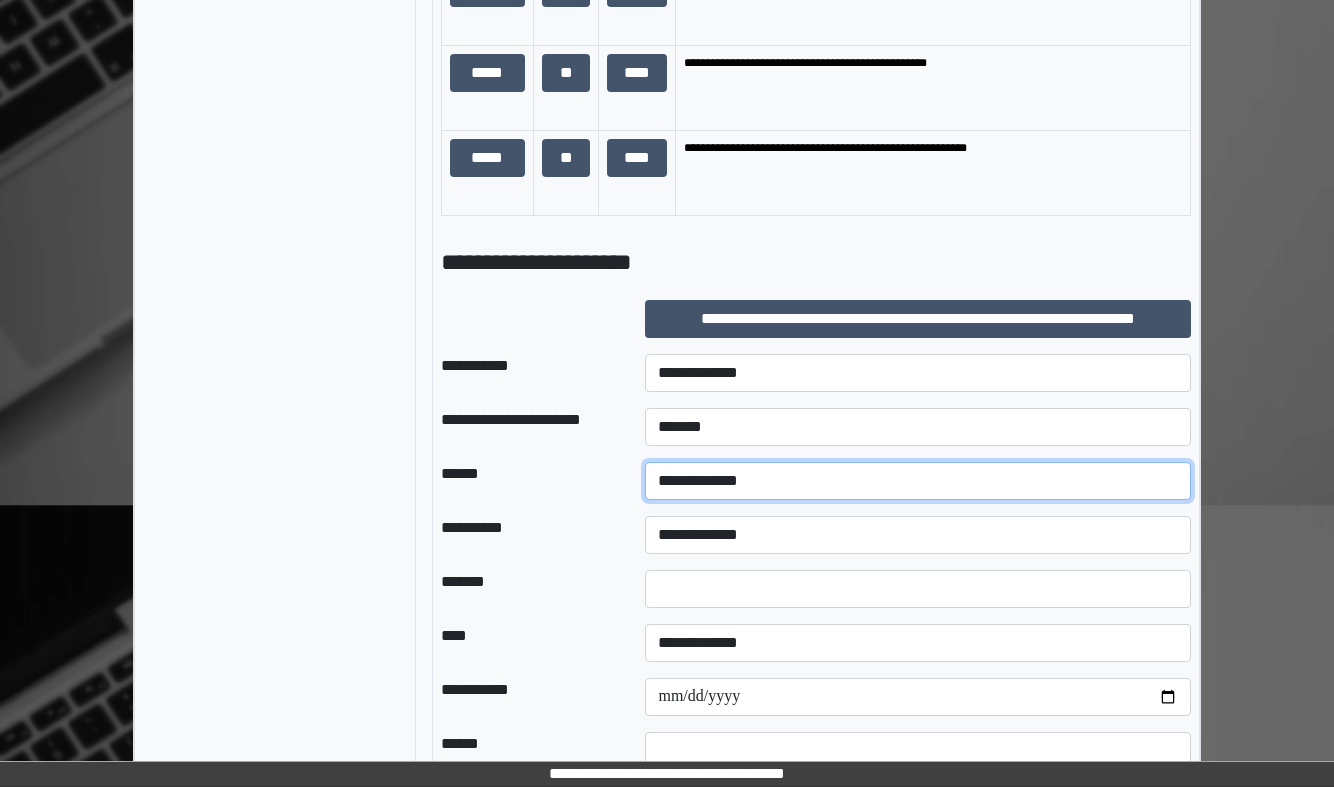 click on "**********" at bounding box center (918, 481) 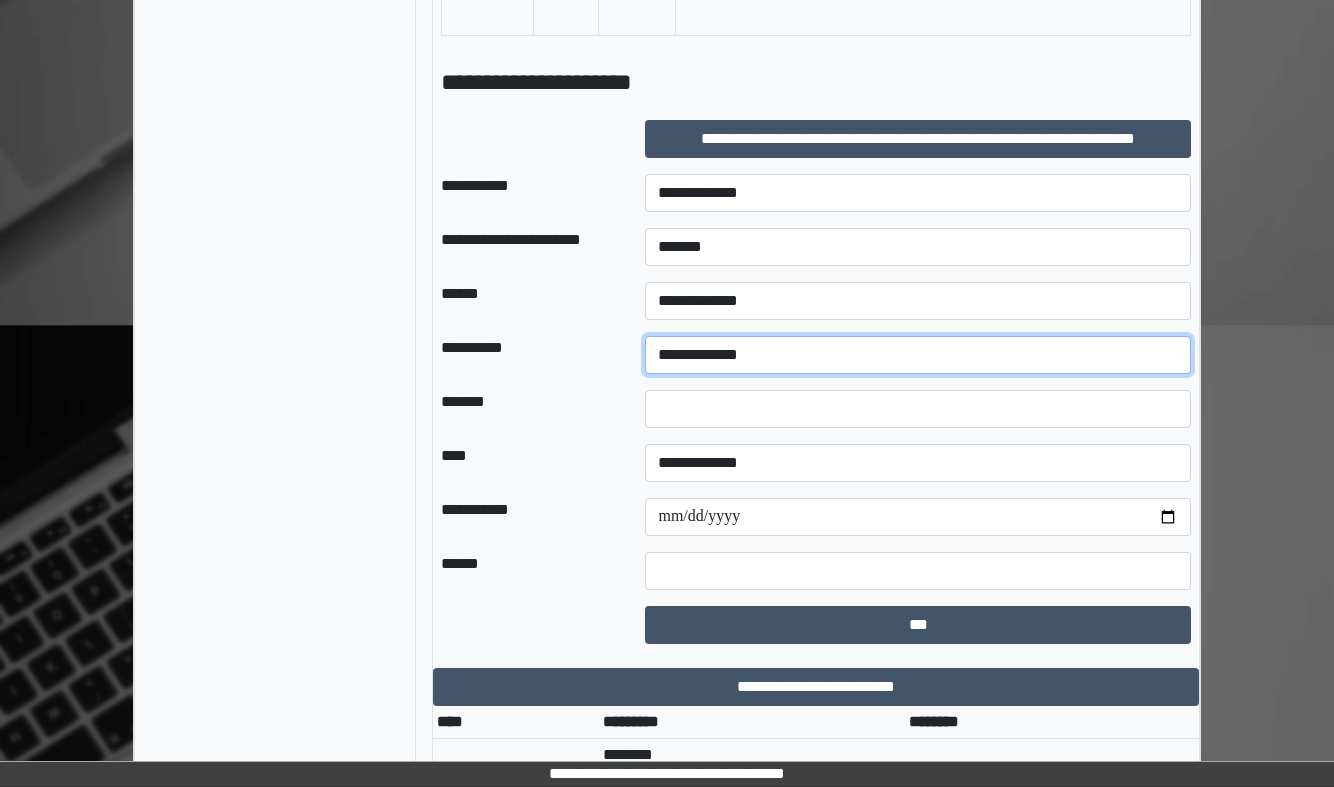 click on "**********" at bounding box center (918, 355) 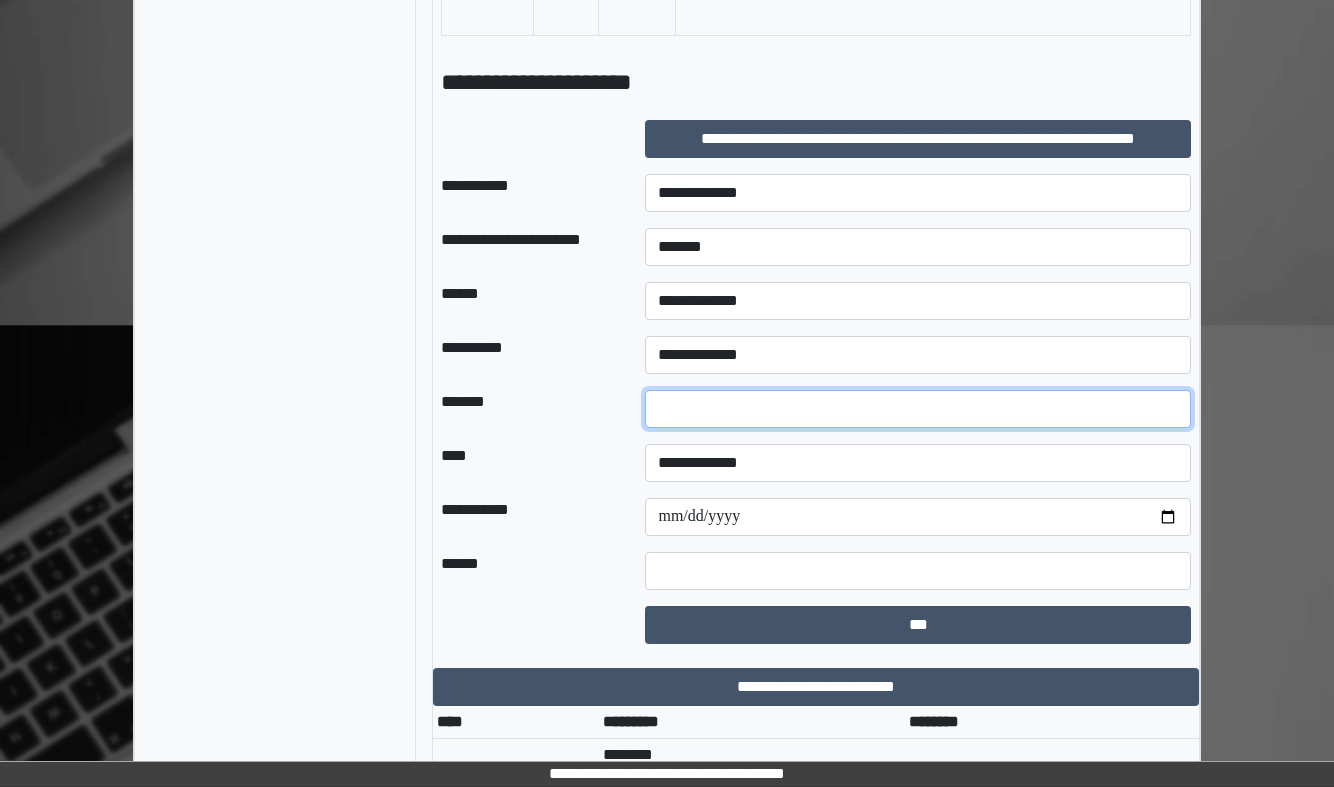 click at bounding box center [918, 409] 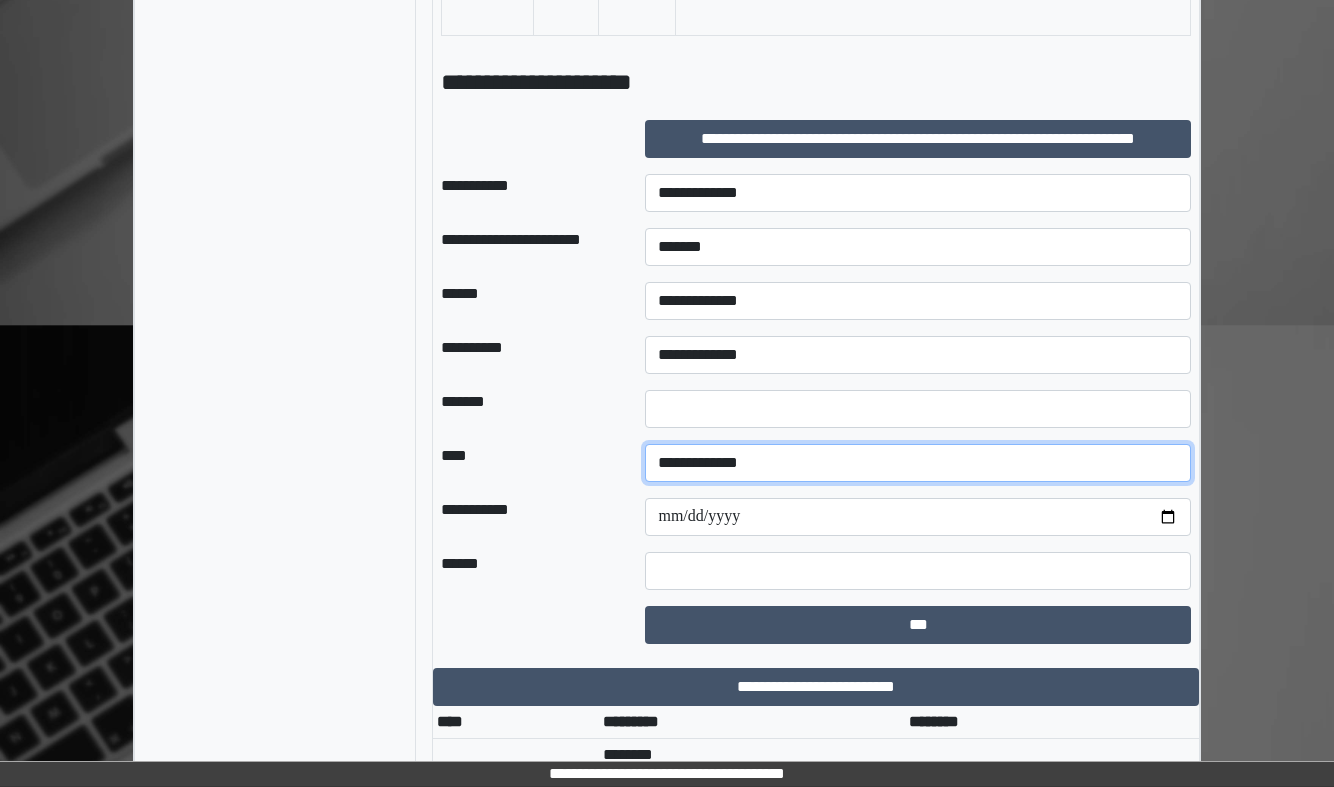 click on "**********" at bounding box center (918, 463) 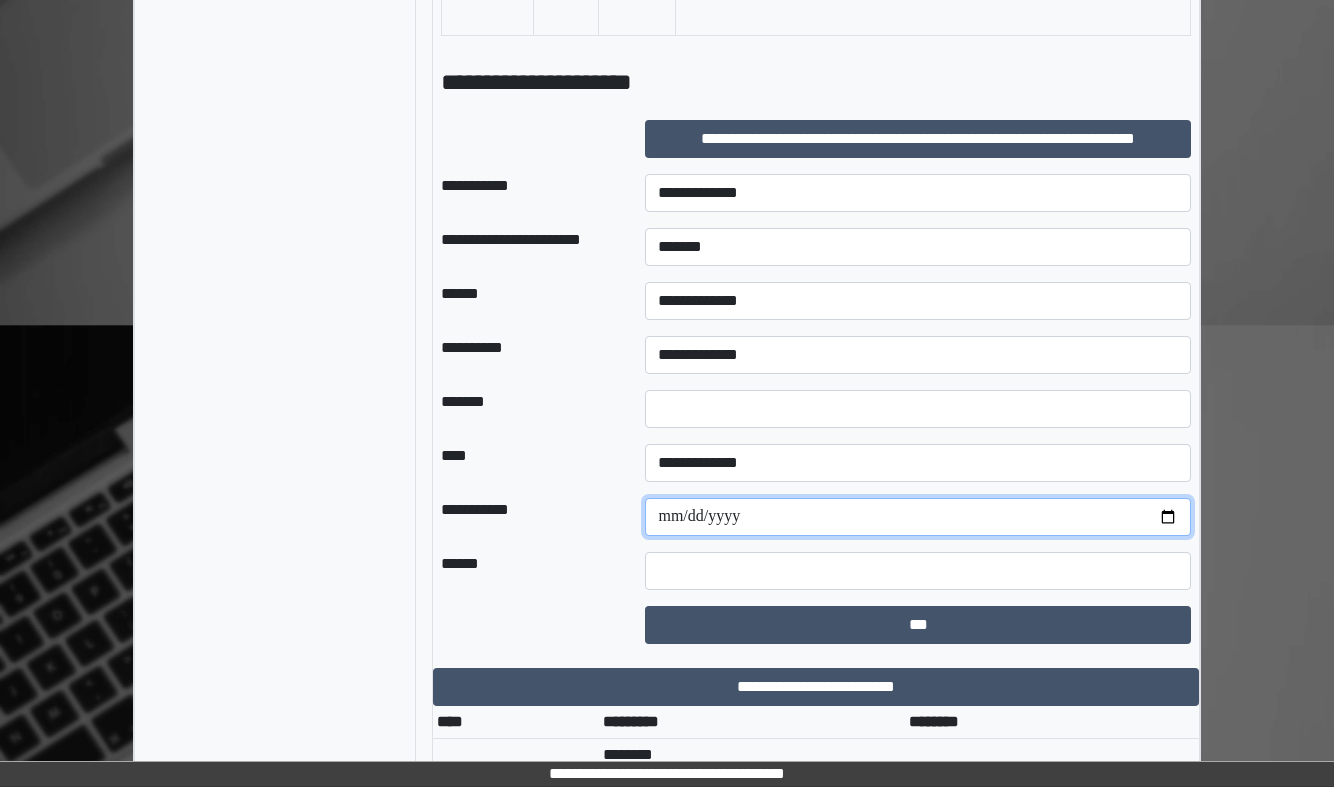 click at bounding box center (918, 517) 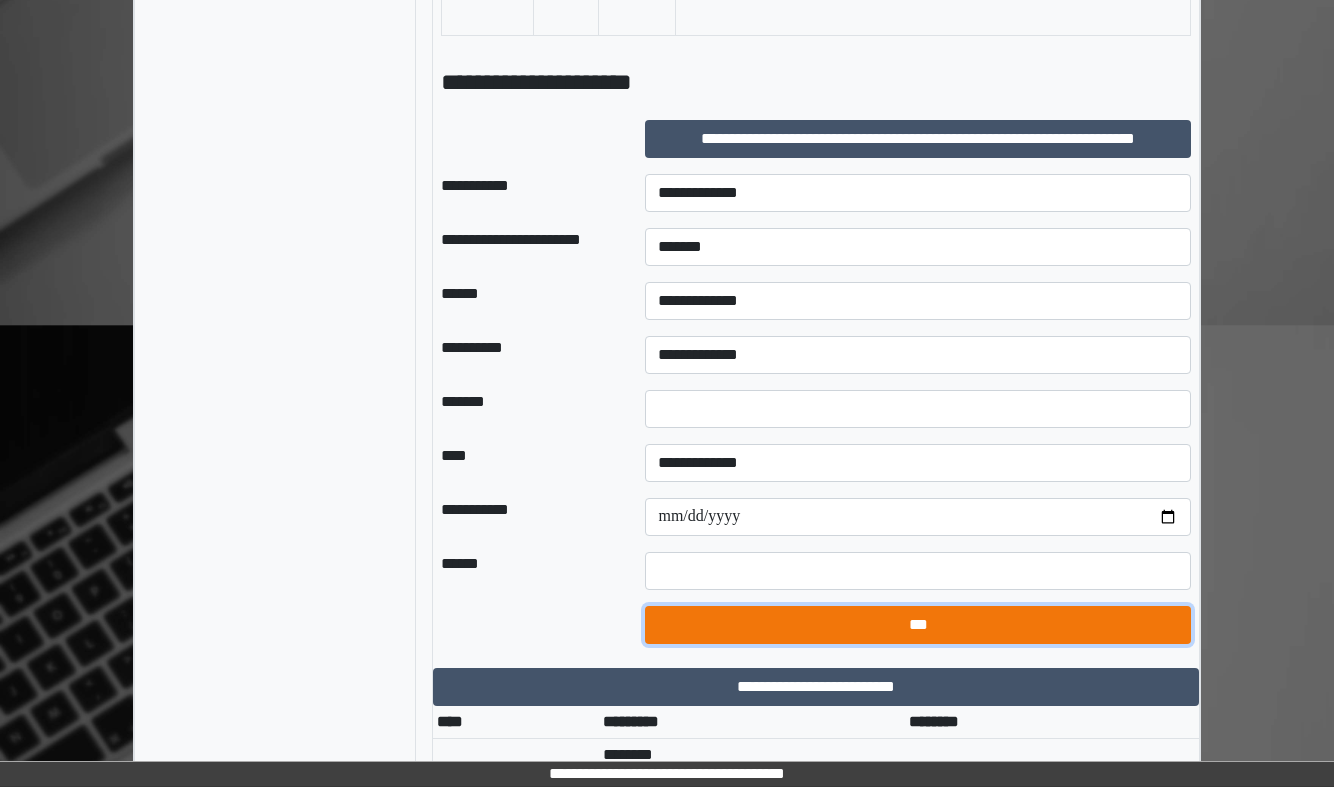 click on "***" at bounding box center [918, 625] 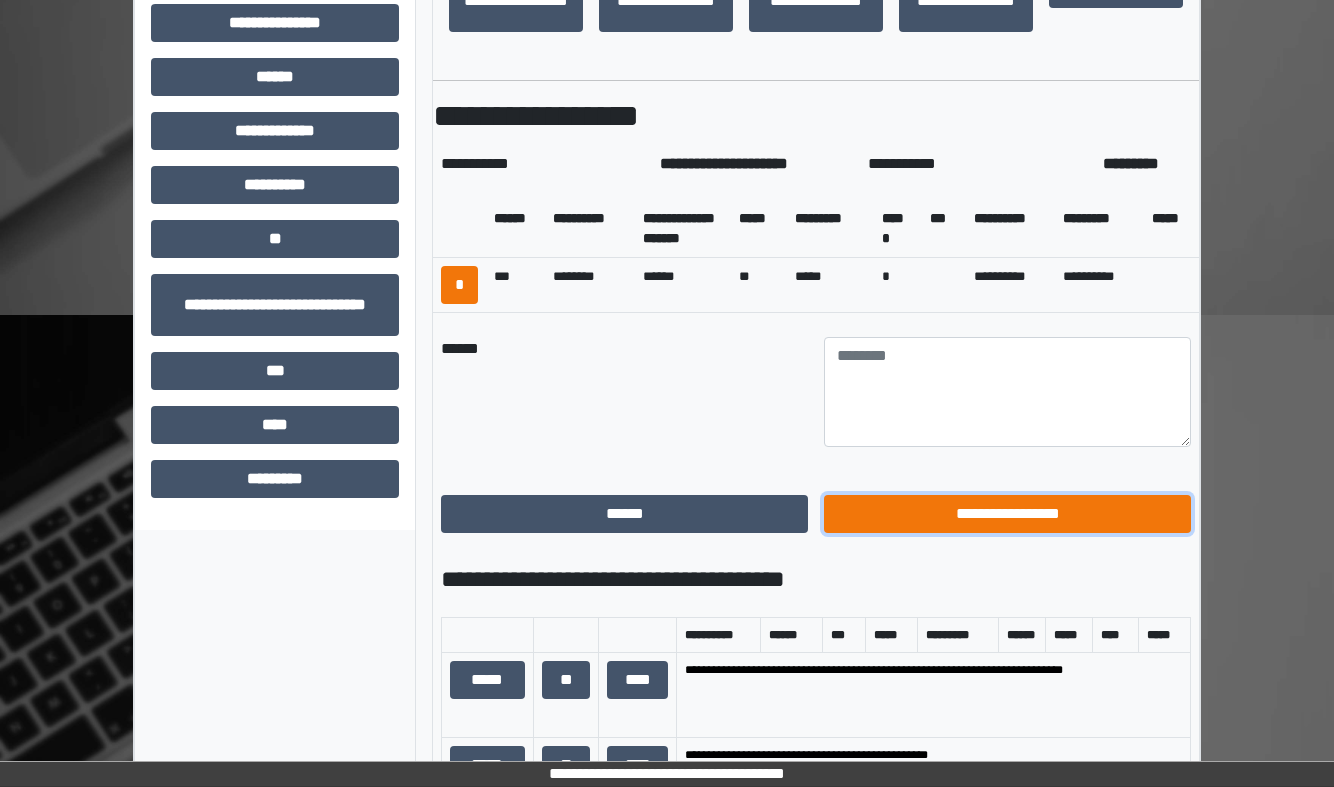 click on "**********" at bounding box center [1007, 514] 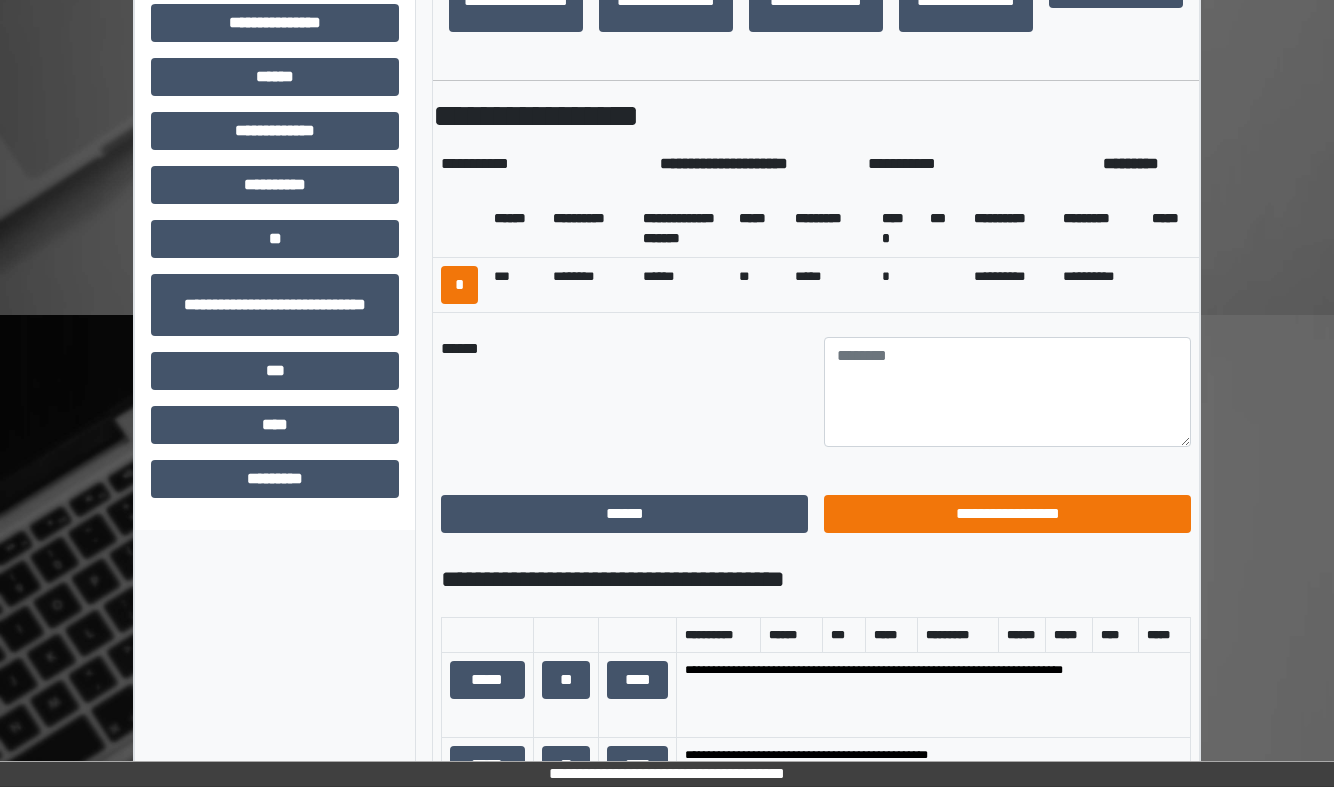scroll, scrollTop: 457, scrollLeft: 0, axis: vertical 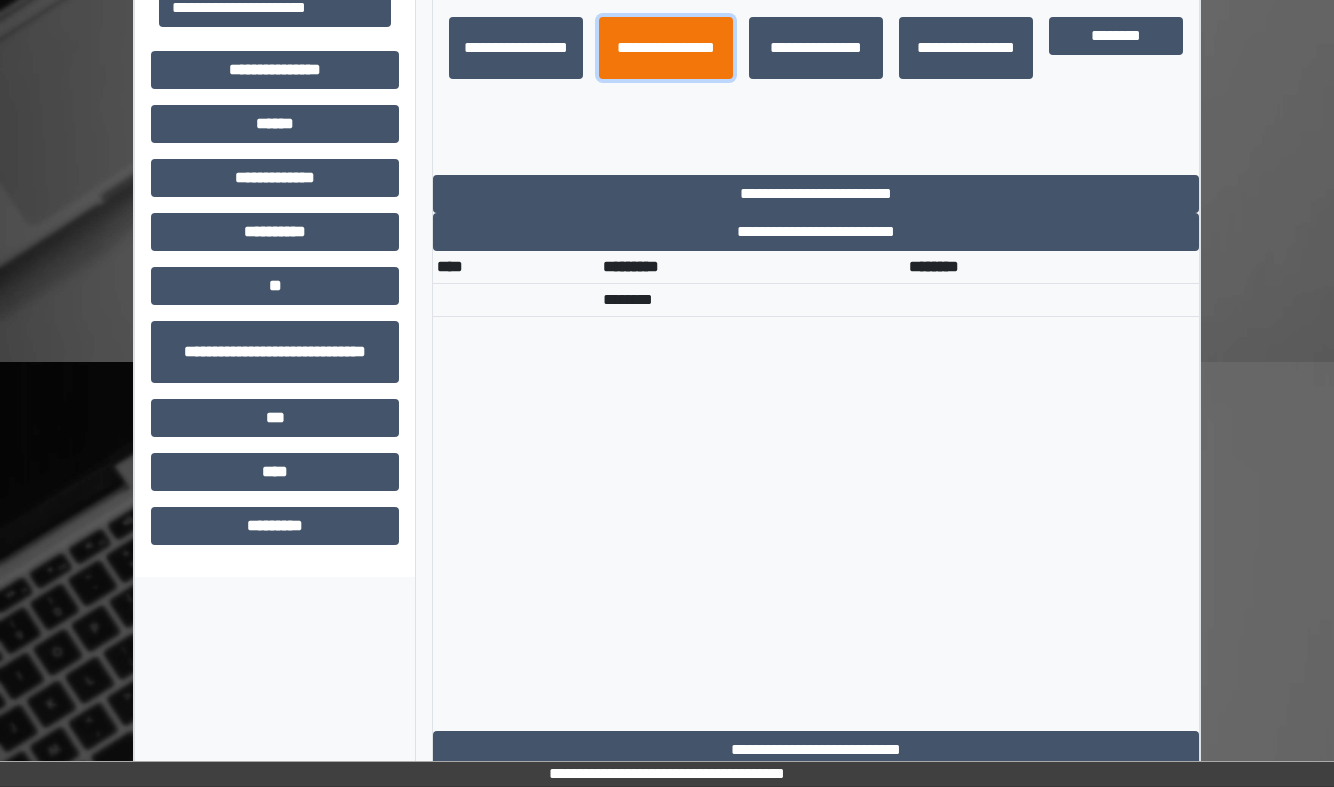 click on "**********" at bounding box center [666, 48] 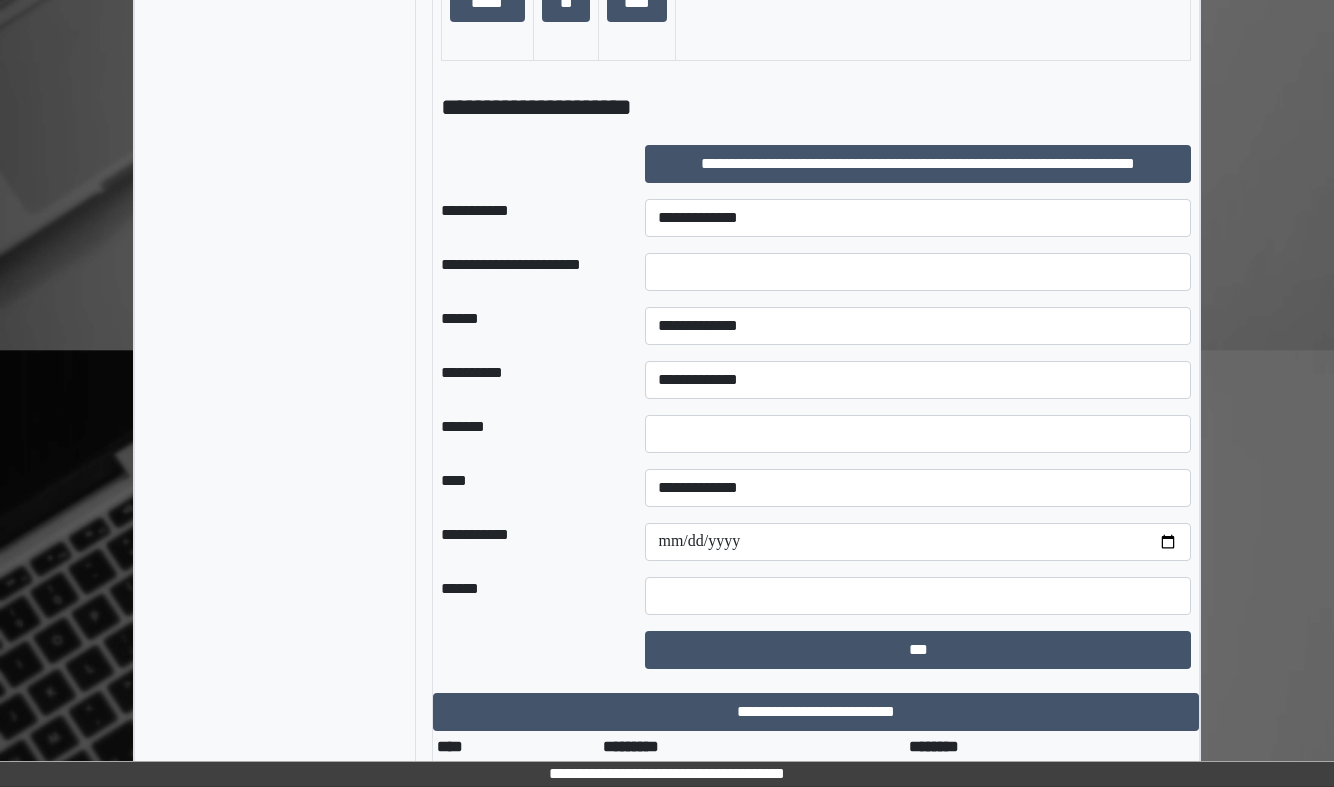 scroll, scrollTop: 1220, scrollLeft: 0, axis: vertical 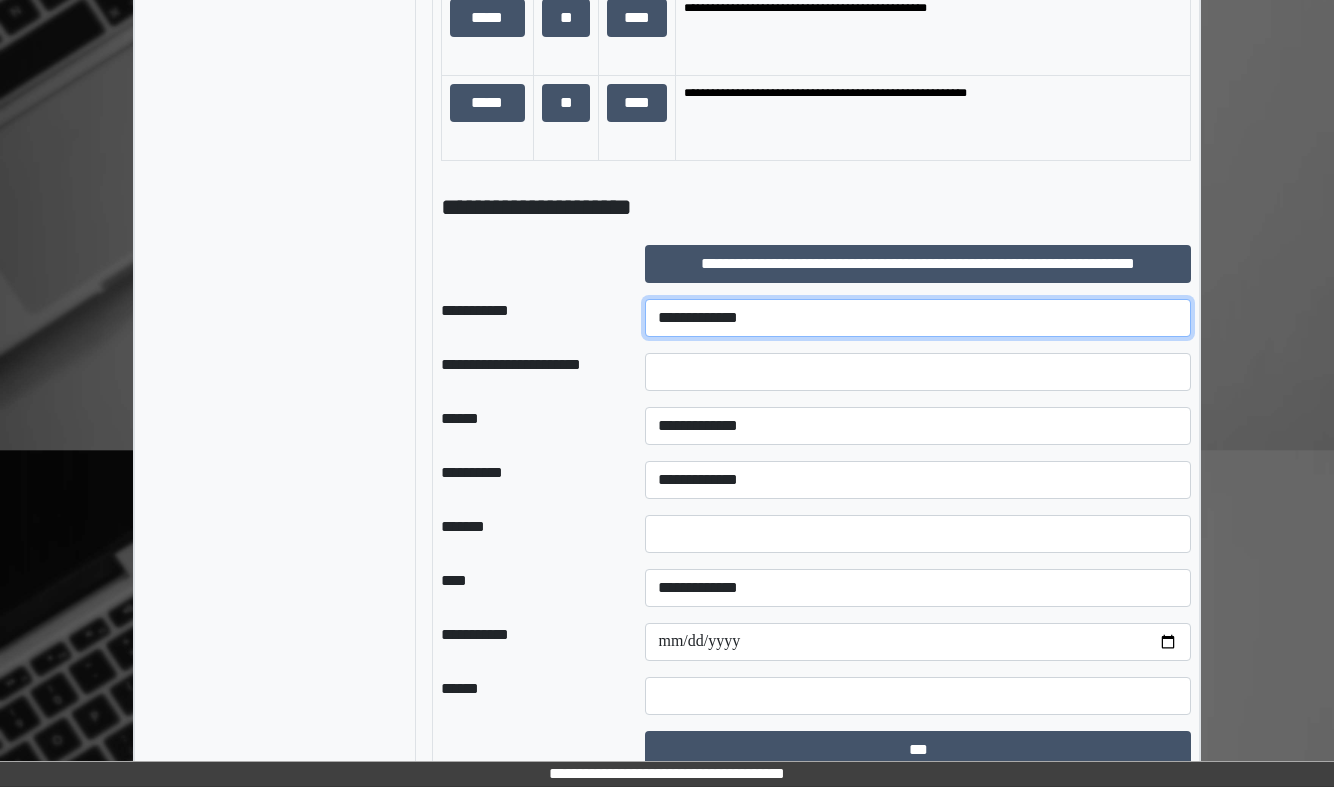 click on "**********" at bounding box center (918, 318) 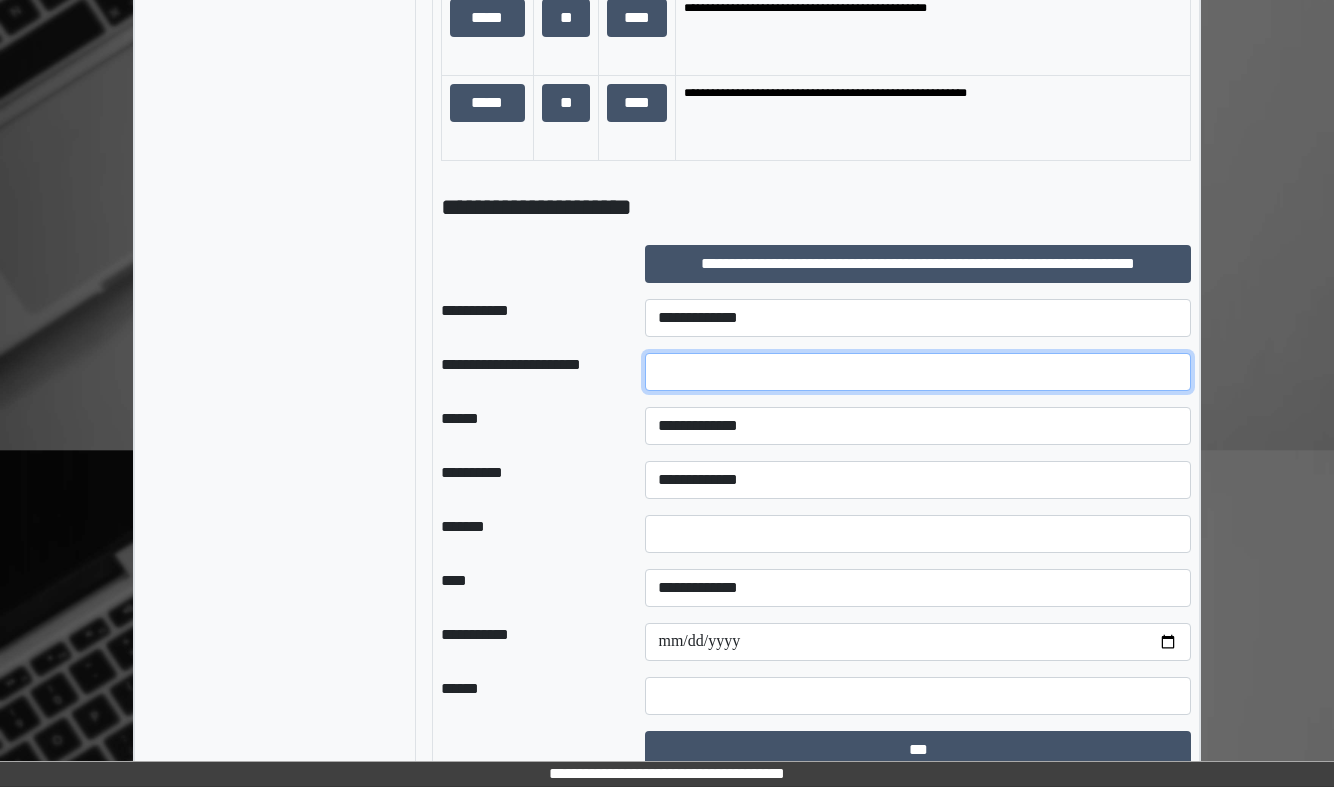 click at bounding box center [918, 372] 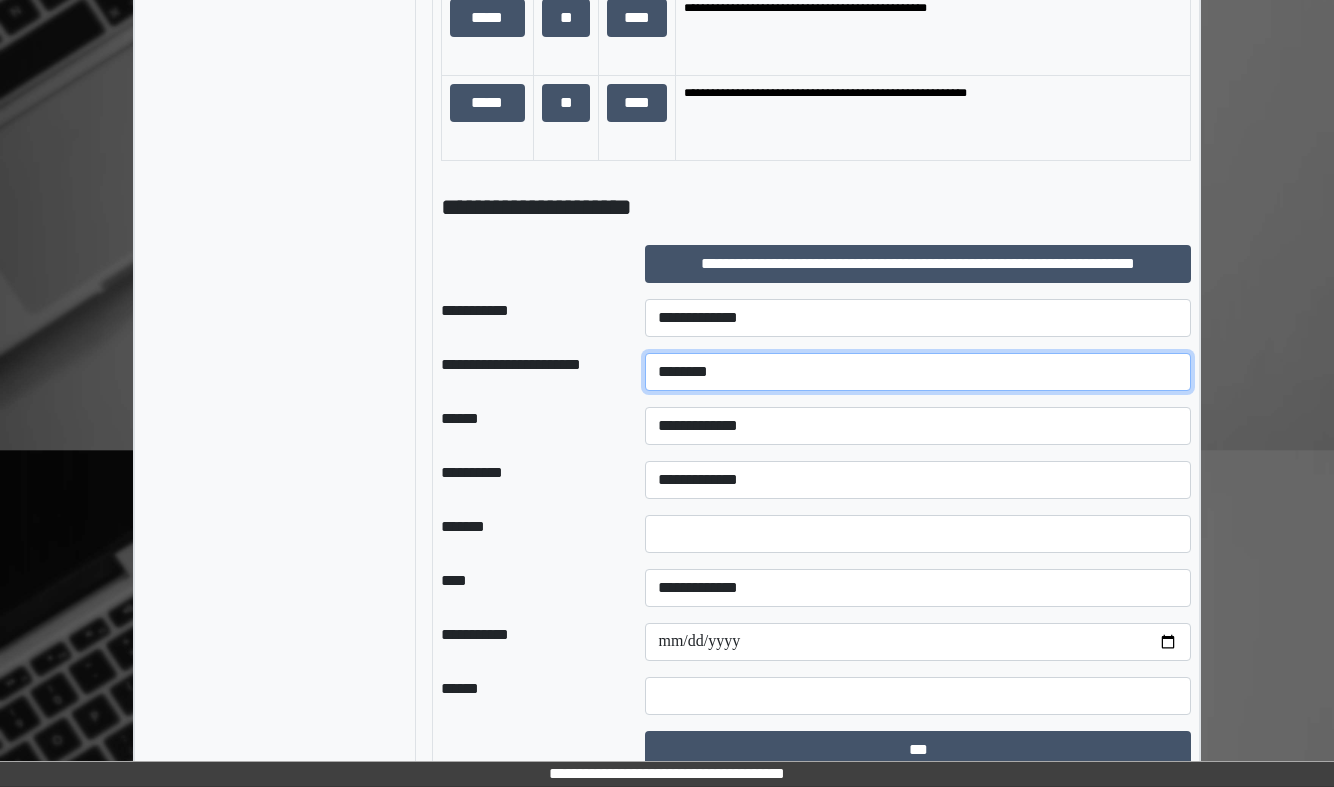type on "*******" 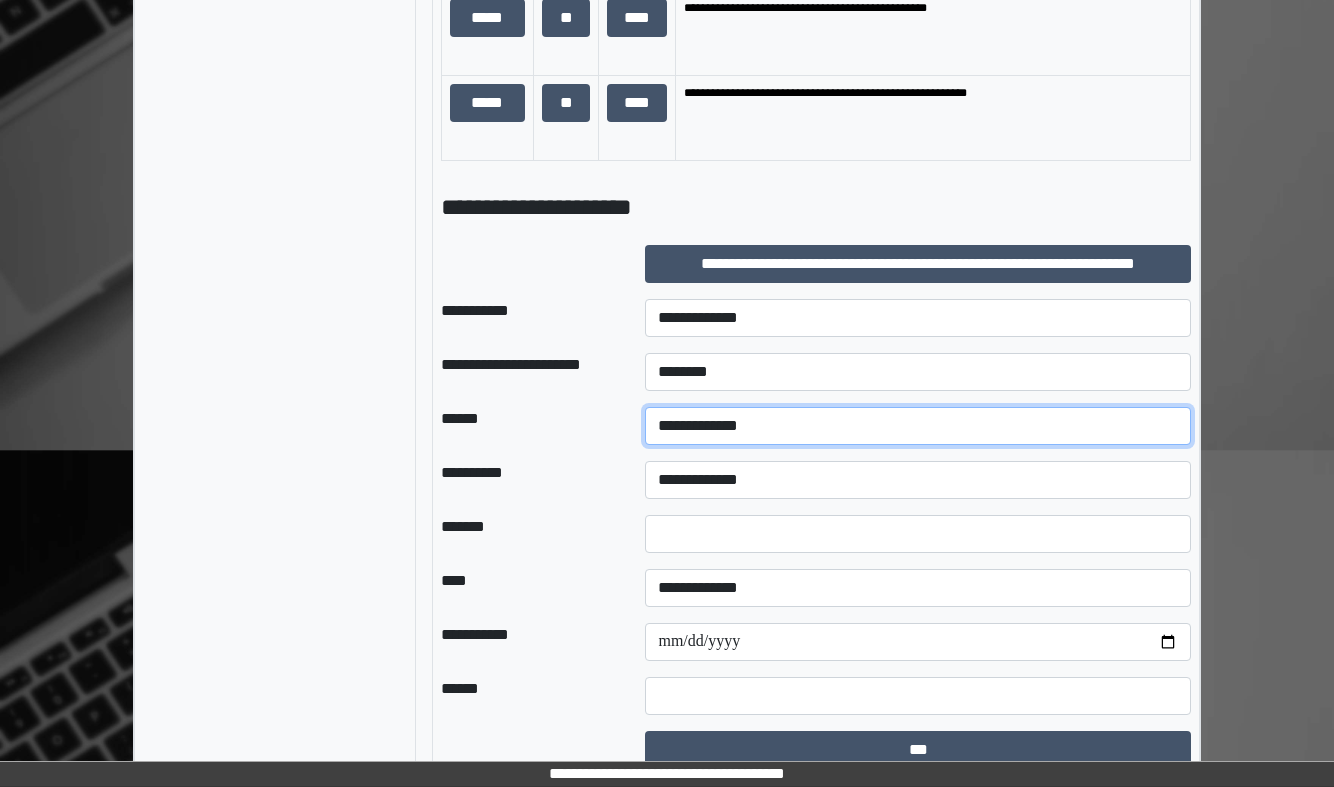 click on "**********" at bounding box center [918, 426] 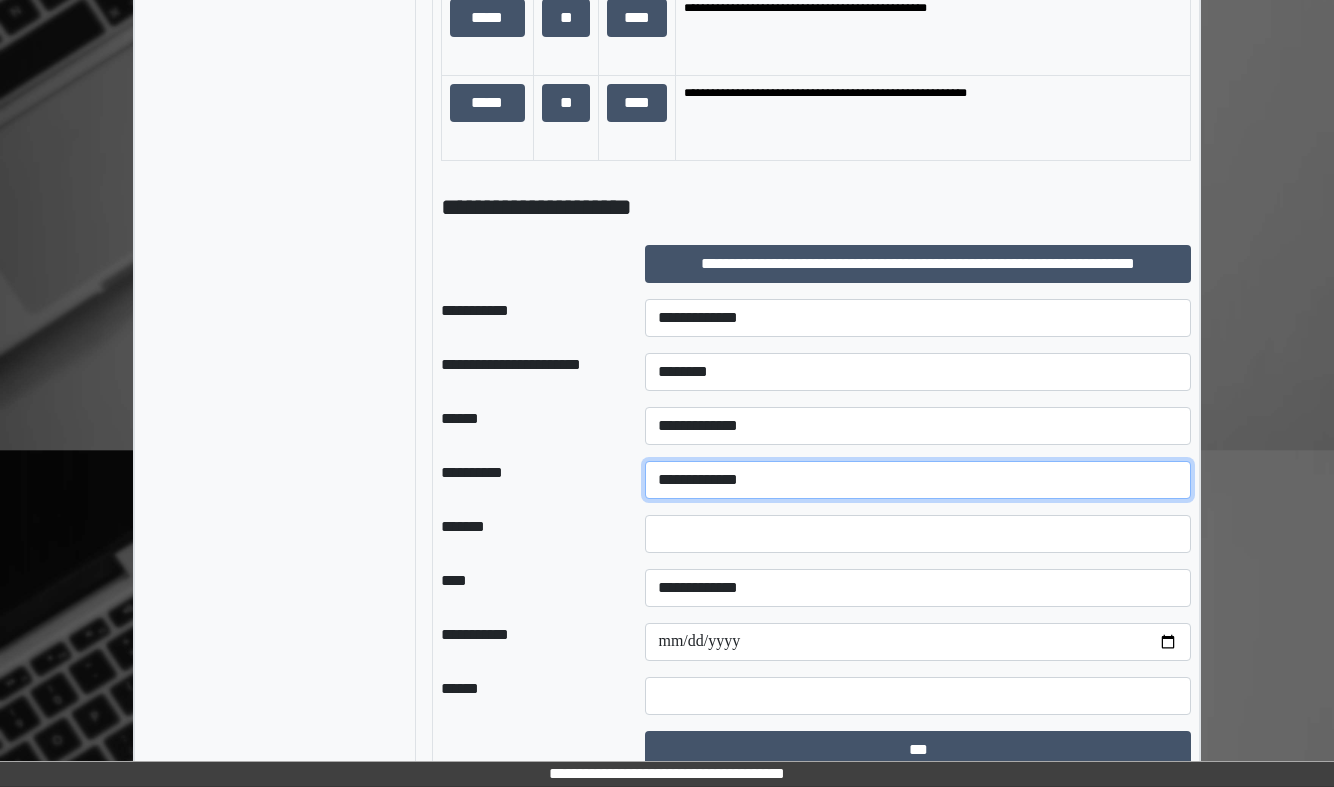 click on "**********" at bounding box center (918, 480) 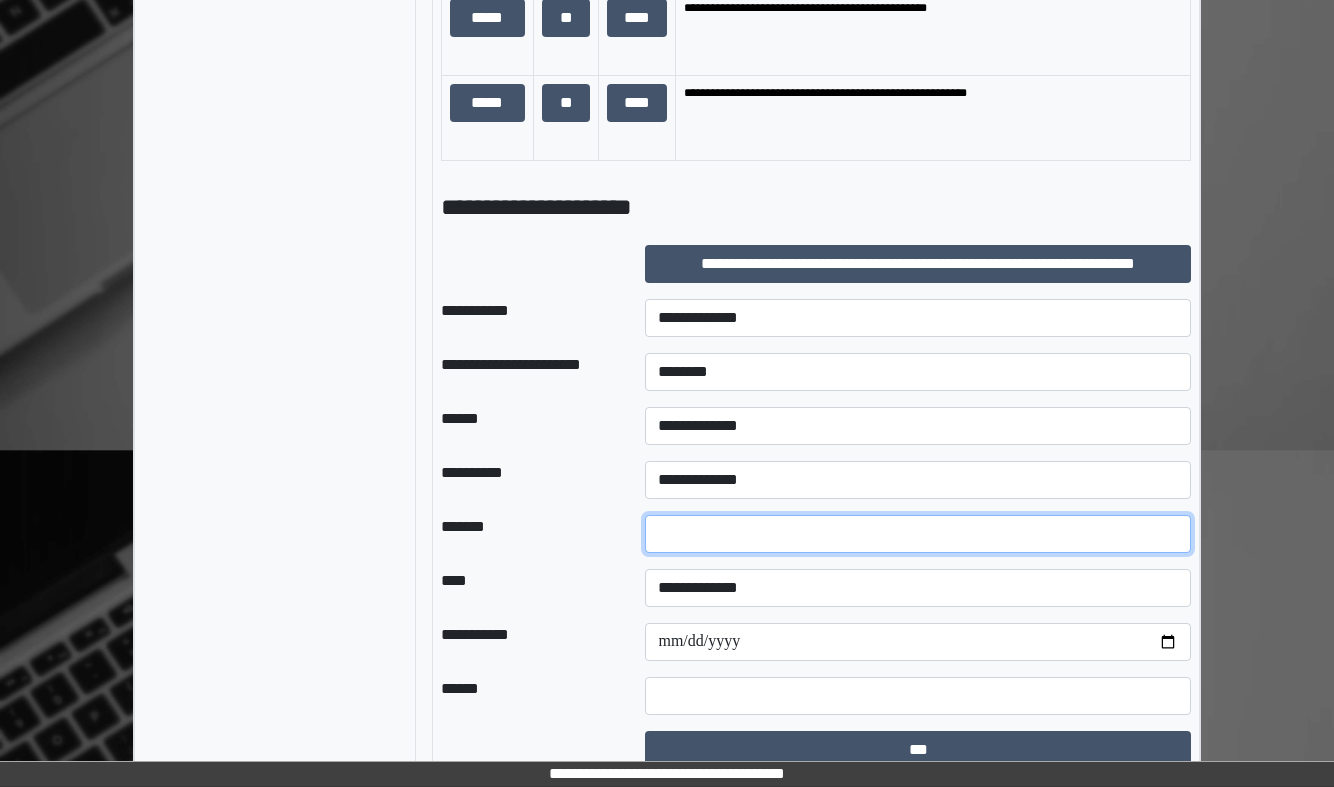 click at bounding box center (918, 534) 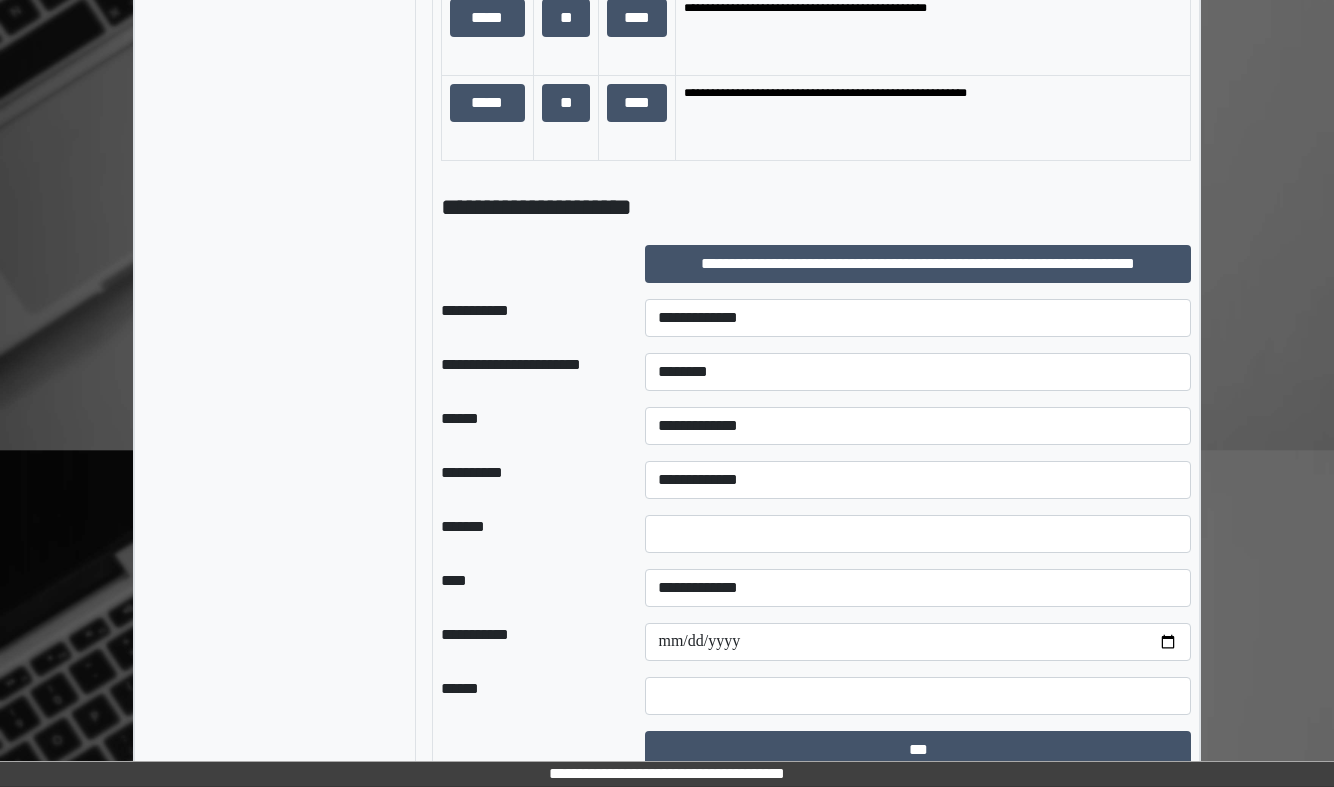 click on "****" at bounding box center (527, 588) 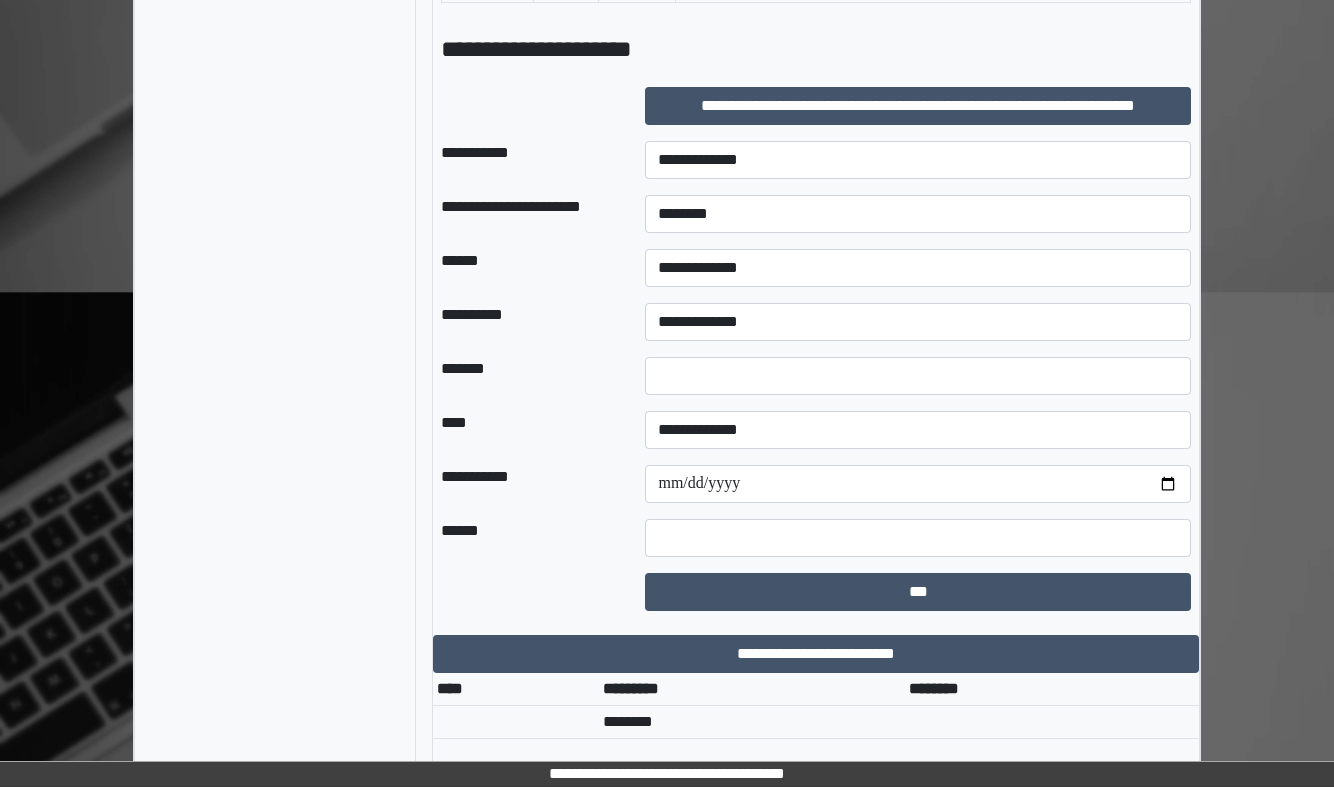 scroll, scrollTop: 1424, scrollLeft: 0, axis: vertical 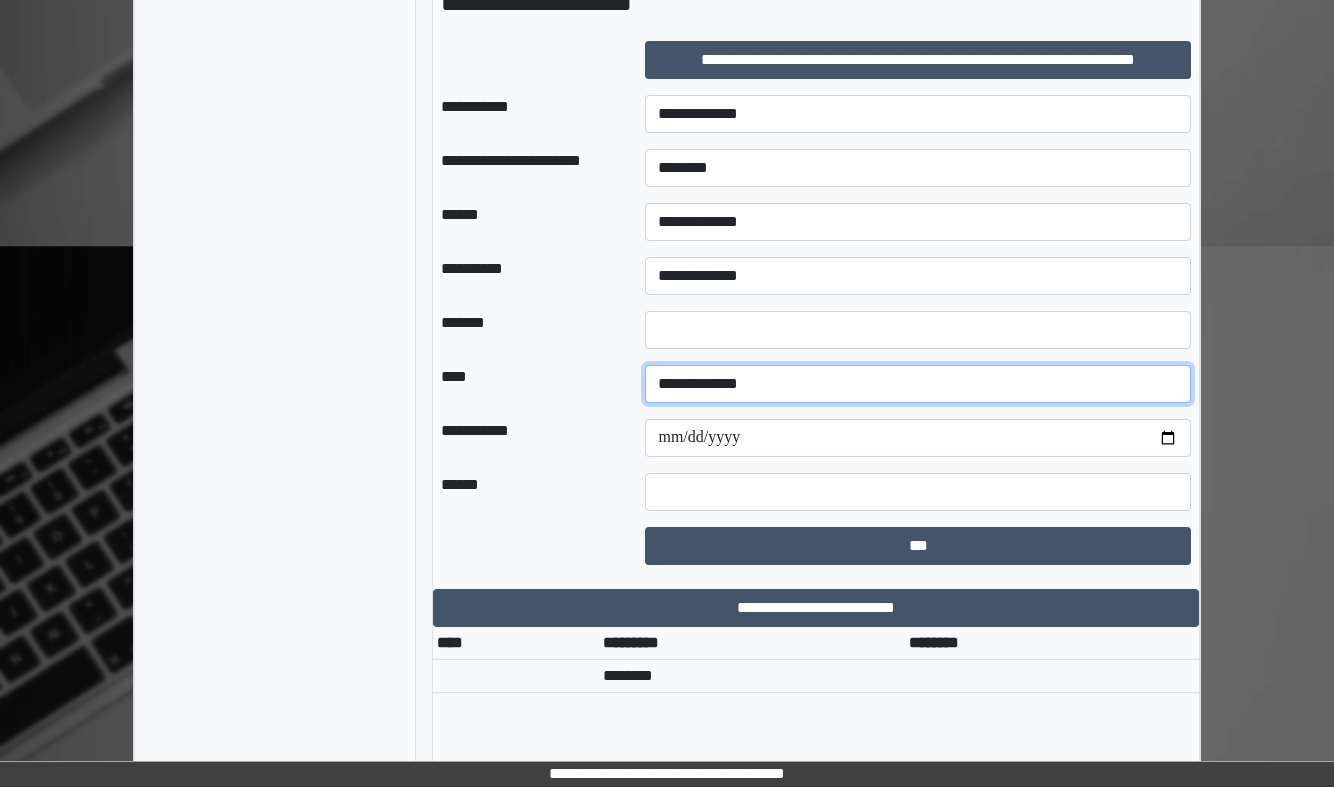 click on "**********" at bounding box center [918, 384] 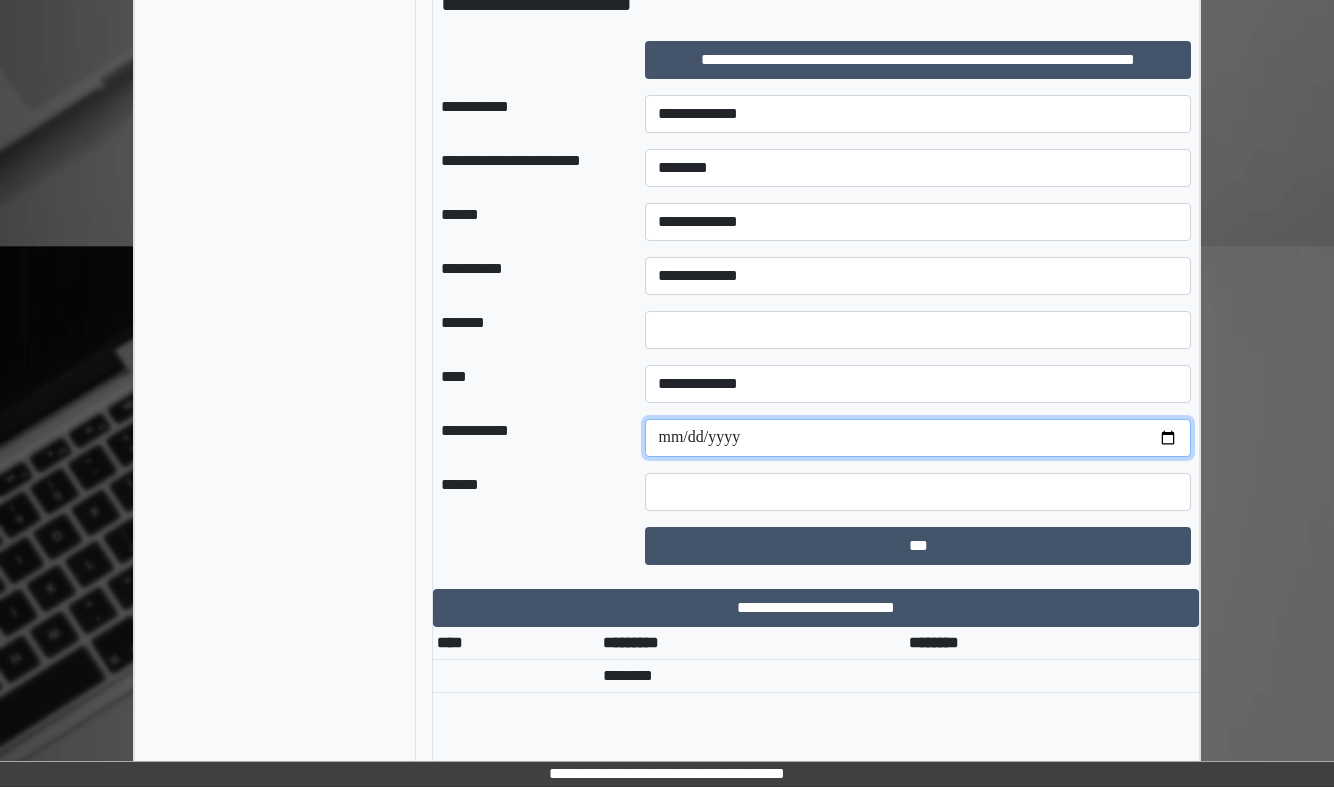 click at bounding box center [918, 438] 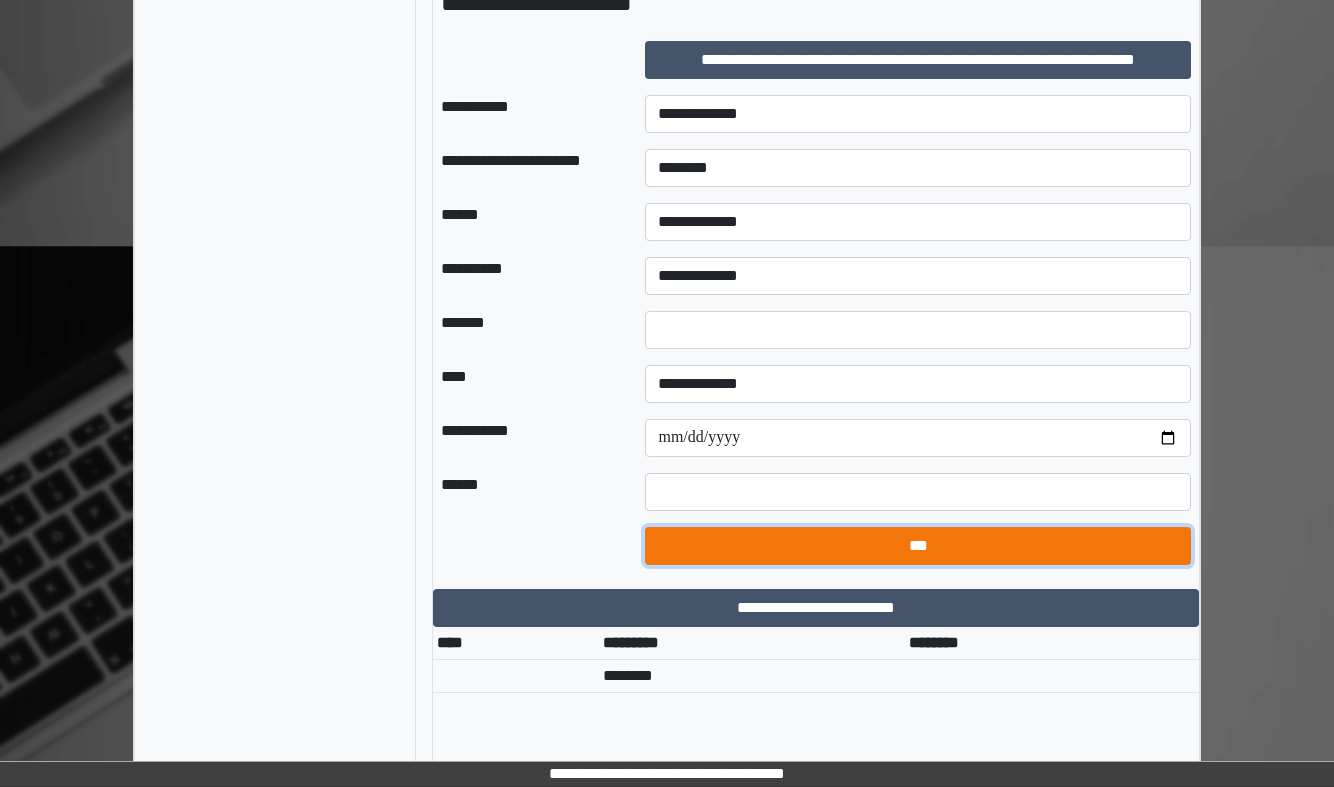 click on "***" at bounding box center [918, 546] 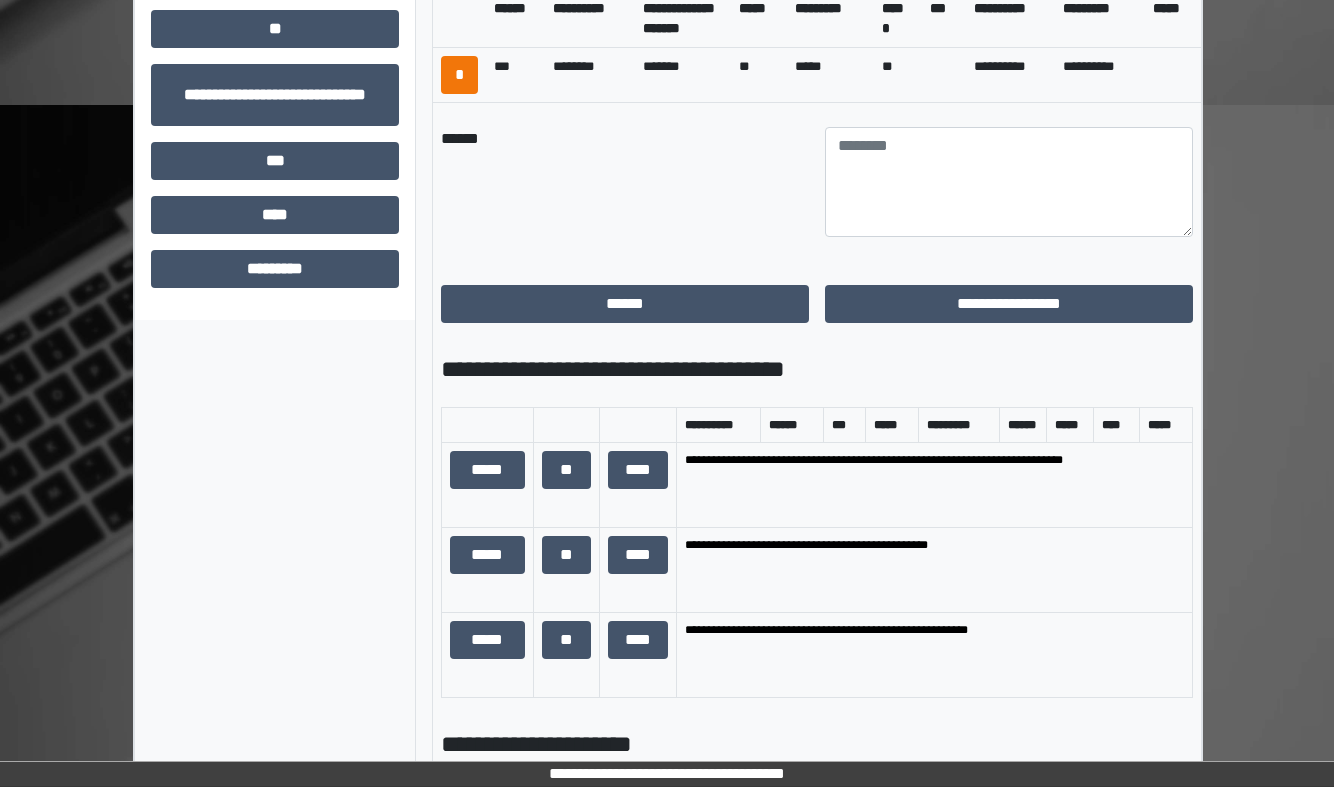 scroll, scrollTop: 562, scrollLeft: 0, axis: vertical 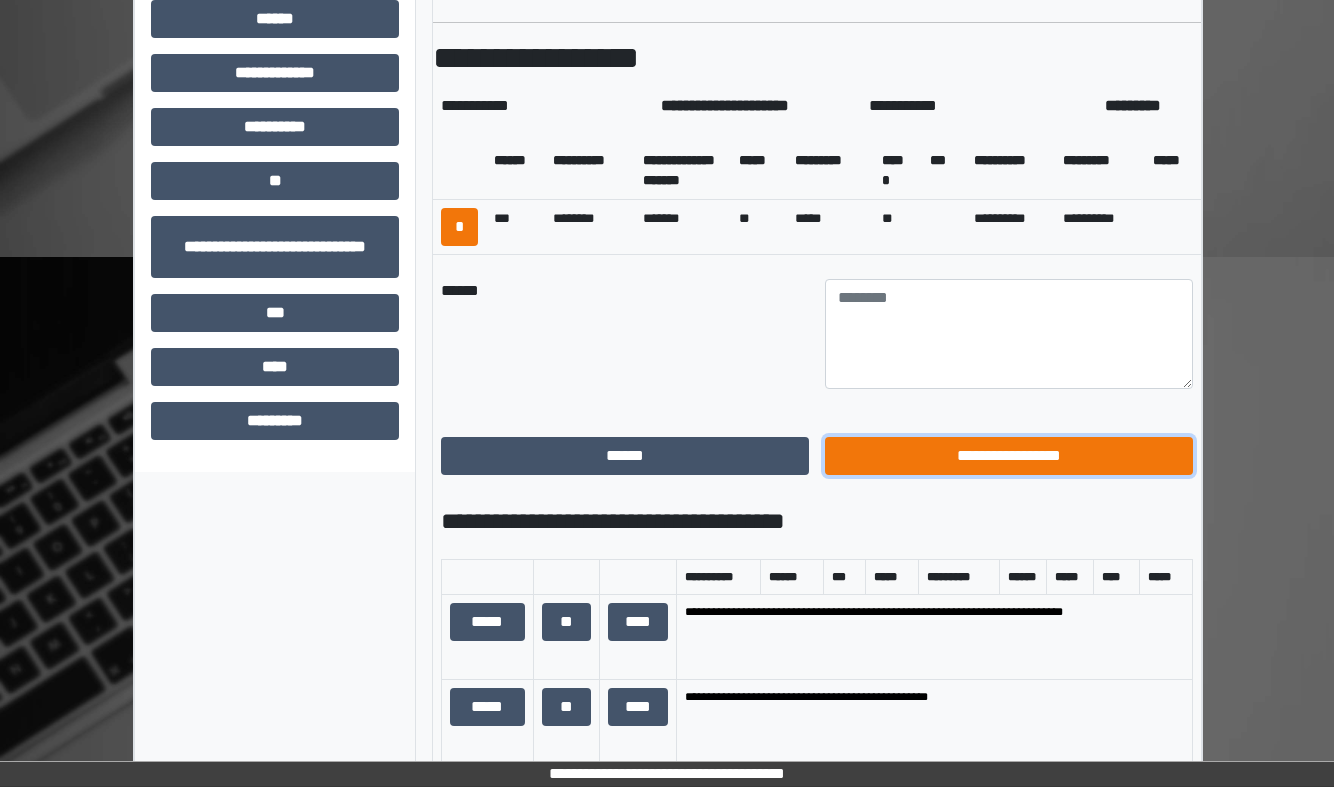 click on "**********" at bounding box center (1009, 456) 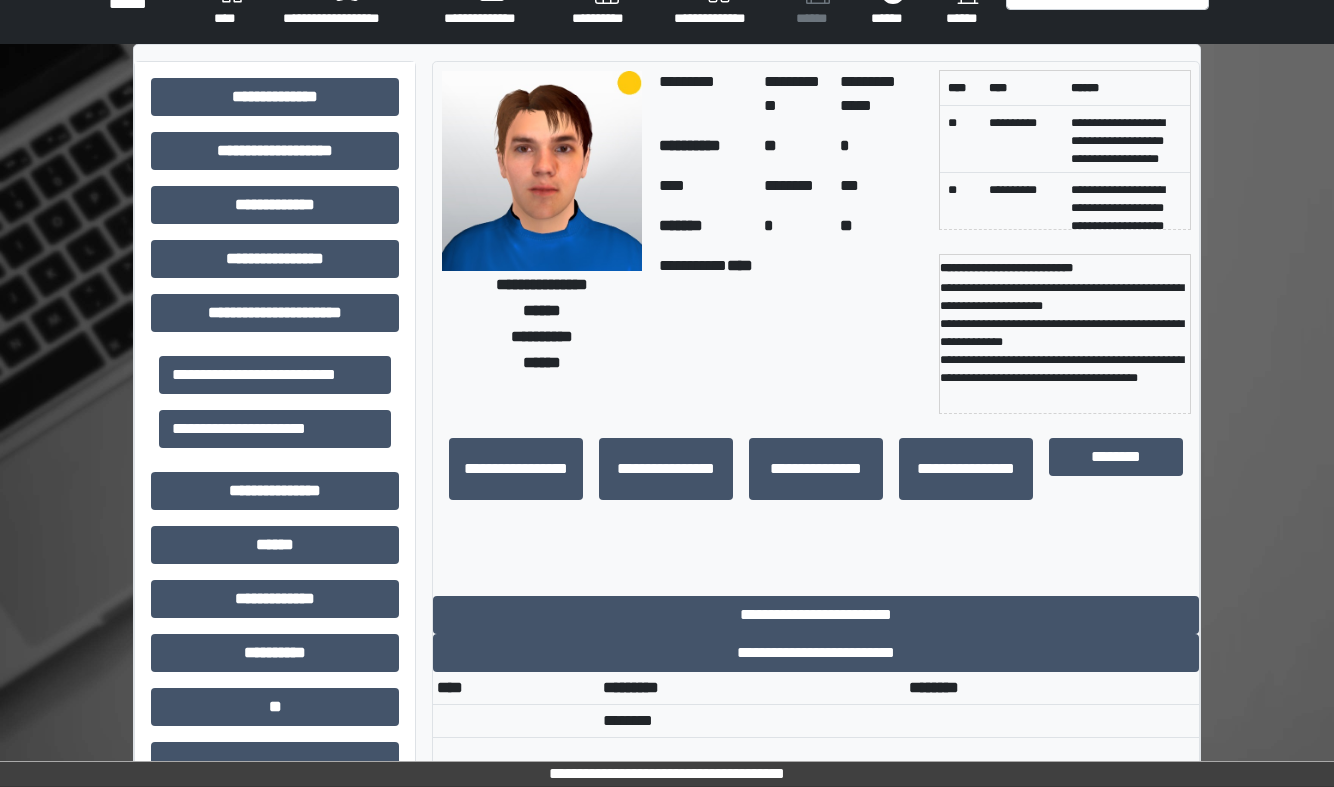 scroll, scrollTop: 0, scrollLeft: 0, axis: both 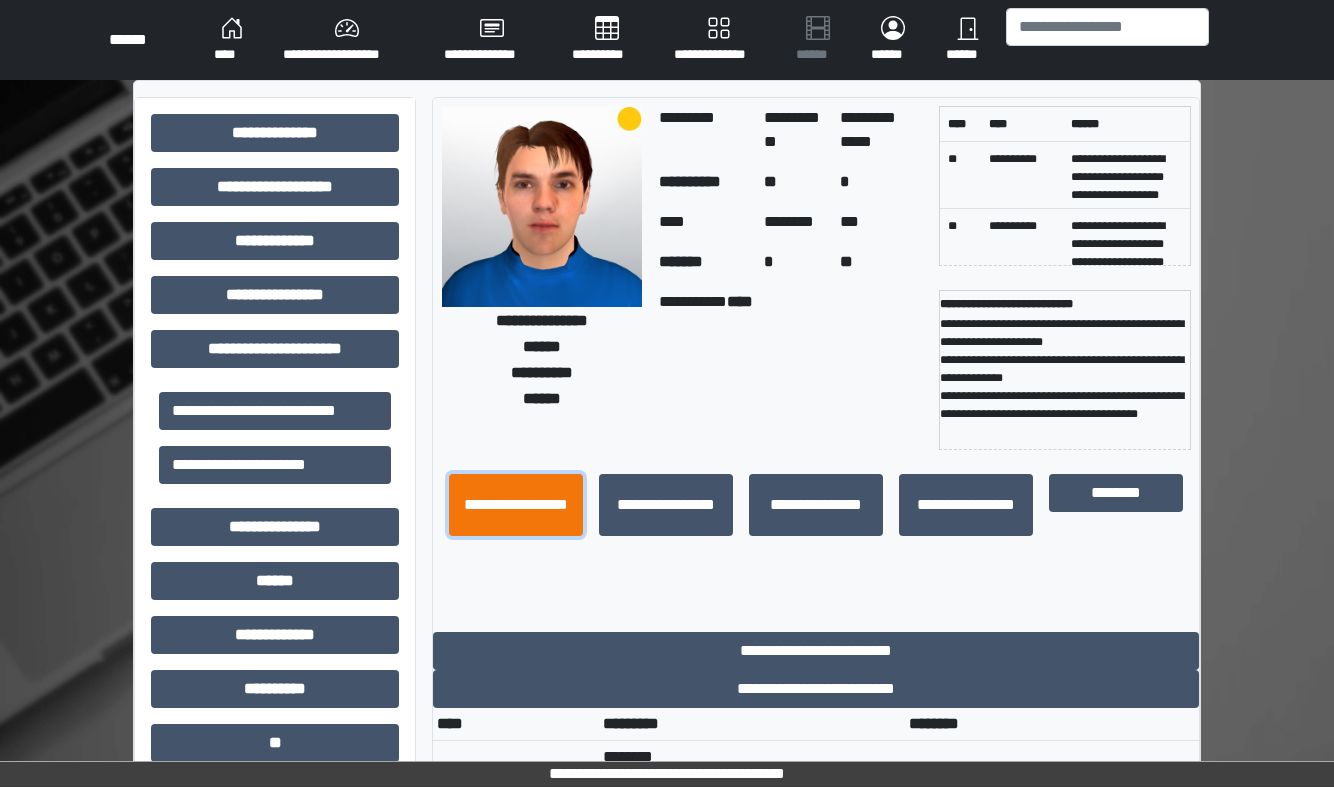 click on "**********" at bounding box center [516, 505] 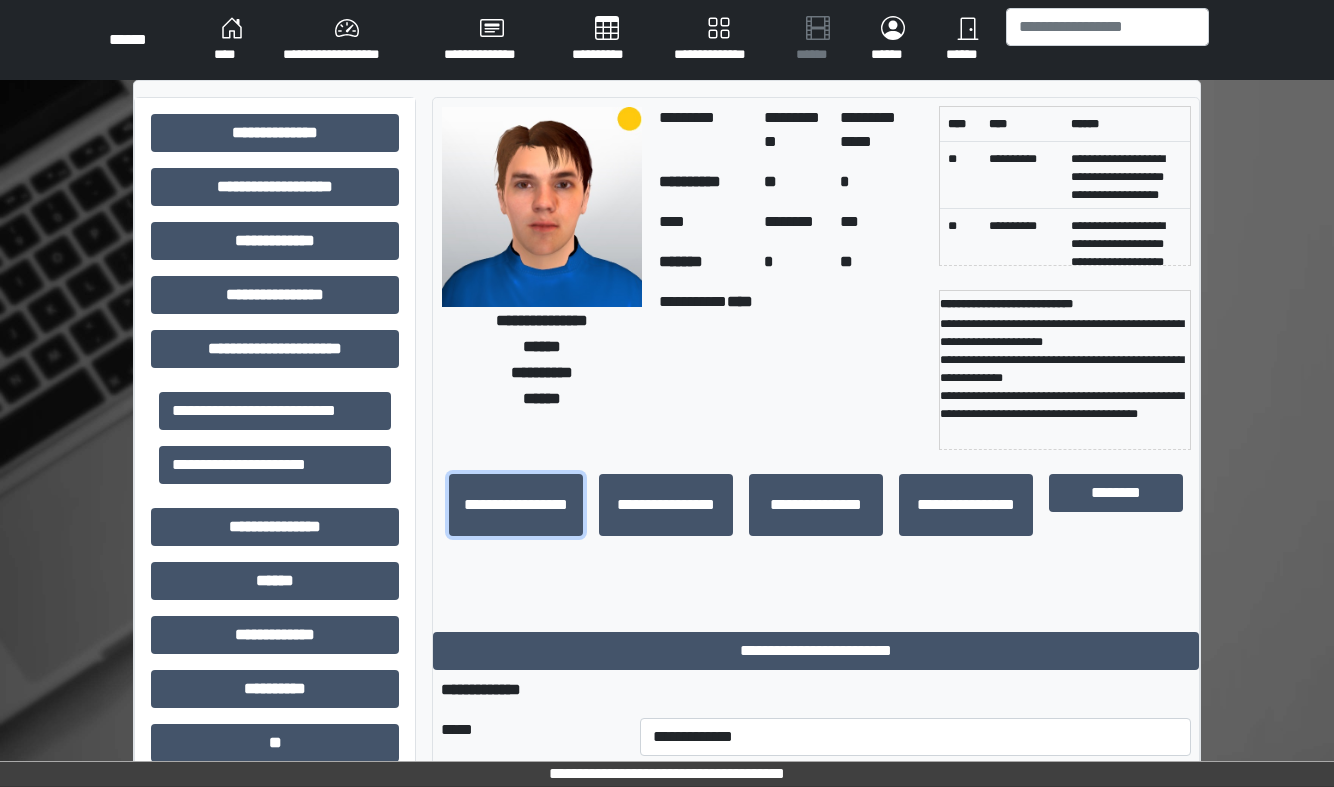 scroll, scrollTop: 13, scrollLeft: 0, axis: vertical 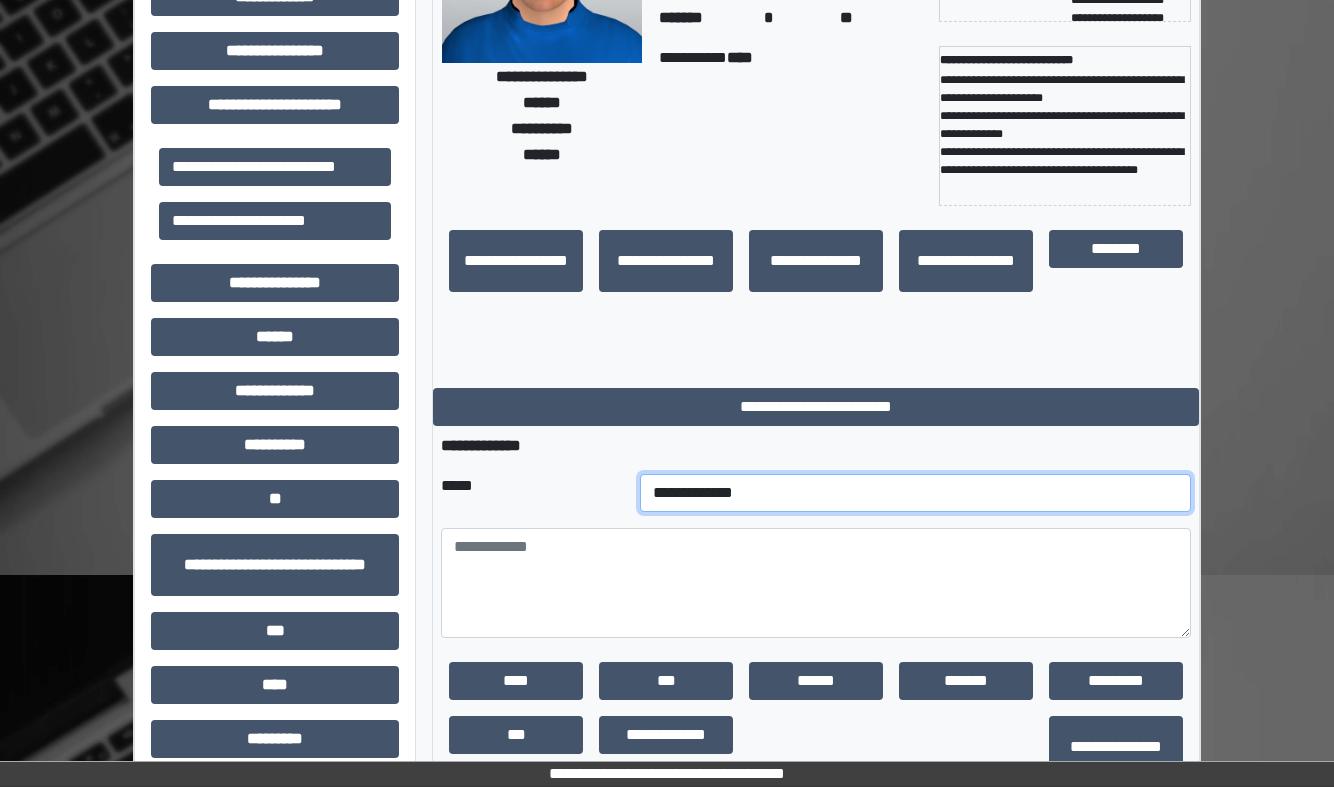 click on "**********" at bounding box center (915, 493) 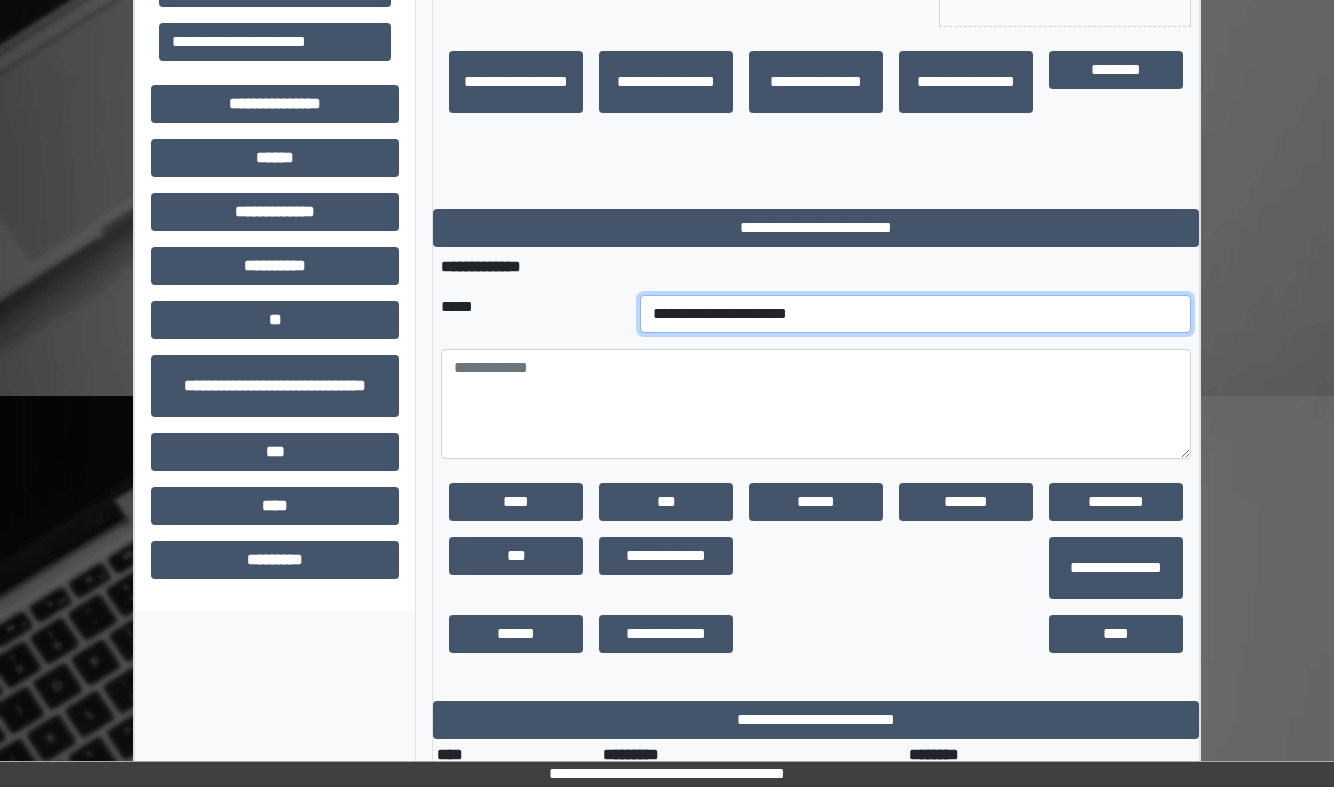 scroll, scrollTop: 431, scrollLeft: 0, axis: vertical 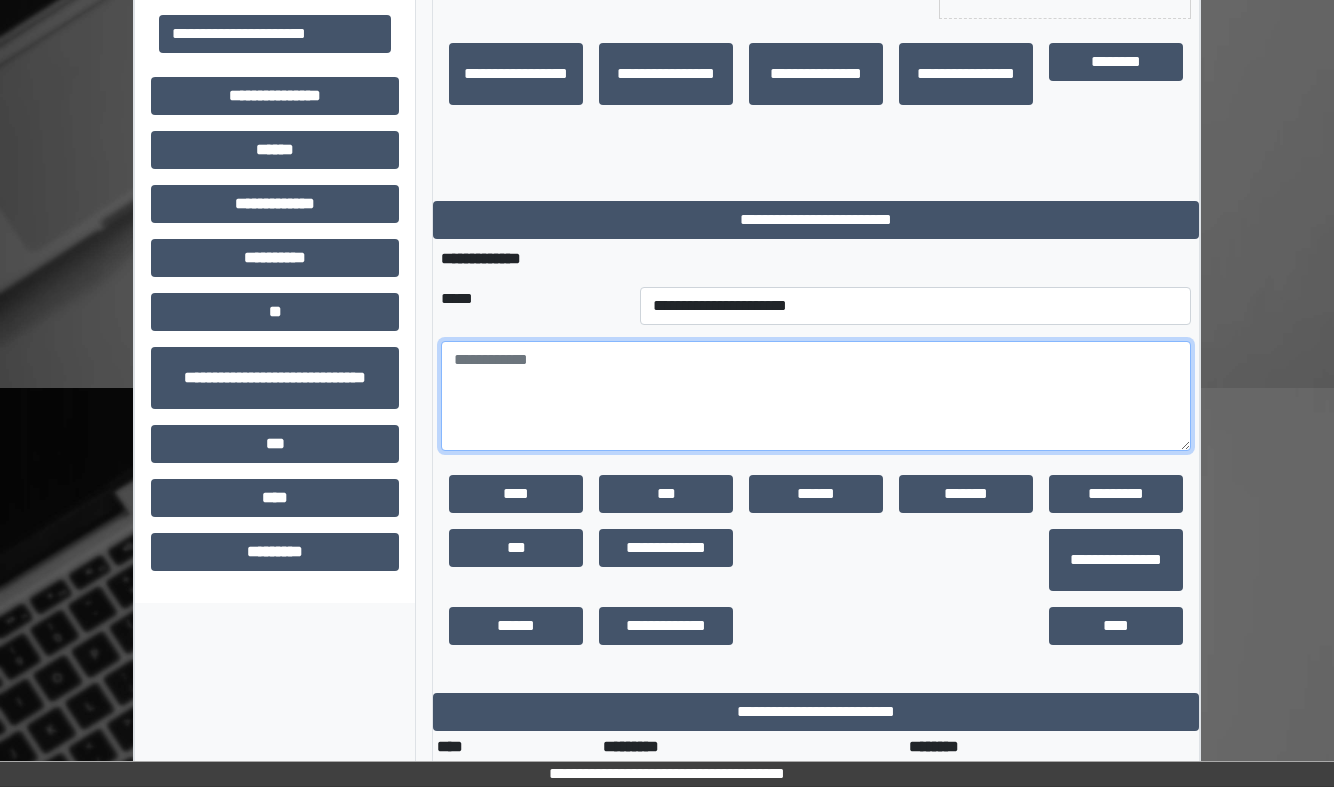 click at bounding box center [816, 396] 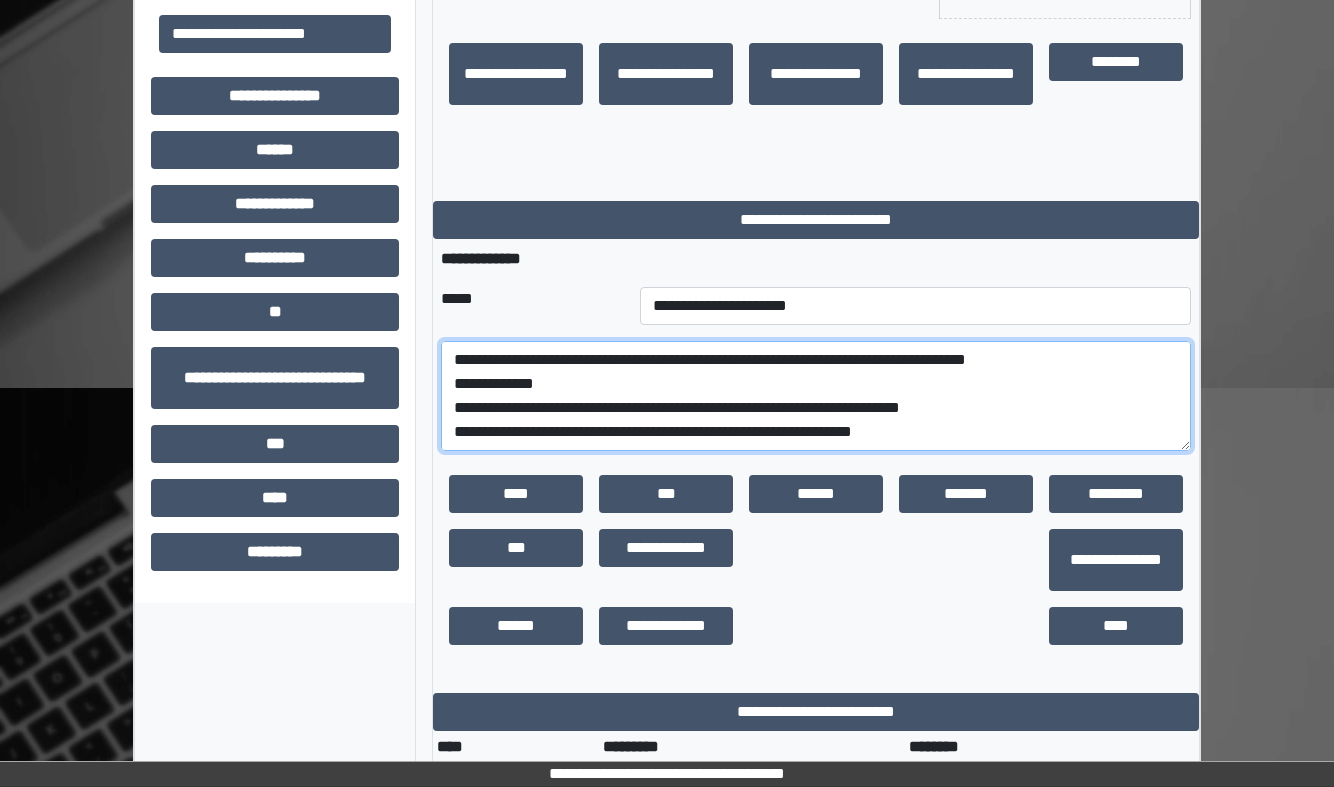 scroll, scrollTop: 1409, scrollLeft: 0, axis: vertical 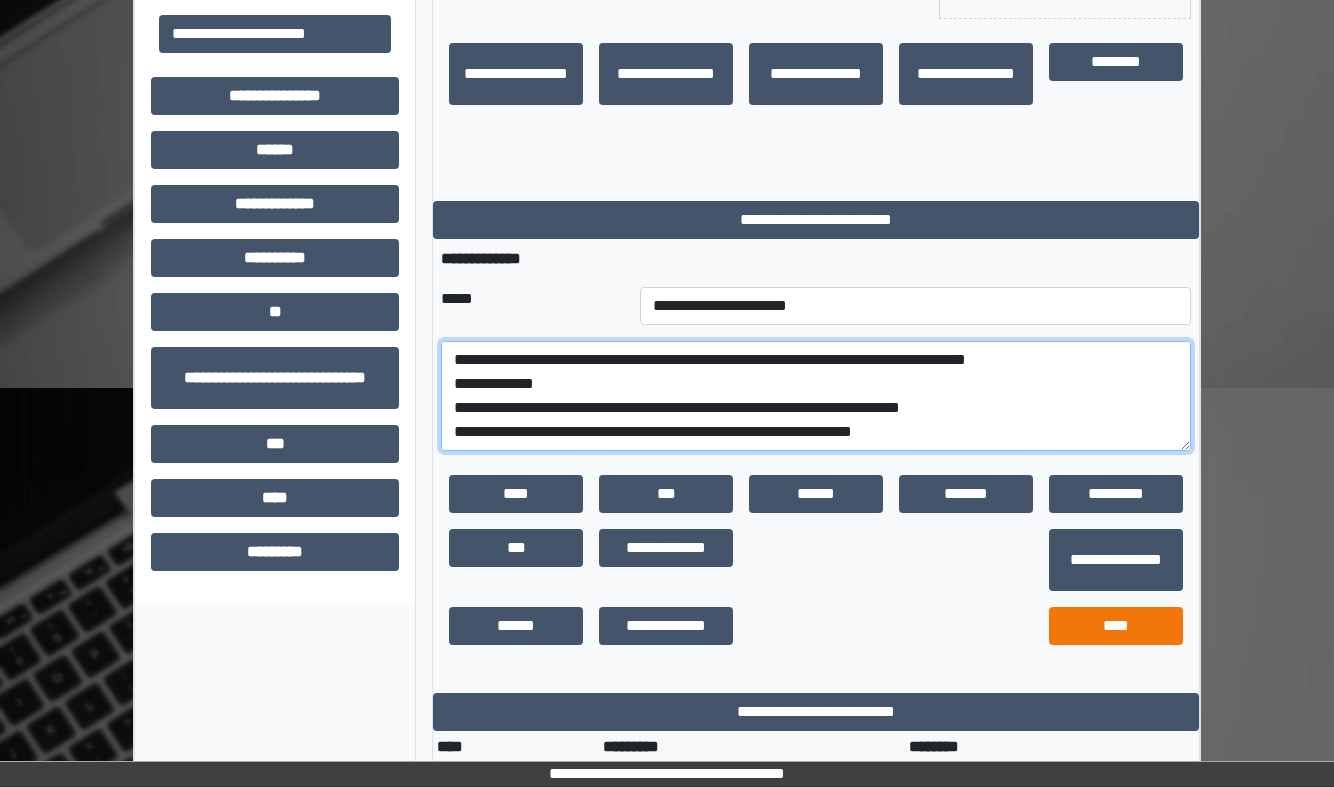 type on "**********" 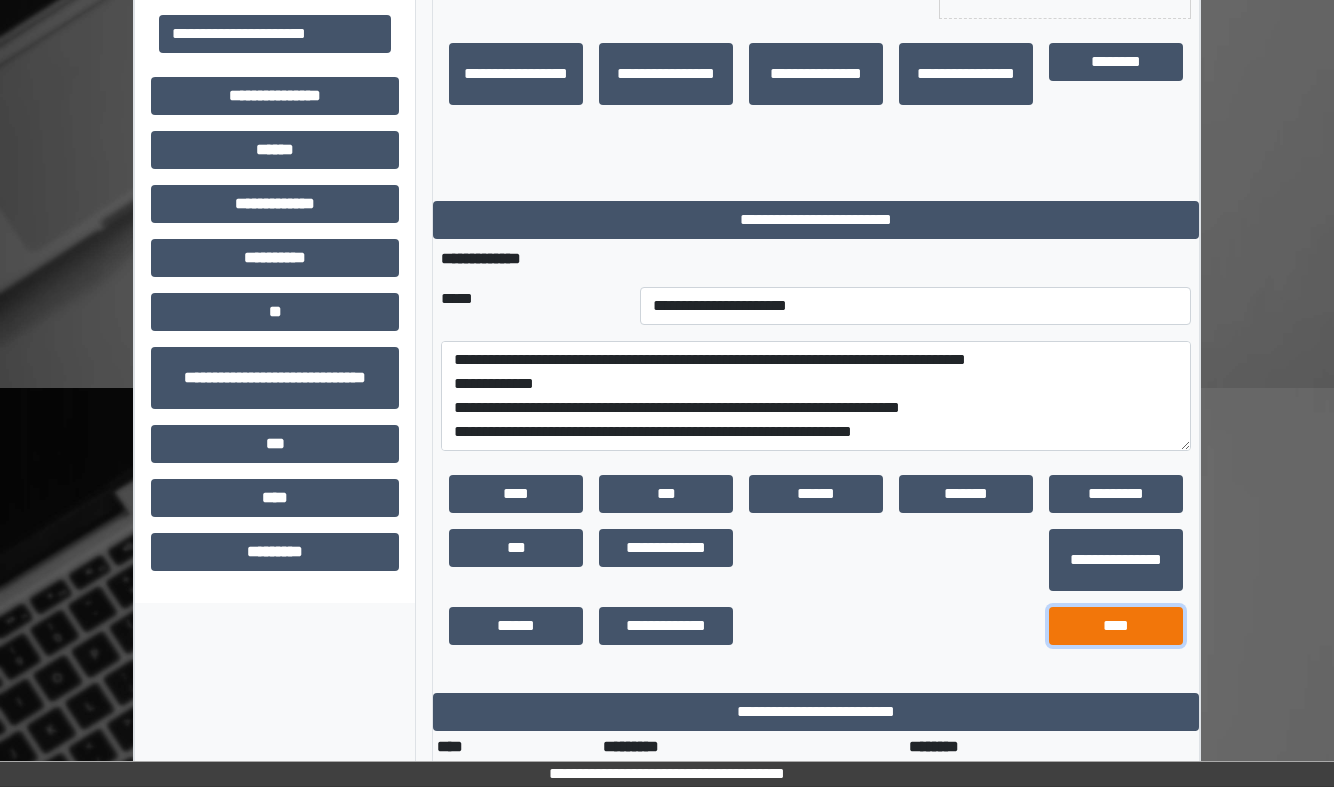 click on "****" at bounding box center (1116, 626) 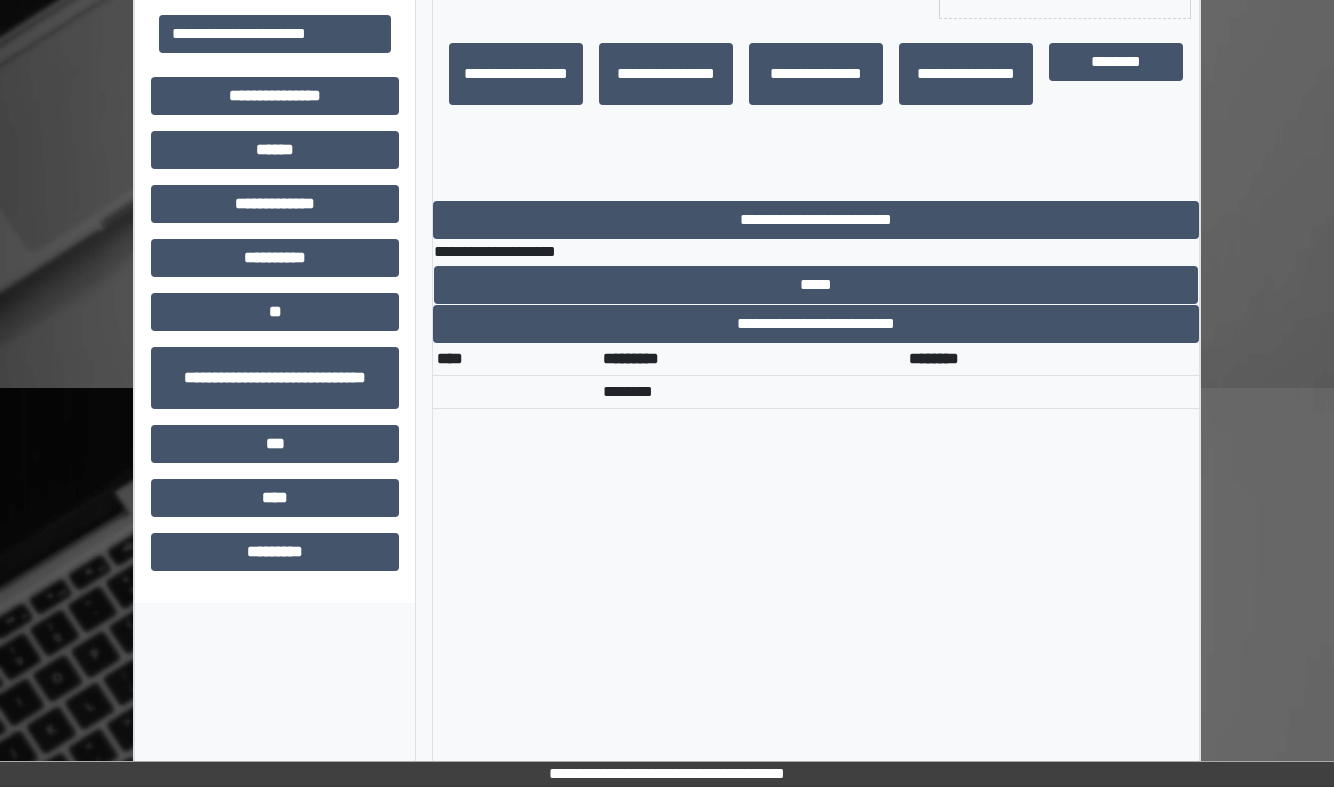 scroll, scrollTop: 0, scrollLeft: 0, axis: both 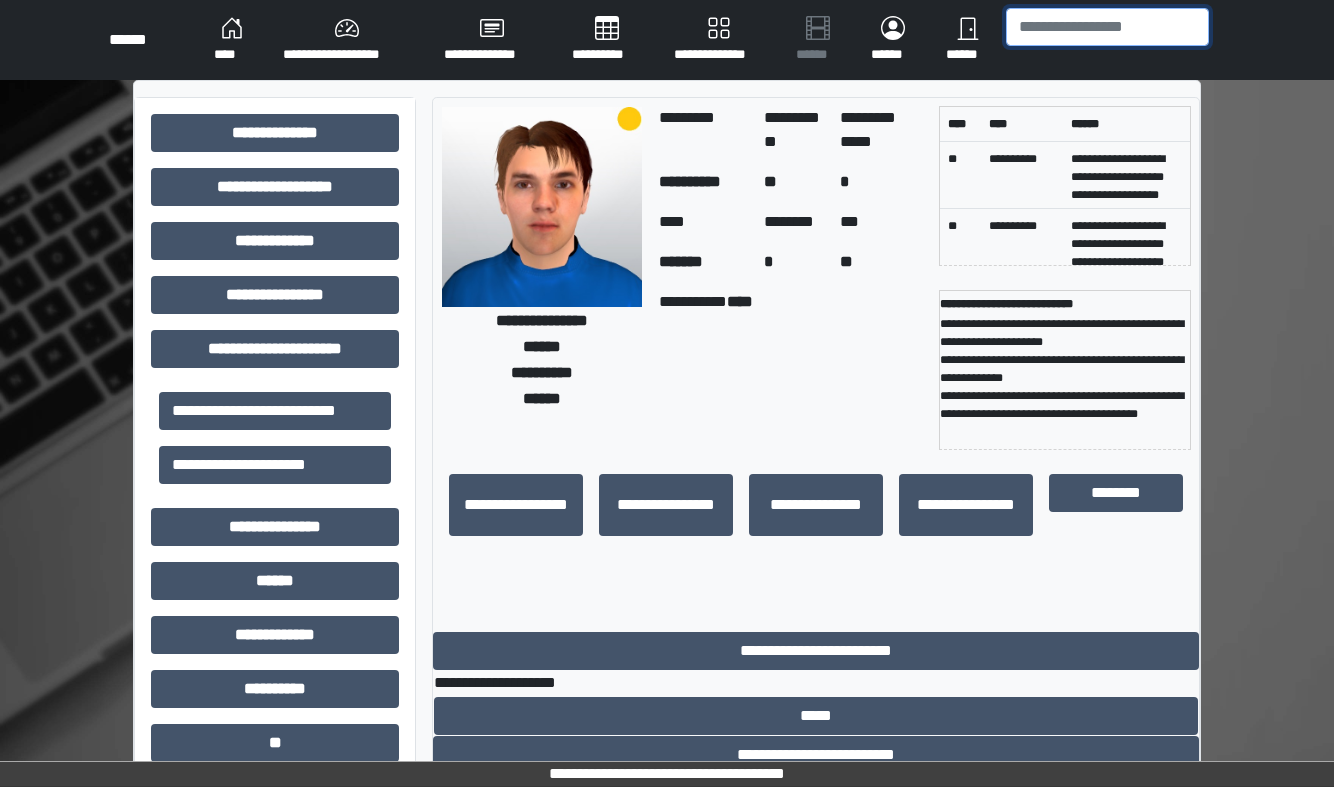 click at bounding box center [1107, 27] 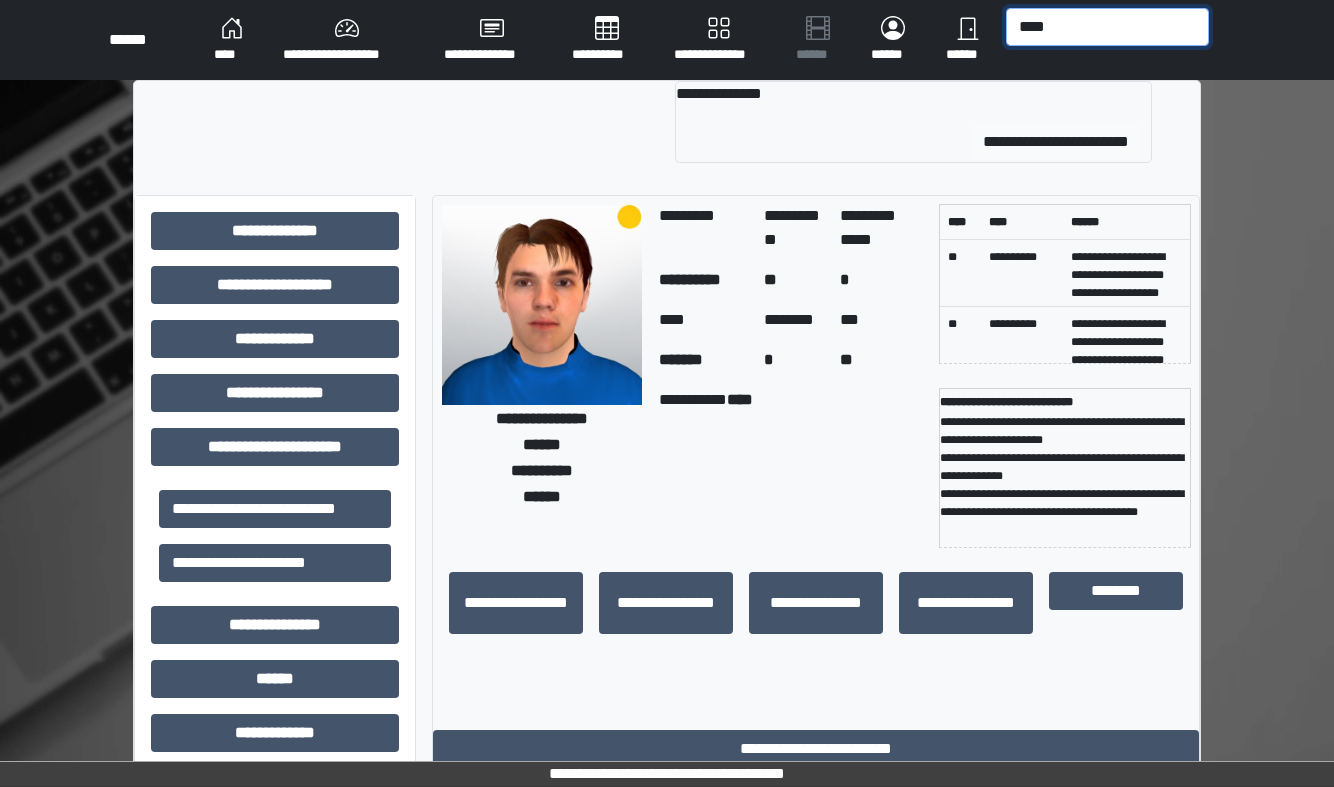 type on "****" 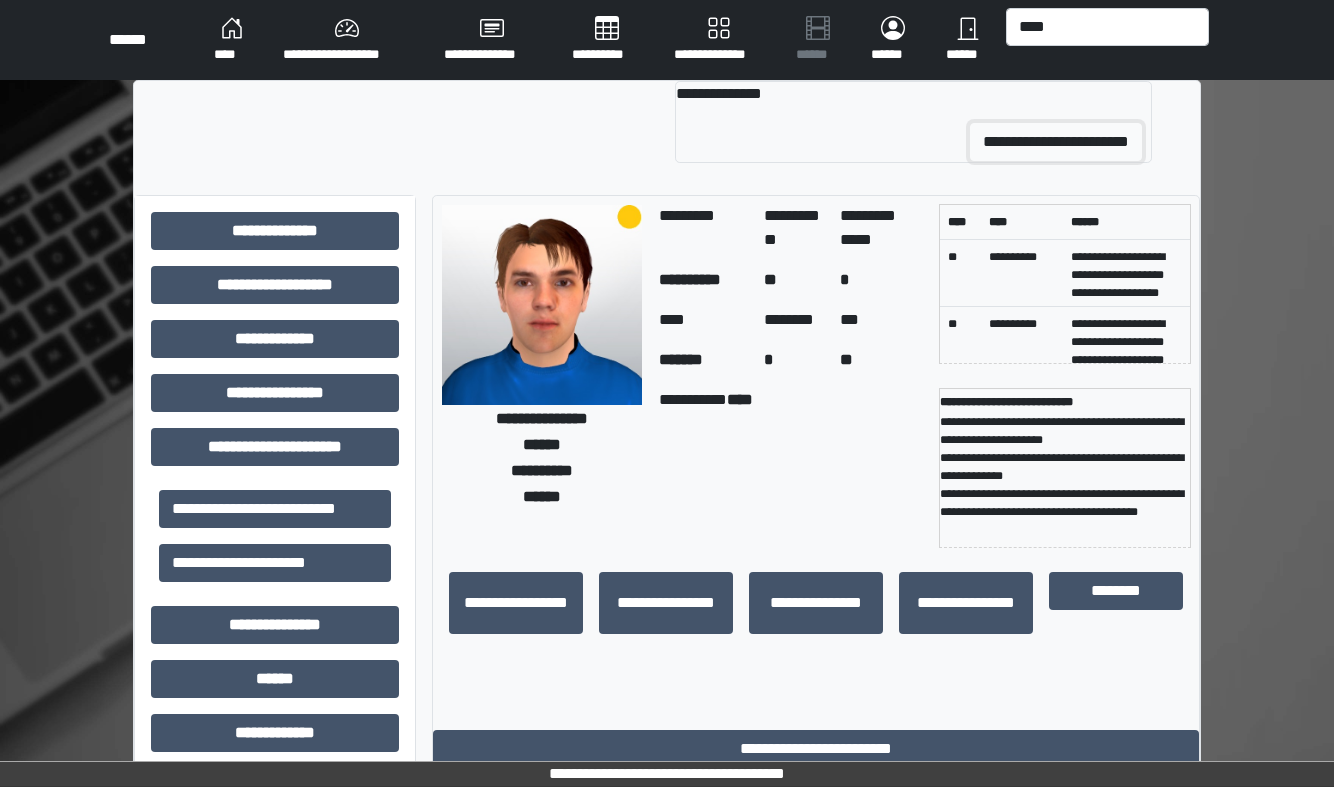 click on "**********" at bounding box center (1056, 142) 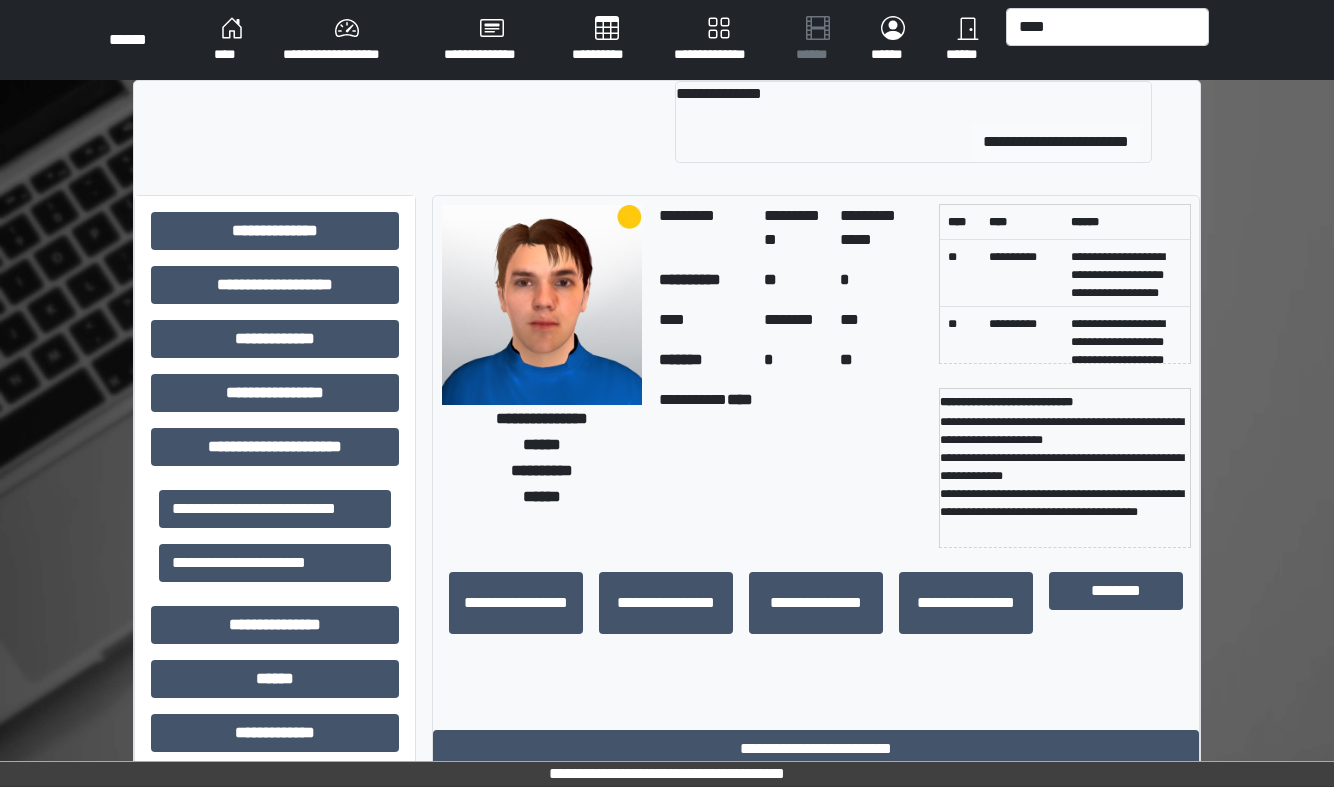 type 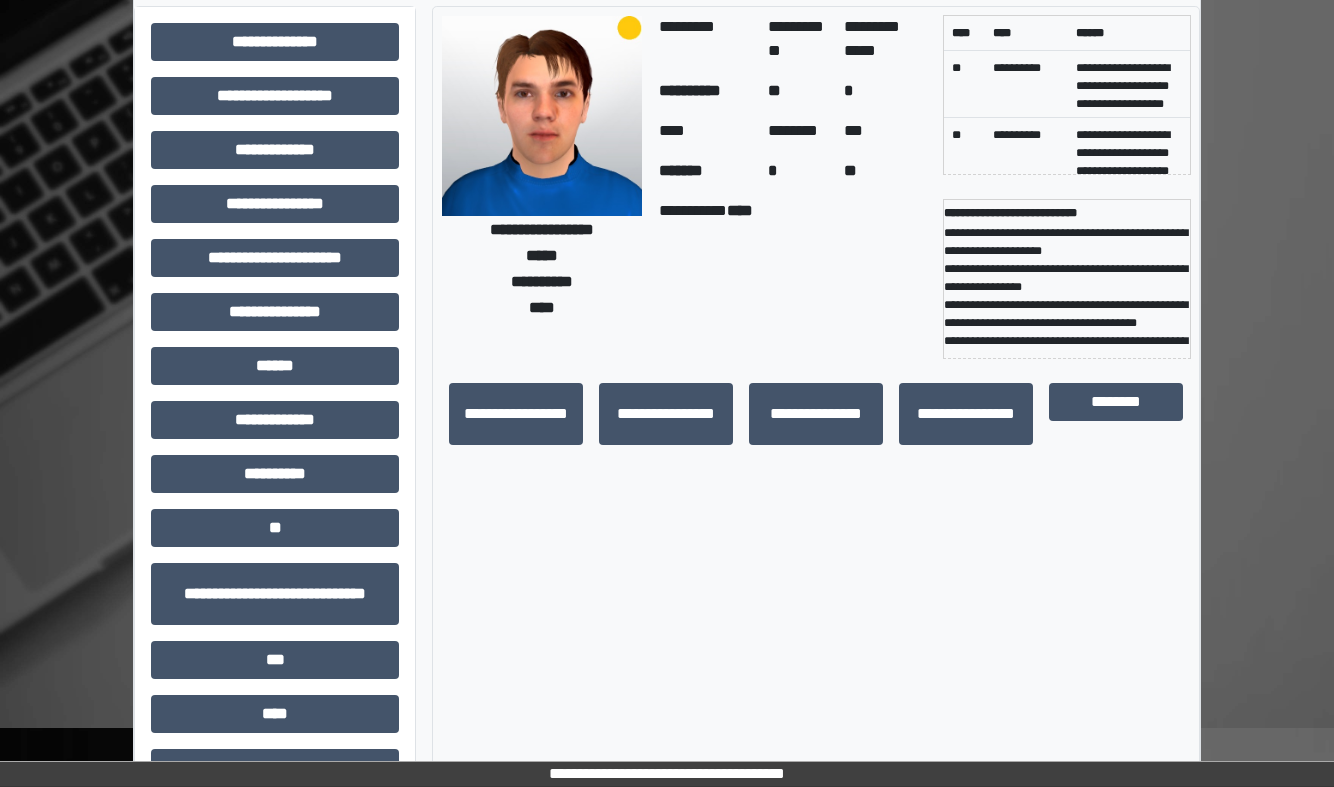 scroll, scrollTop: 105, scrollLeft: 0, axis: vertical 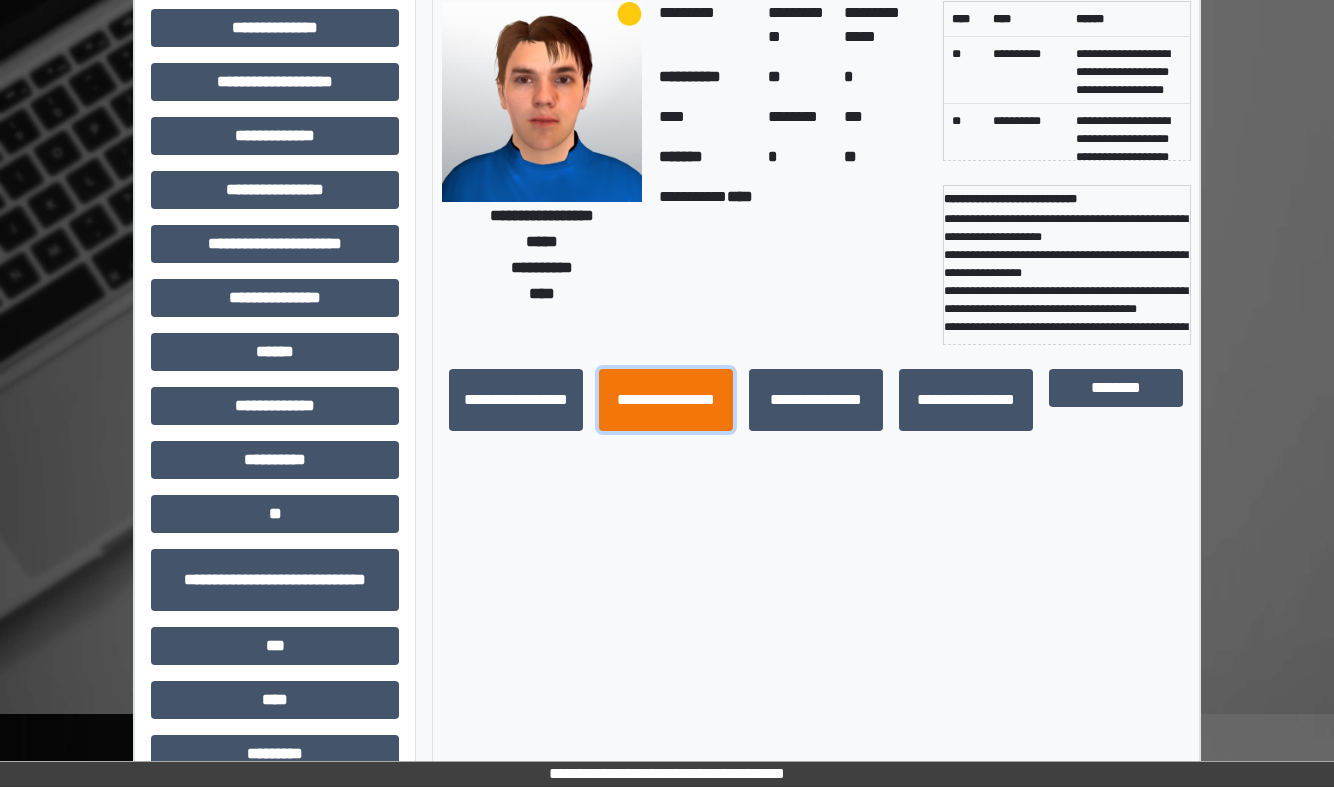 click on "**********" at bounding box center [666, 400] 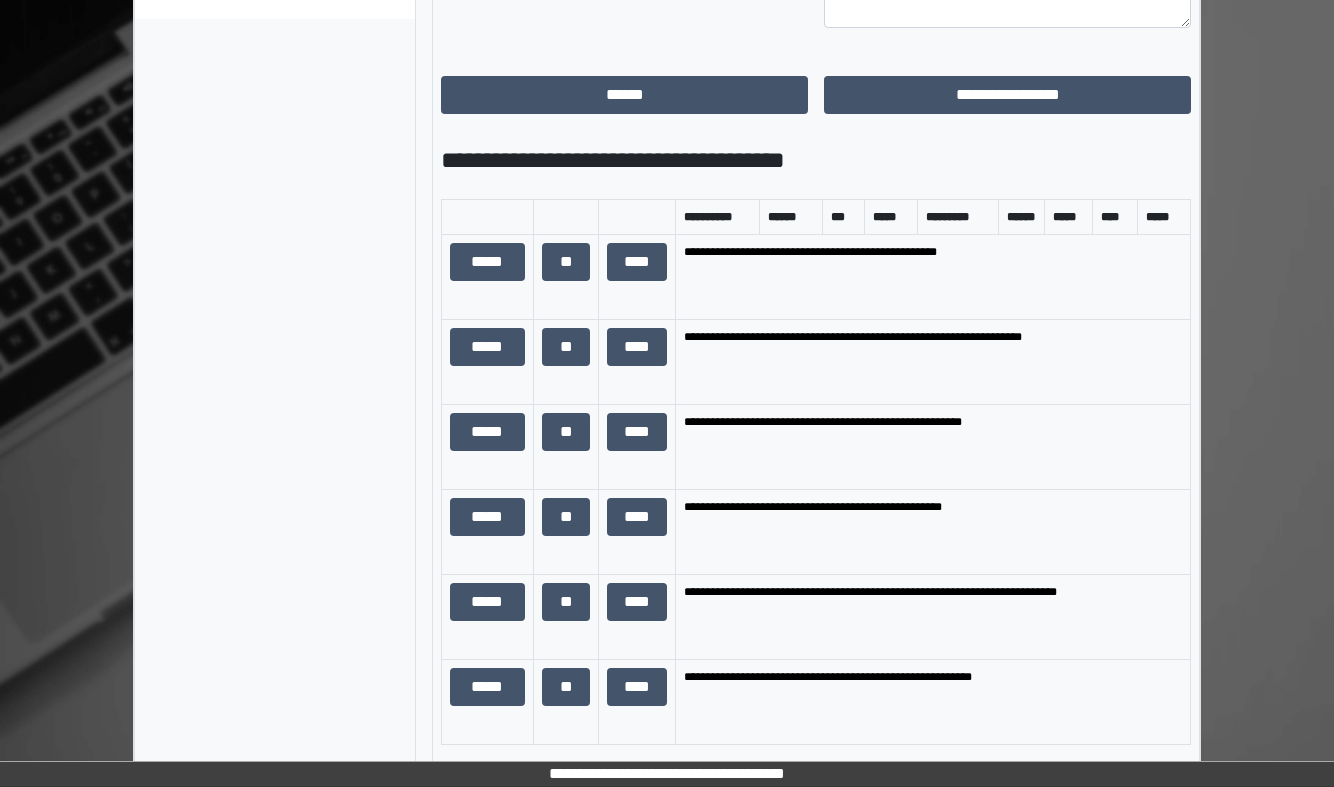 scroll, scrollTop: 895, scrollLeft: 0, axis: vertical 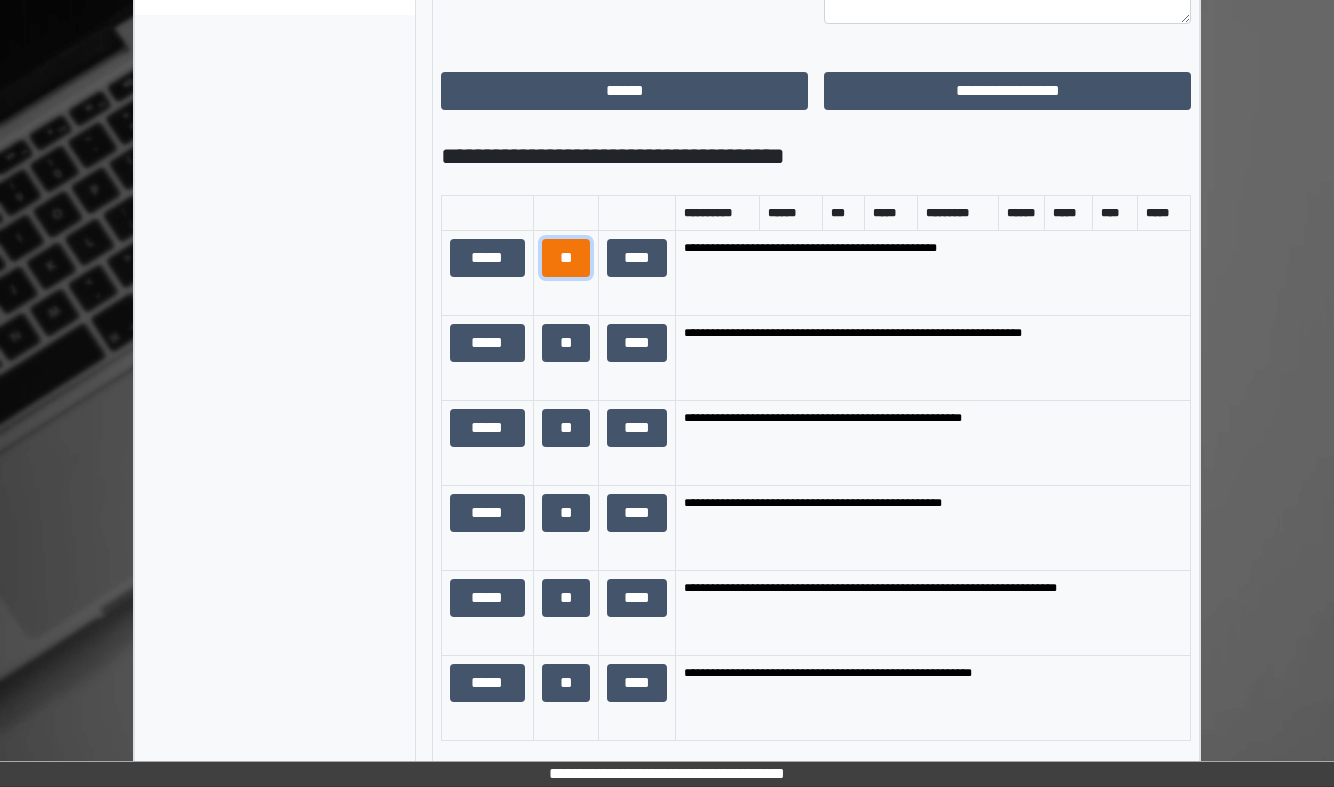 click on "**" at bounding box center [566, 258] 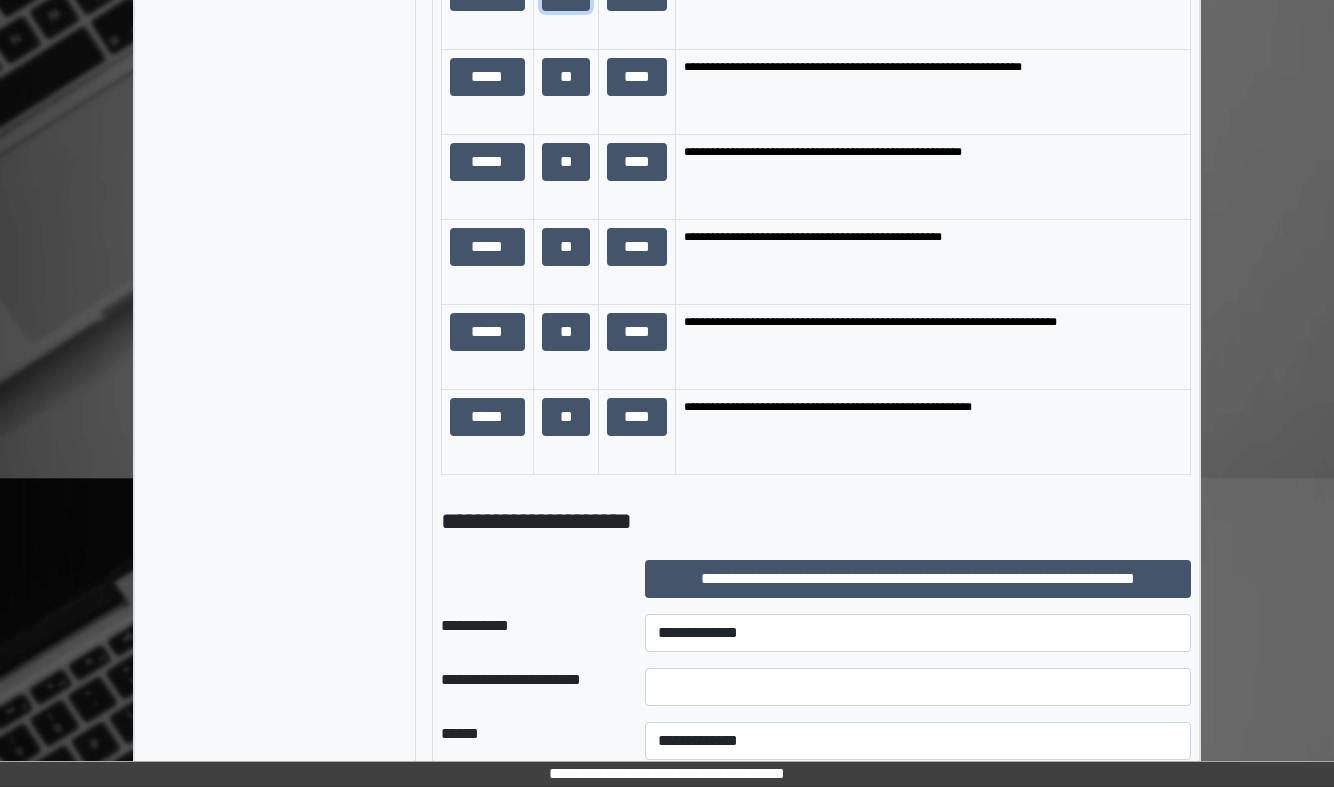 scroll, scrollTop: 1559, scrollLeft: 0, axis: vertical 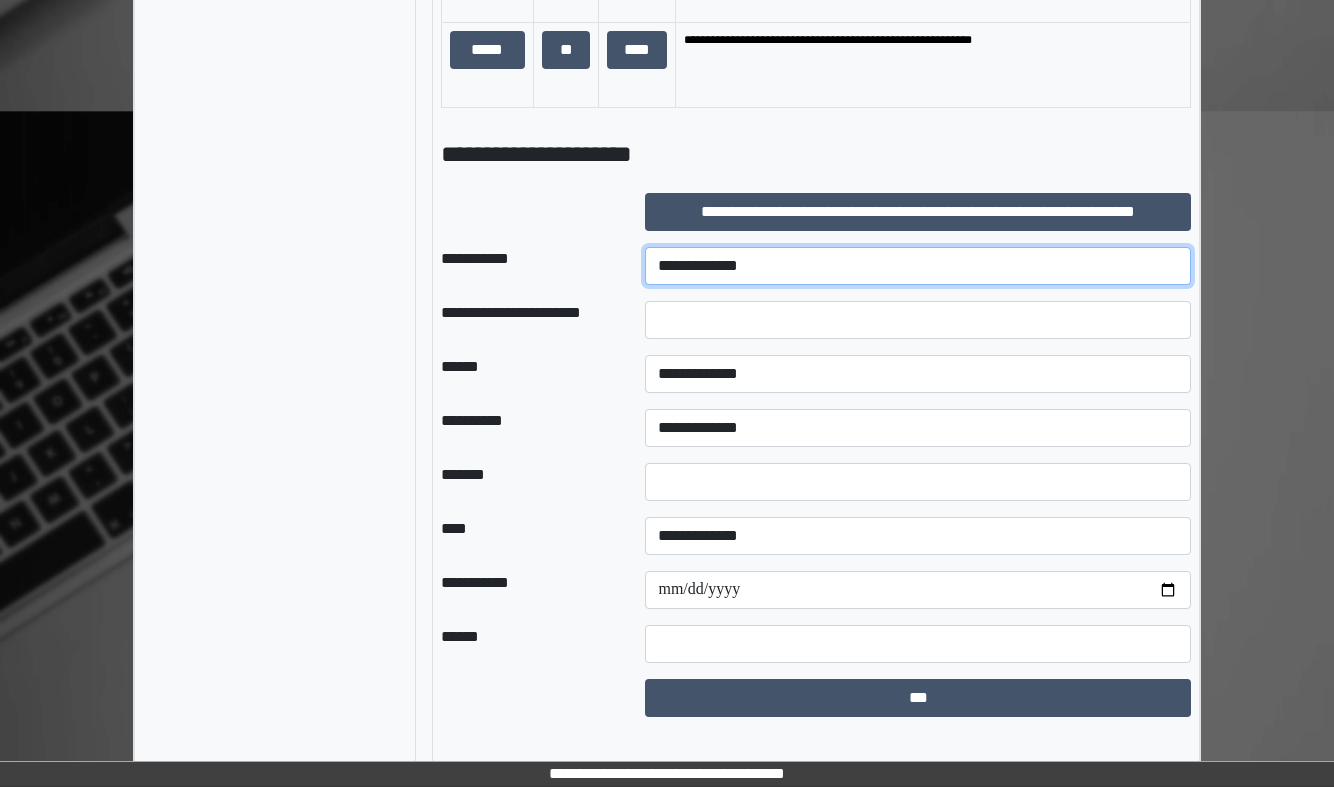 click on "**********" at bounding box center (918, 266) 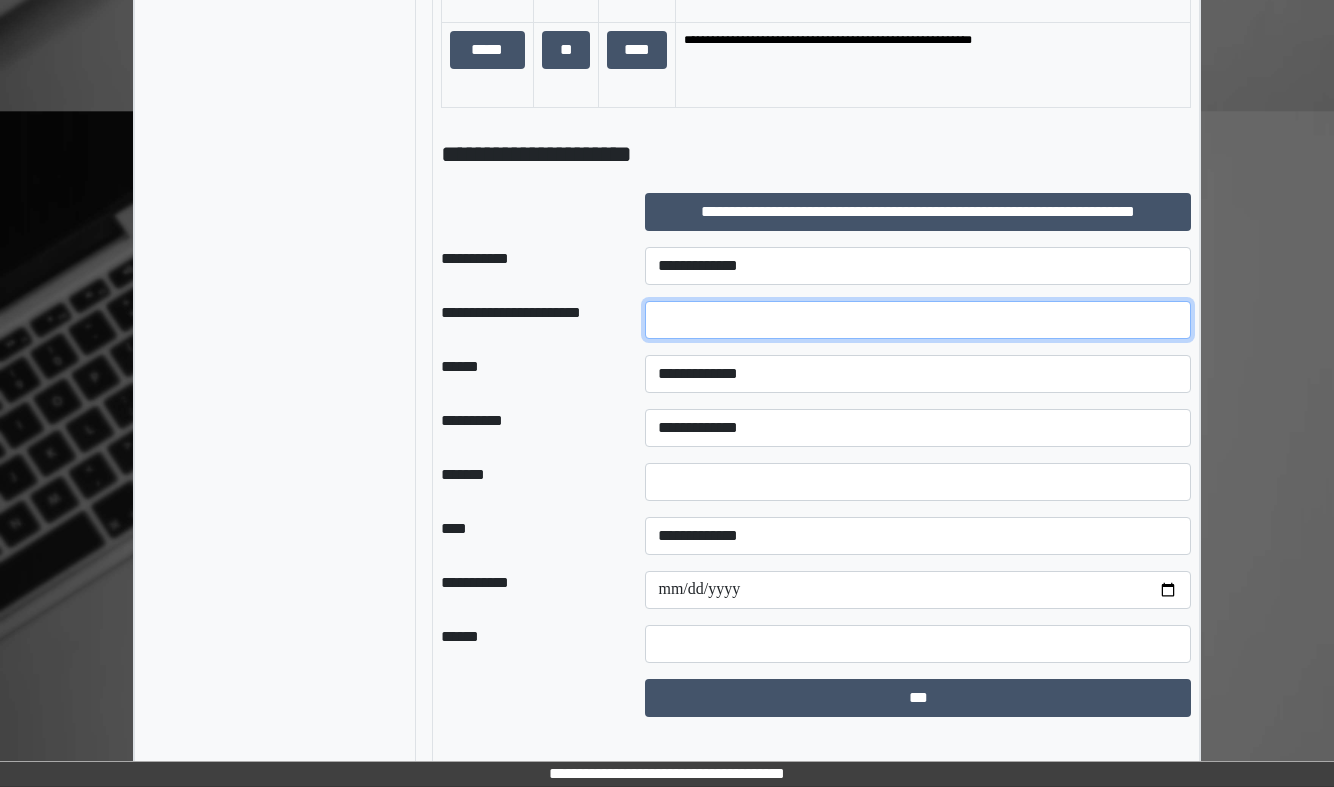 click at bounding box center (918, 320) 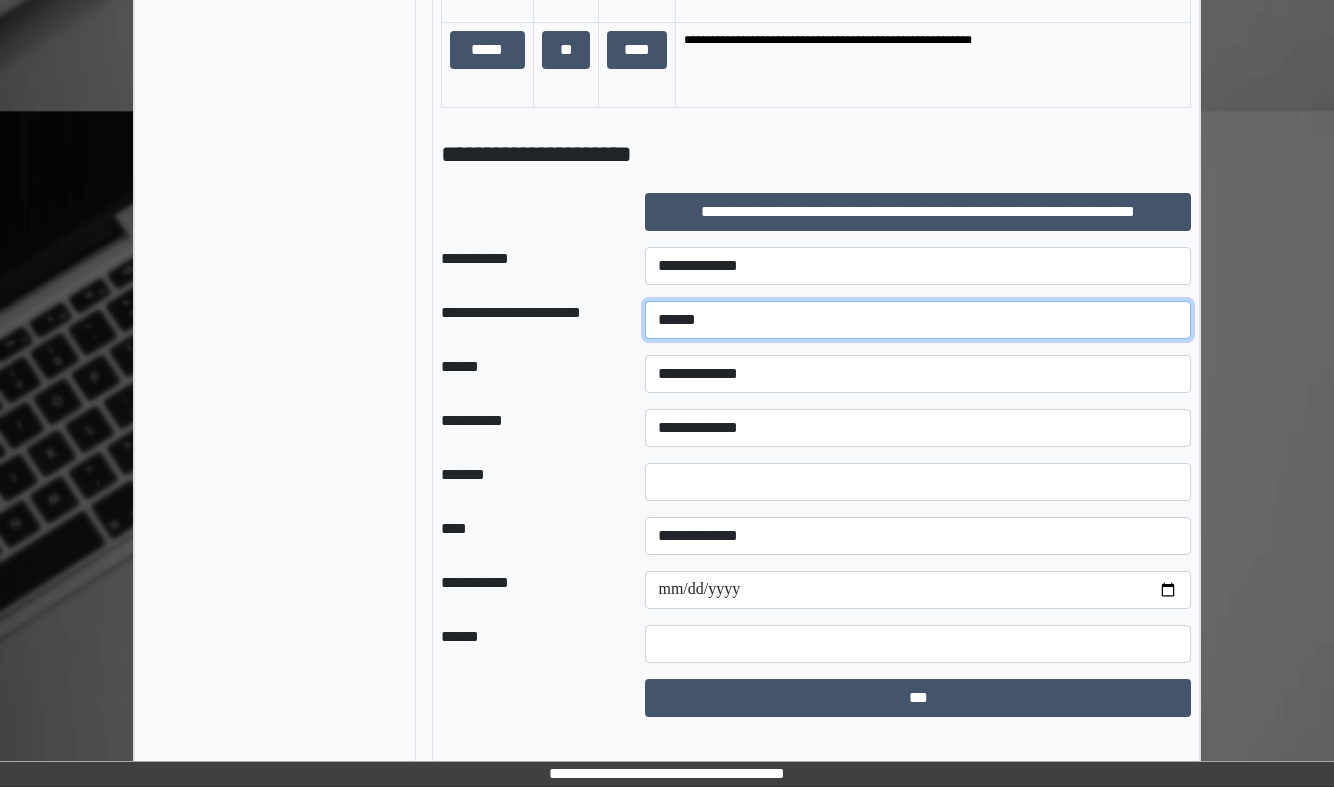 type on "*****" 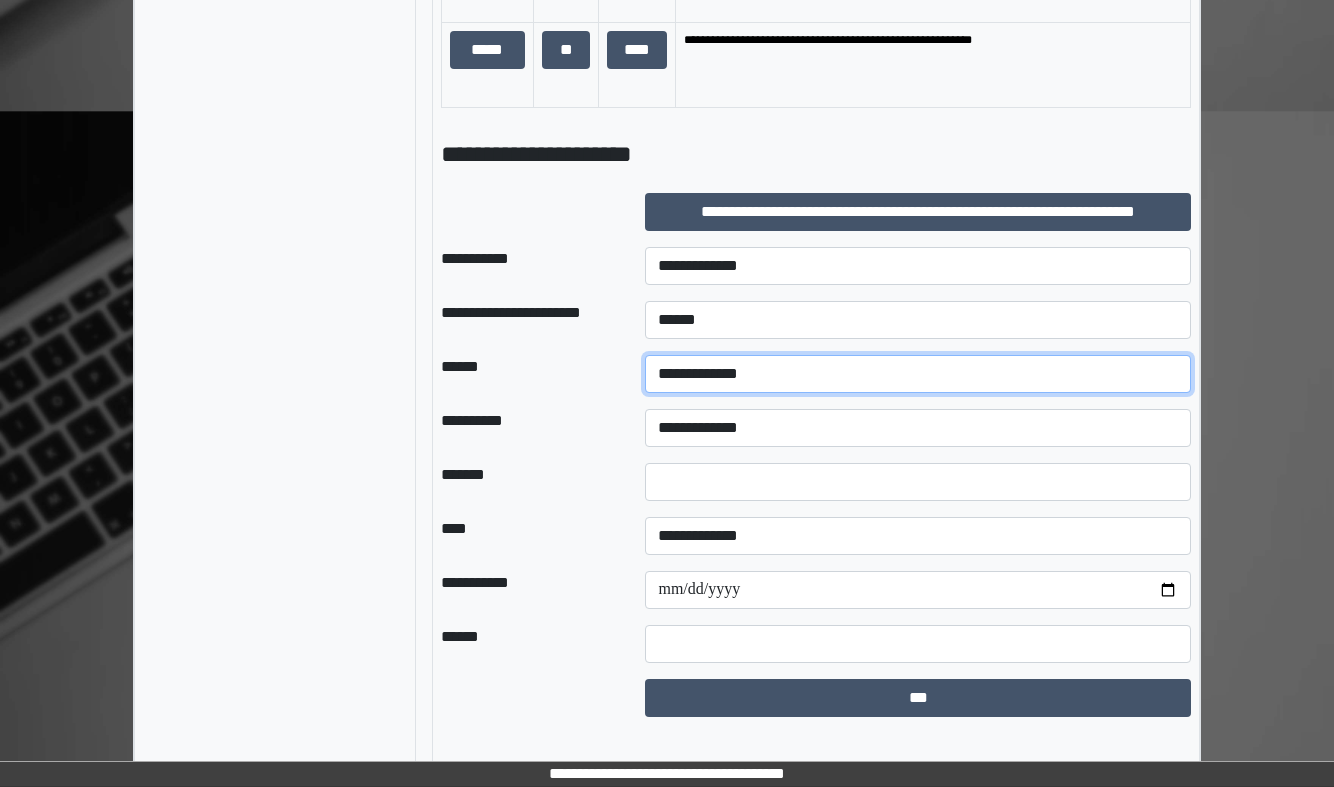click on "**********" at bounding box center (918, 374) 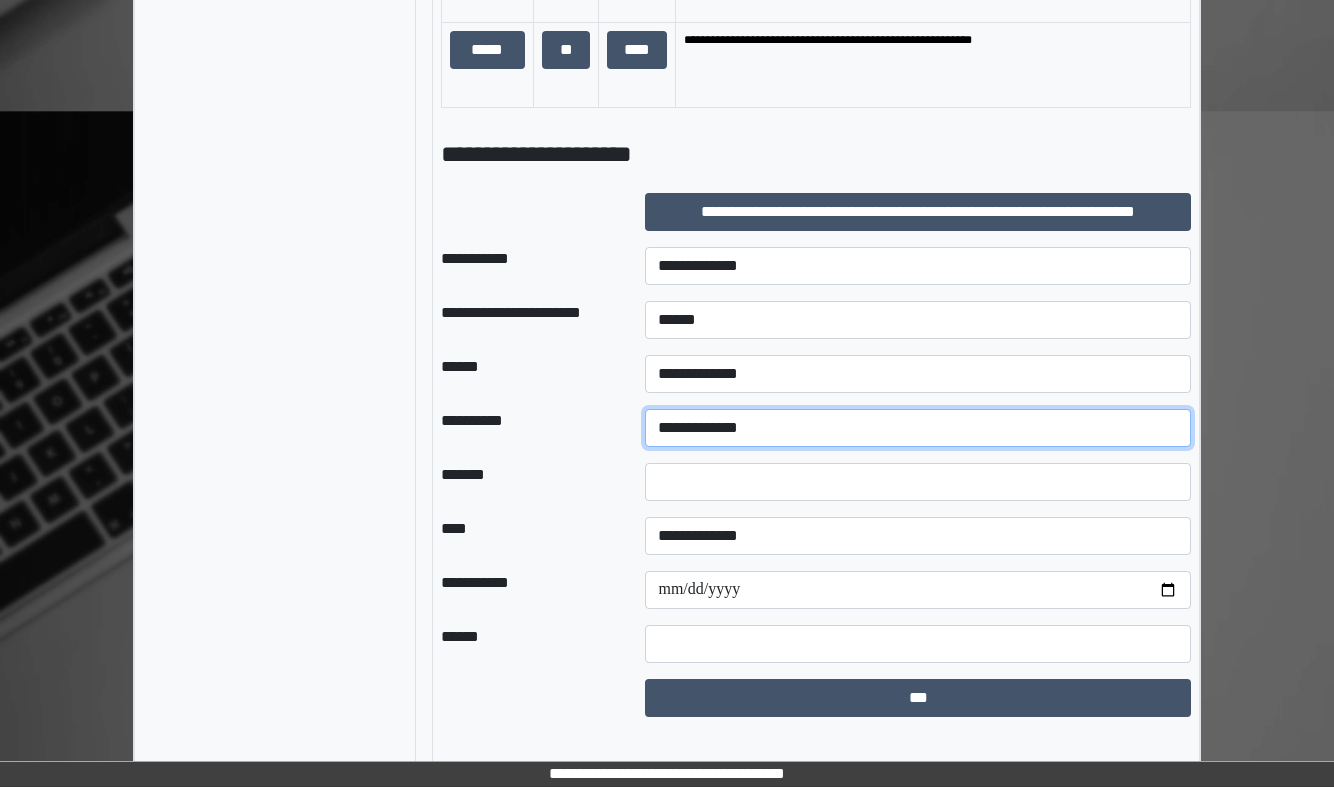 click on "**********" at bounding box center [918, 428] 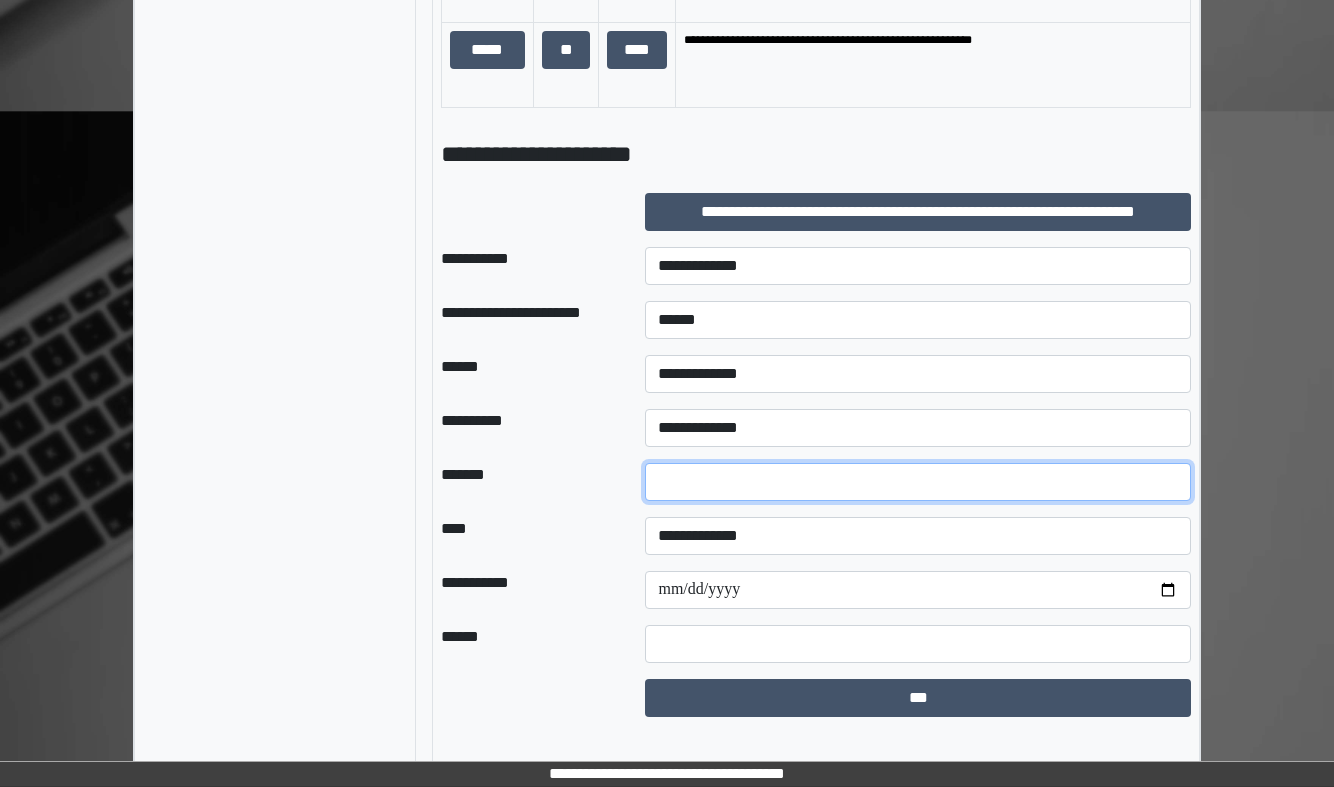 click at bounding box center (918, 482) 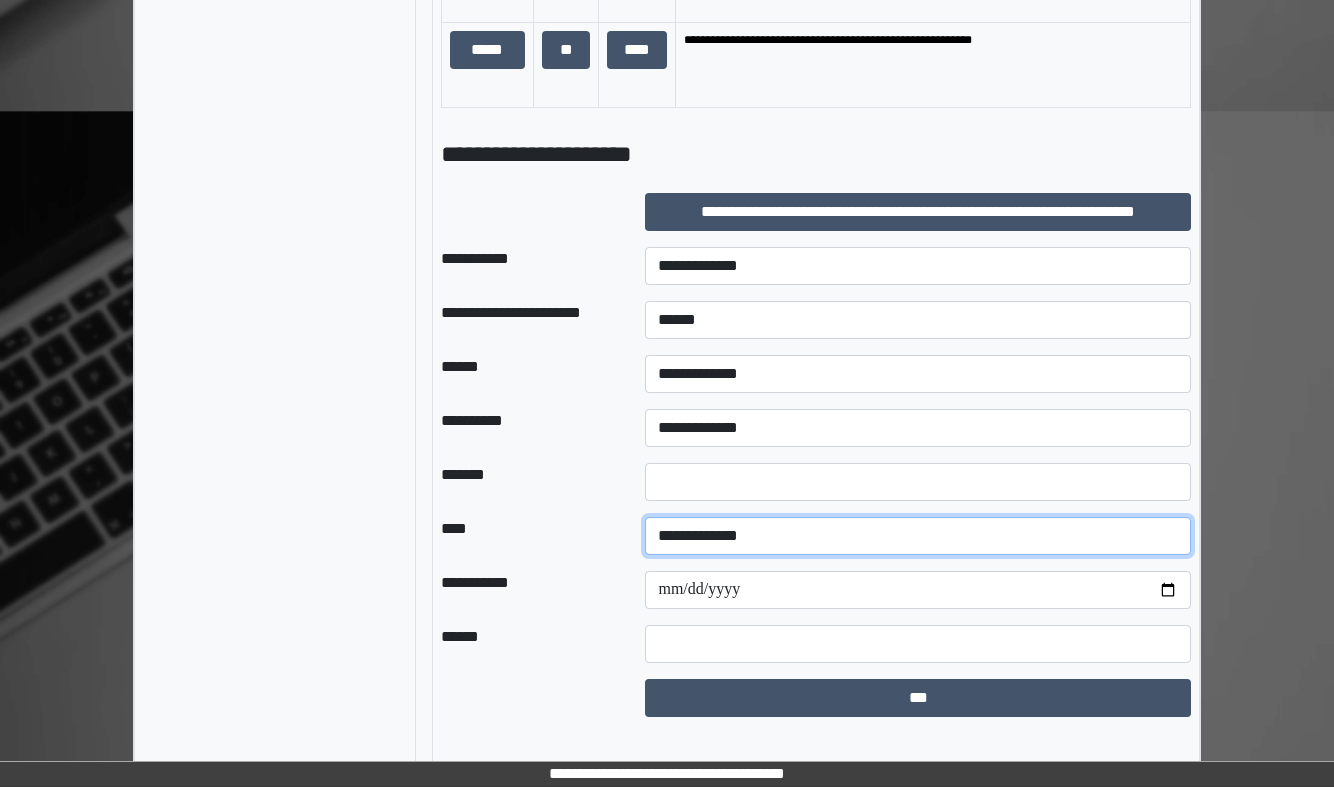 click on "**********" at bounding box center [918, 536] 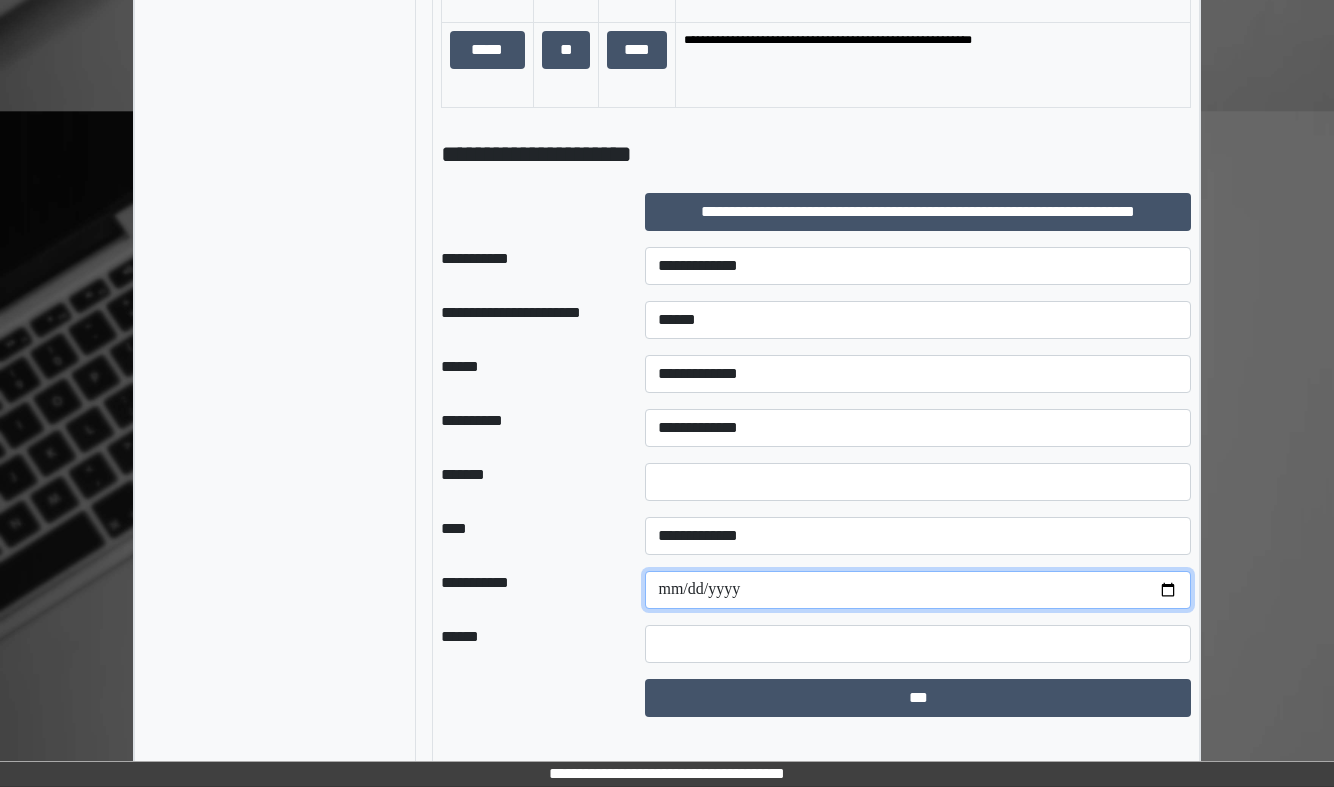 click at bounding box center (918, 590) 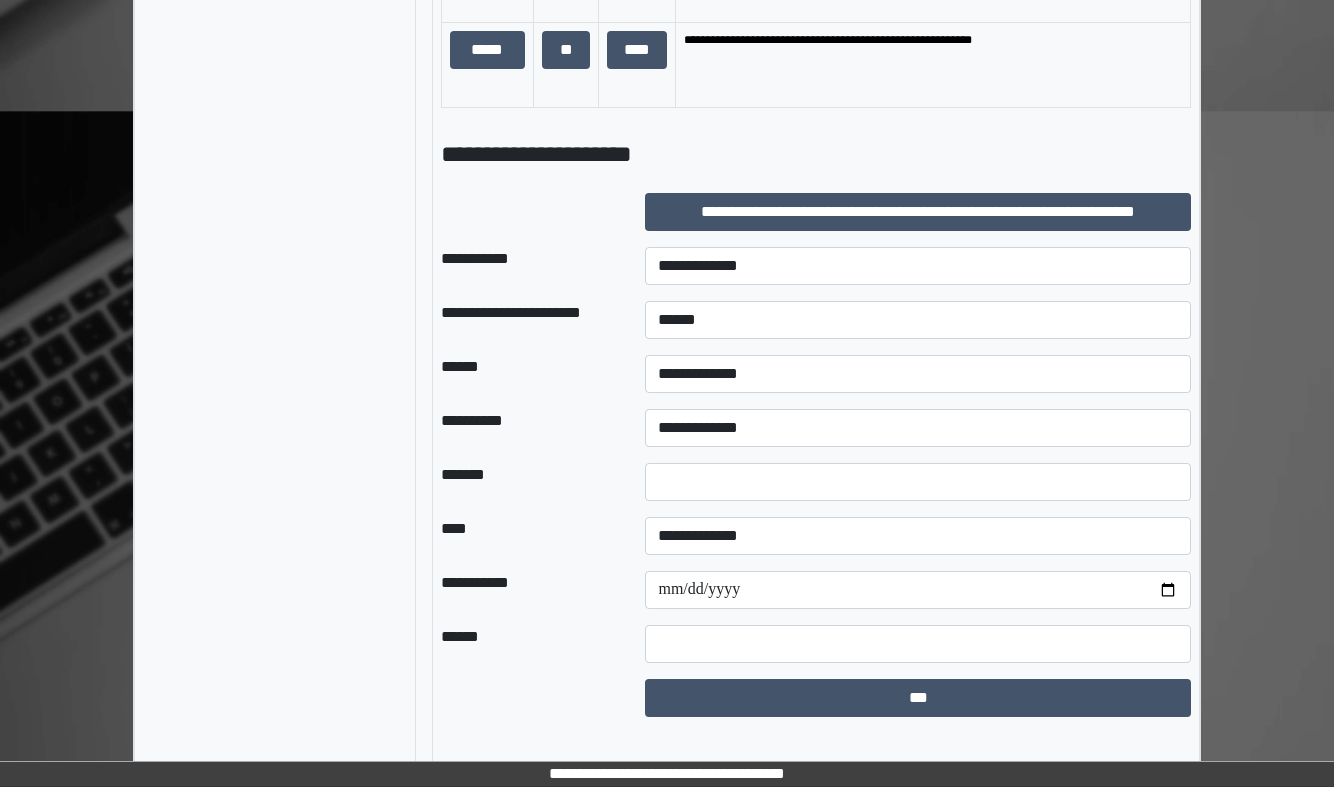 click on "****" at bounding box center [527, 536] 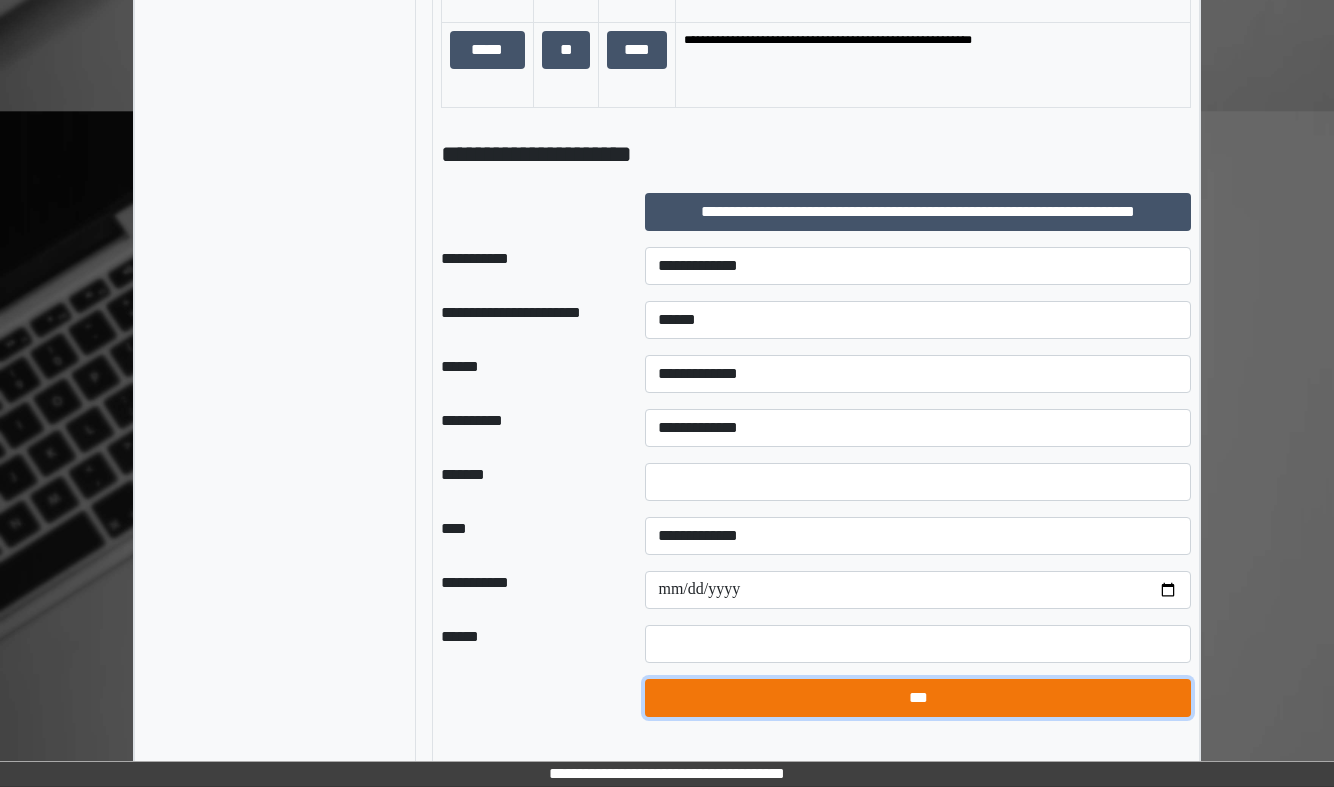 click on "***" at bounding box center (918, 698) 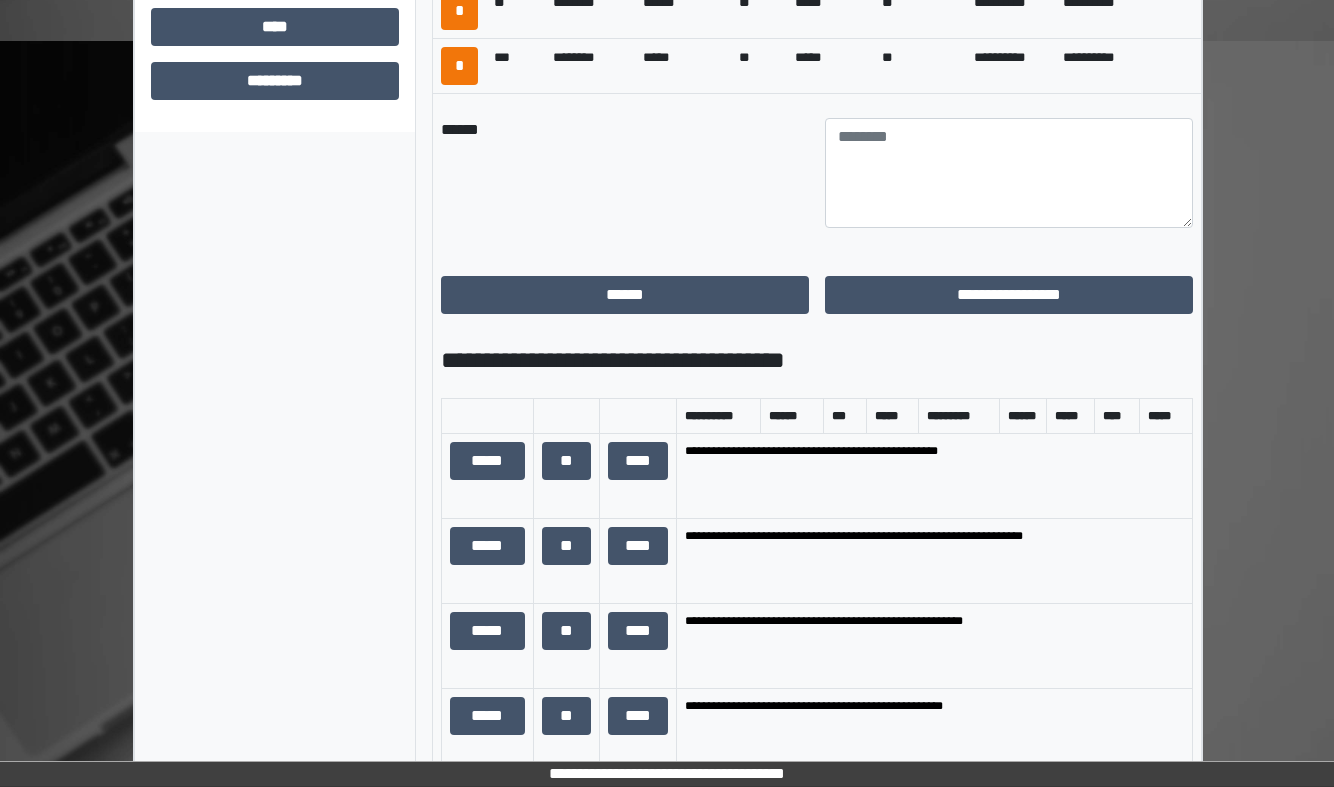 scroll, scrollTop: 769, scrollLeft: 0, axis: vertical 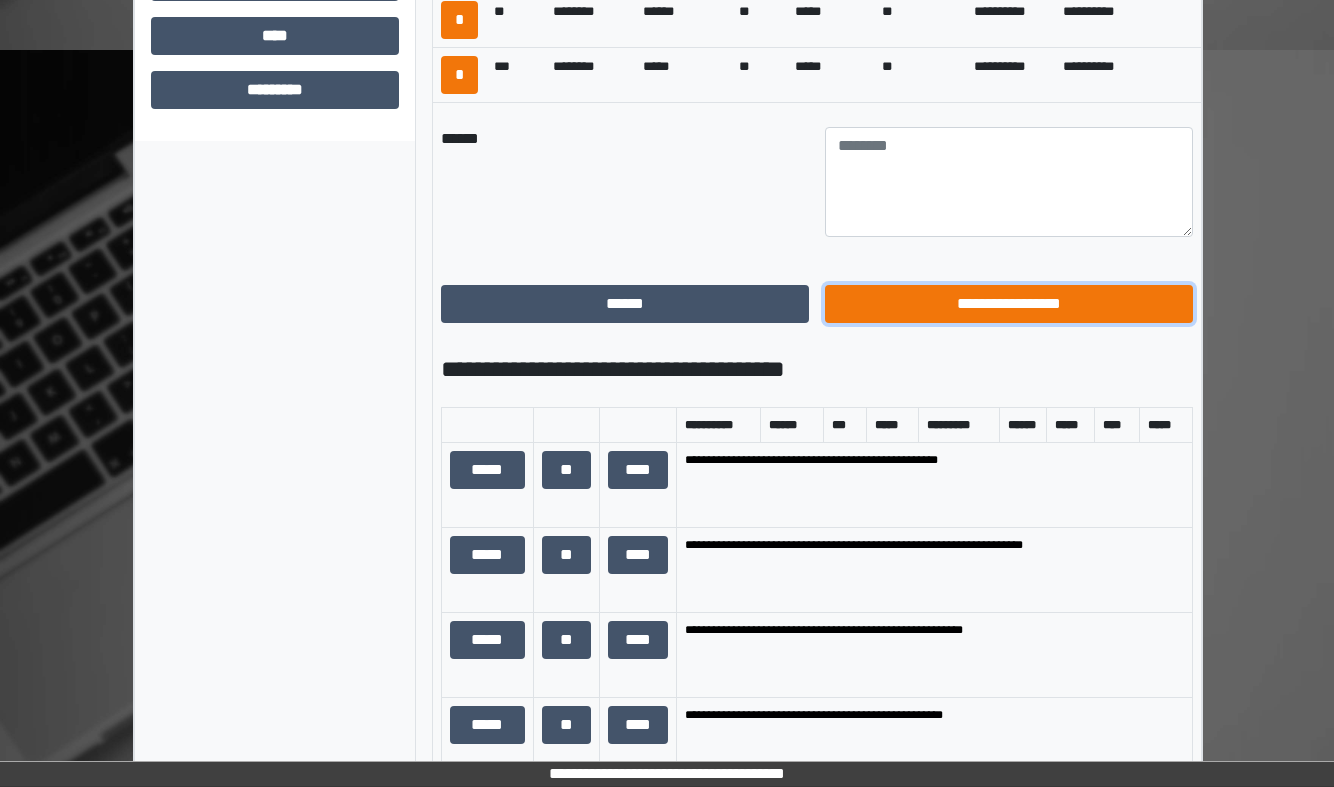 click on "**********" at bounding box center [1009, 304] 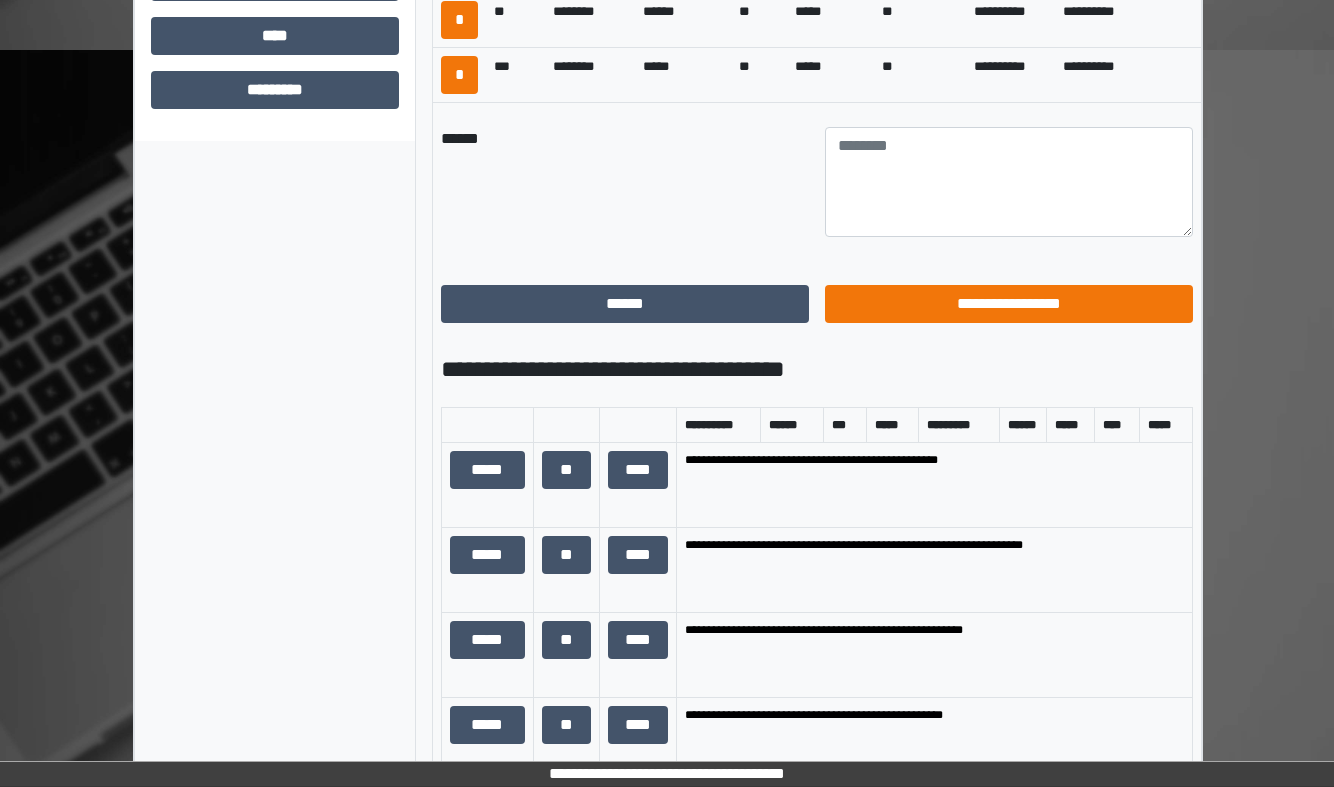 scroll, scrollTop: 141, scrollLeft: 0, axis: vertical 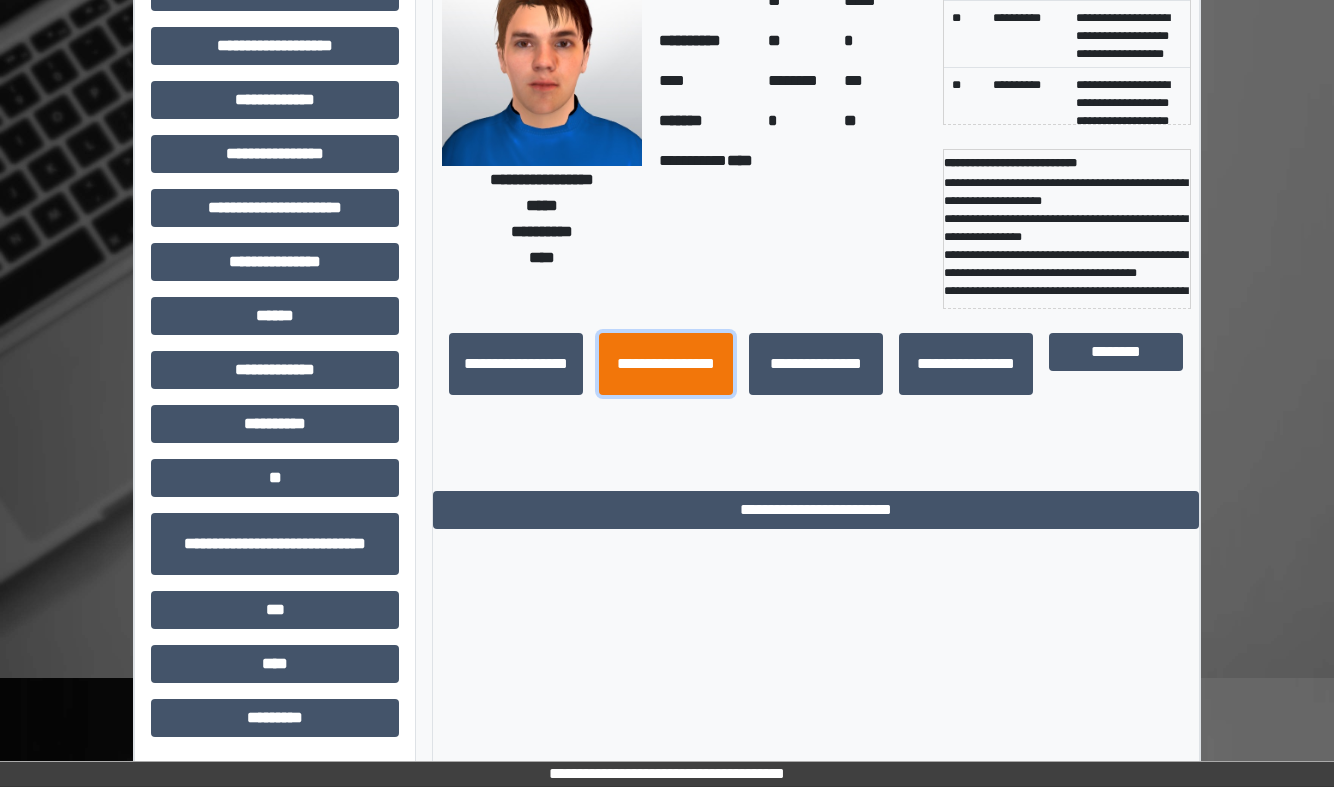 click on "**********" at bounding box center [666, 364] 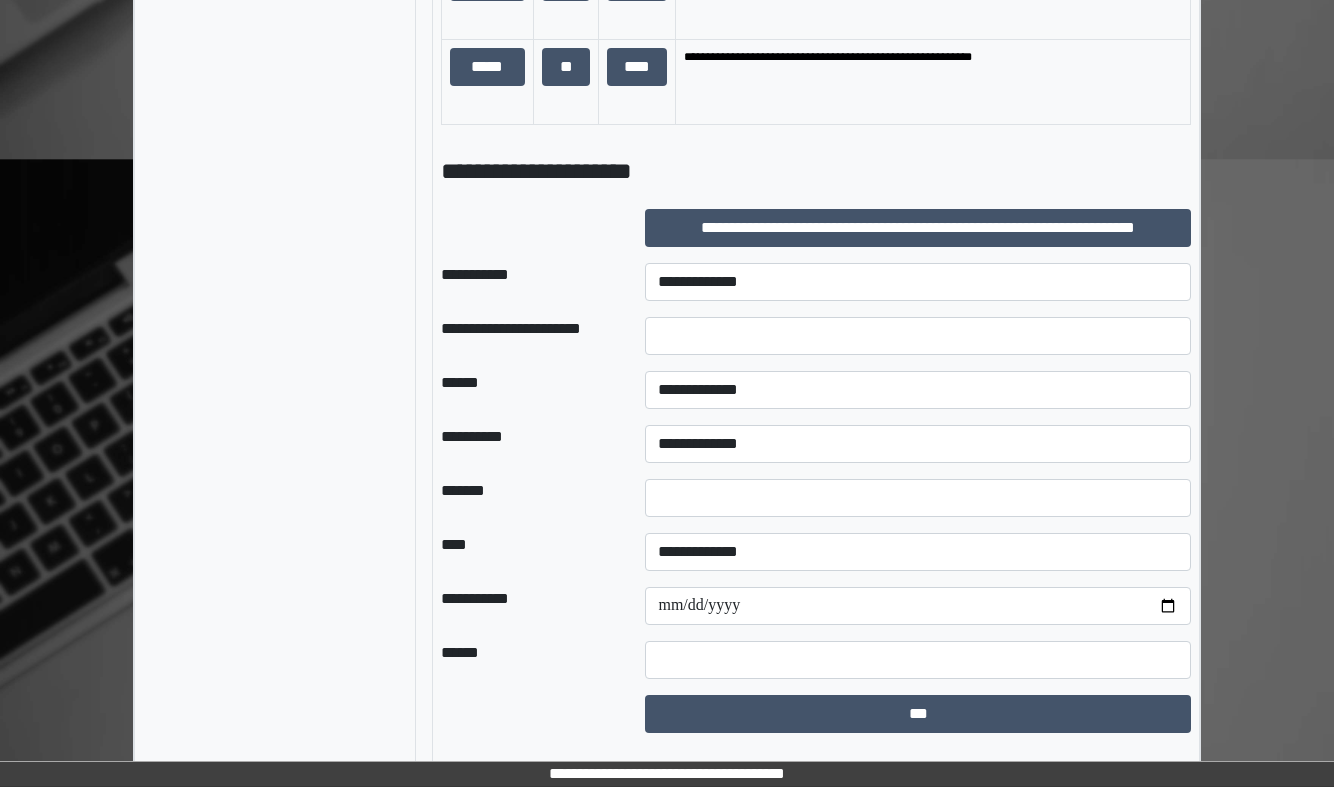 scroll, scrollTop: 1551, scrollLeft: 0, axis: vertical 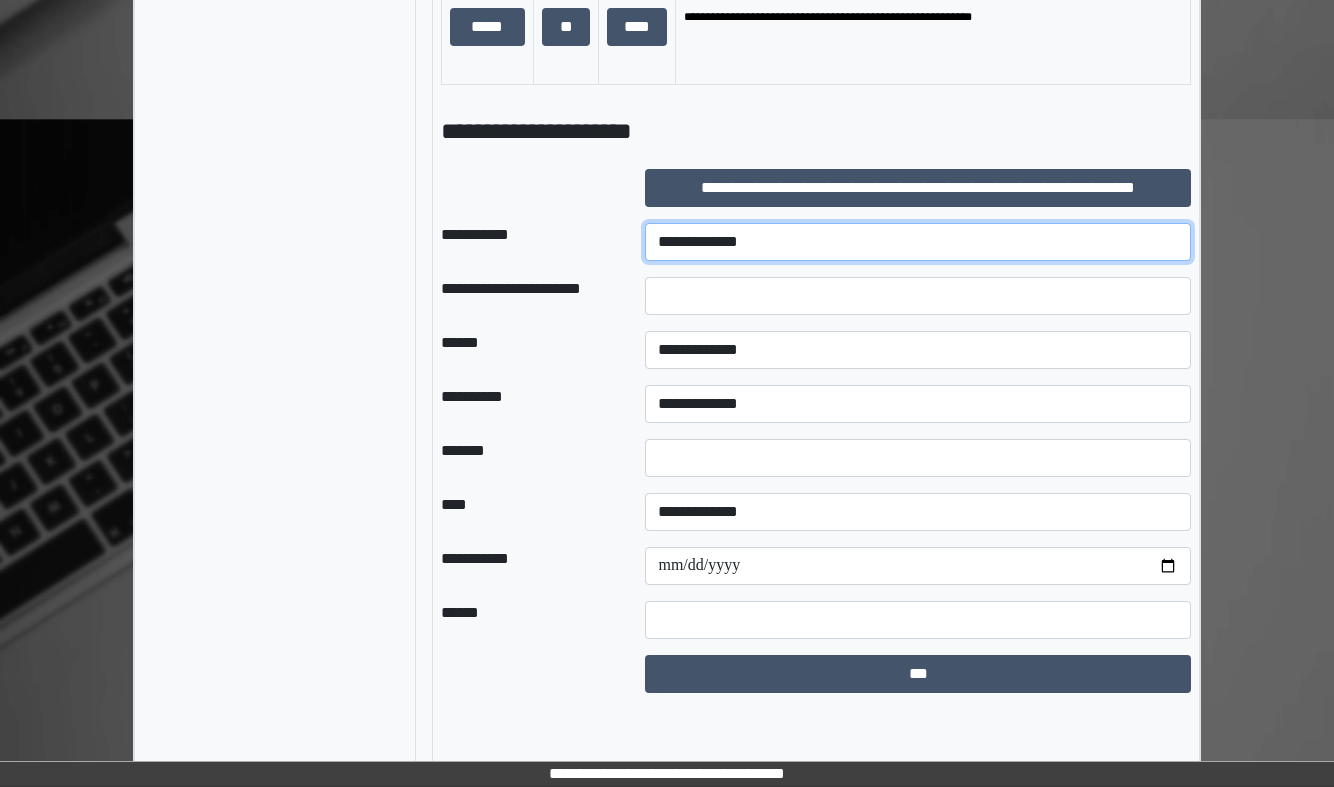 click on "**********" at bounding box center (918, 242) 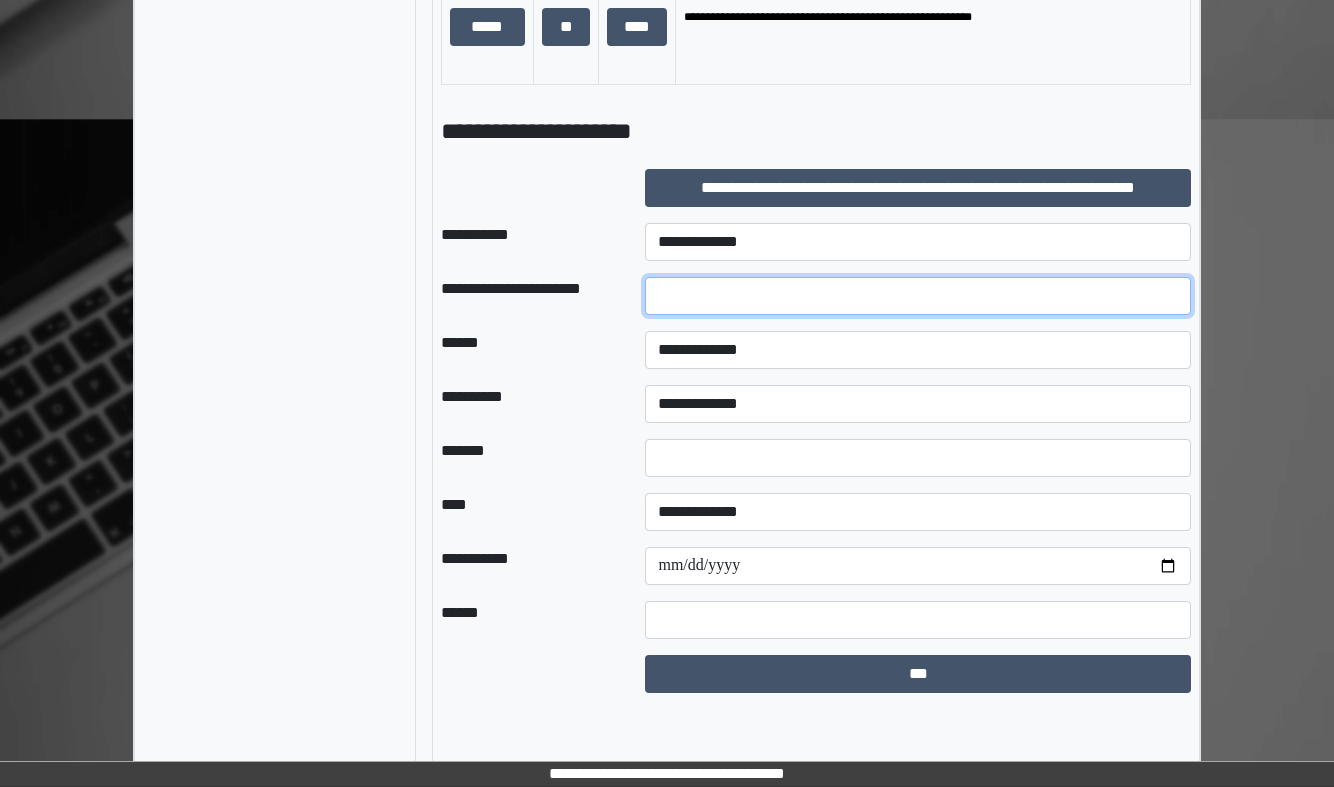 click at bounding box center (918, 296) 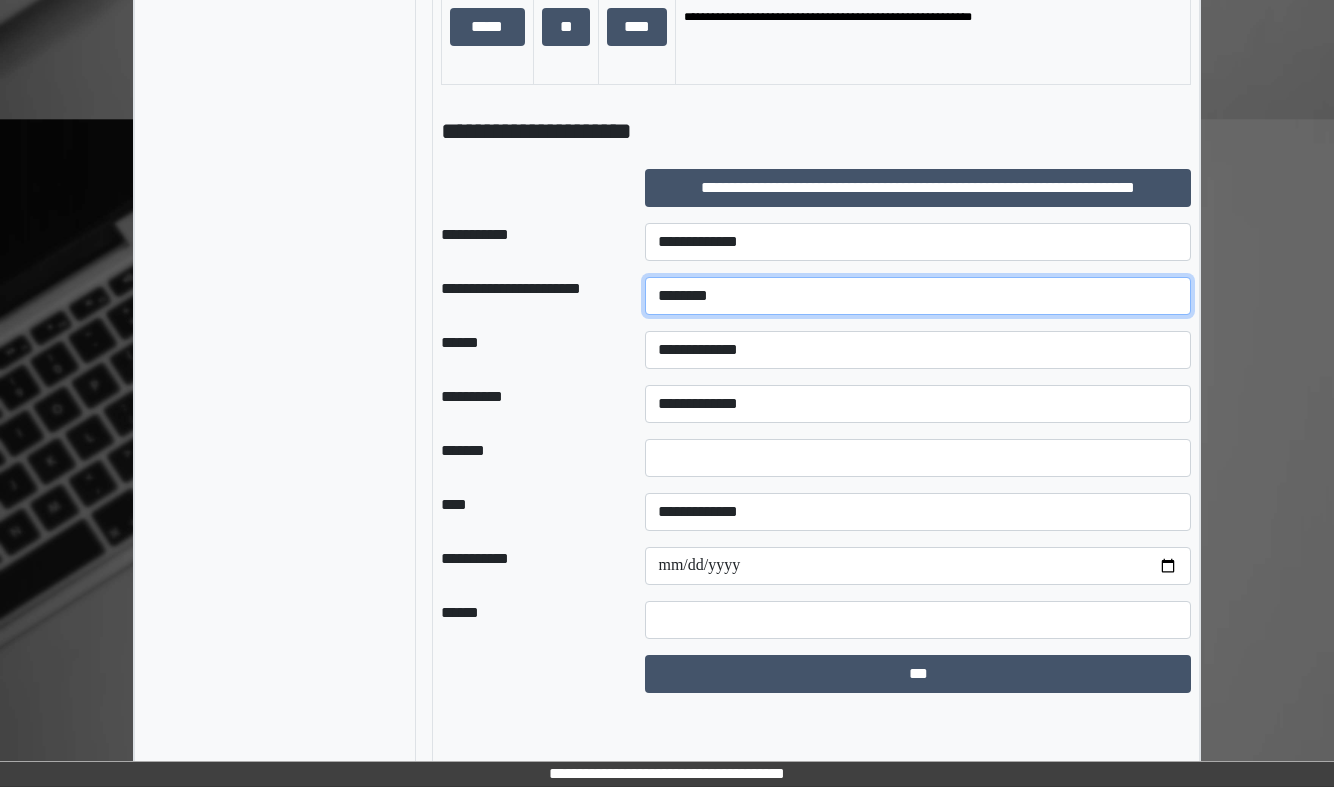 type on "*******" 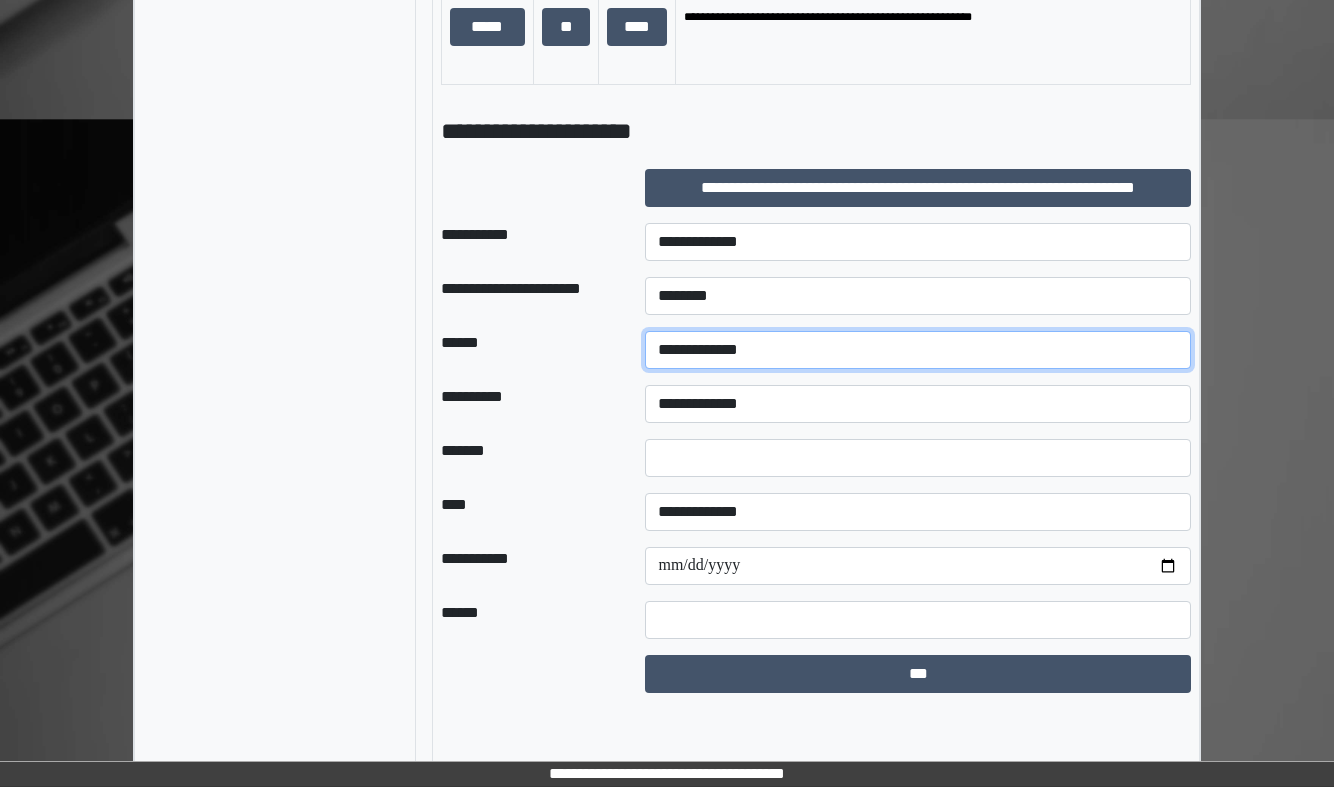 click on "**********" at bounding box center (918, 350) 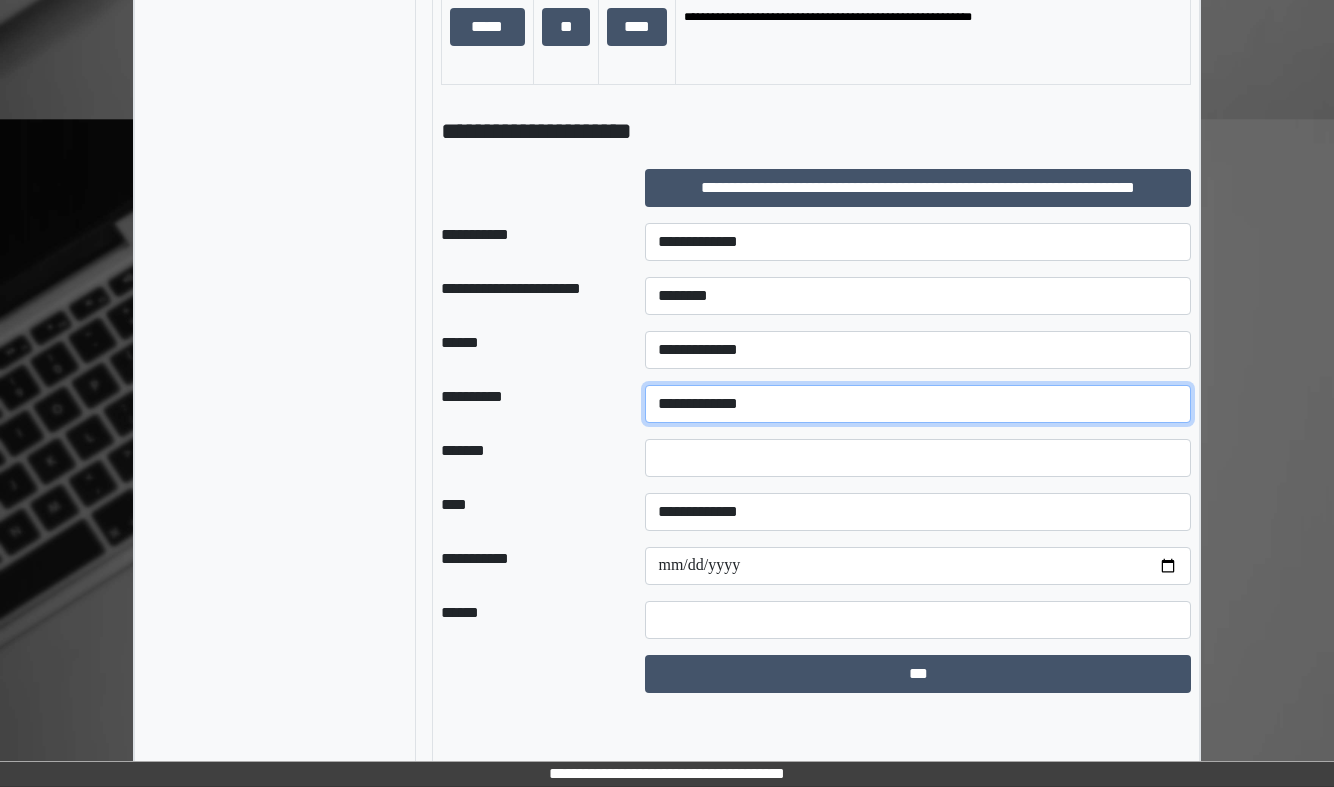 click on "**********" at bounding box center [918, 404] 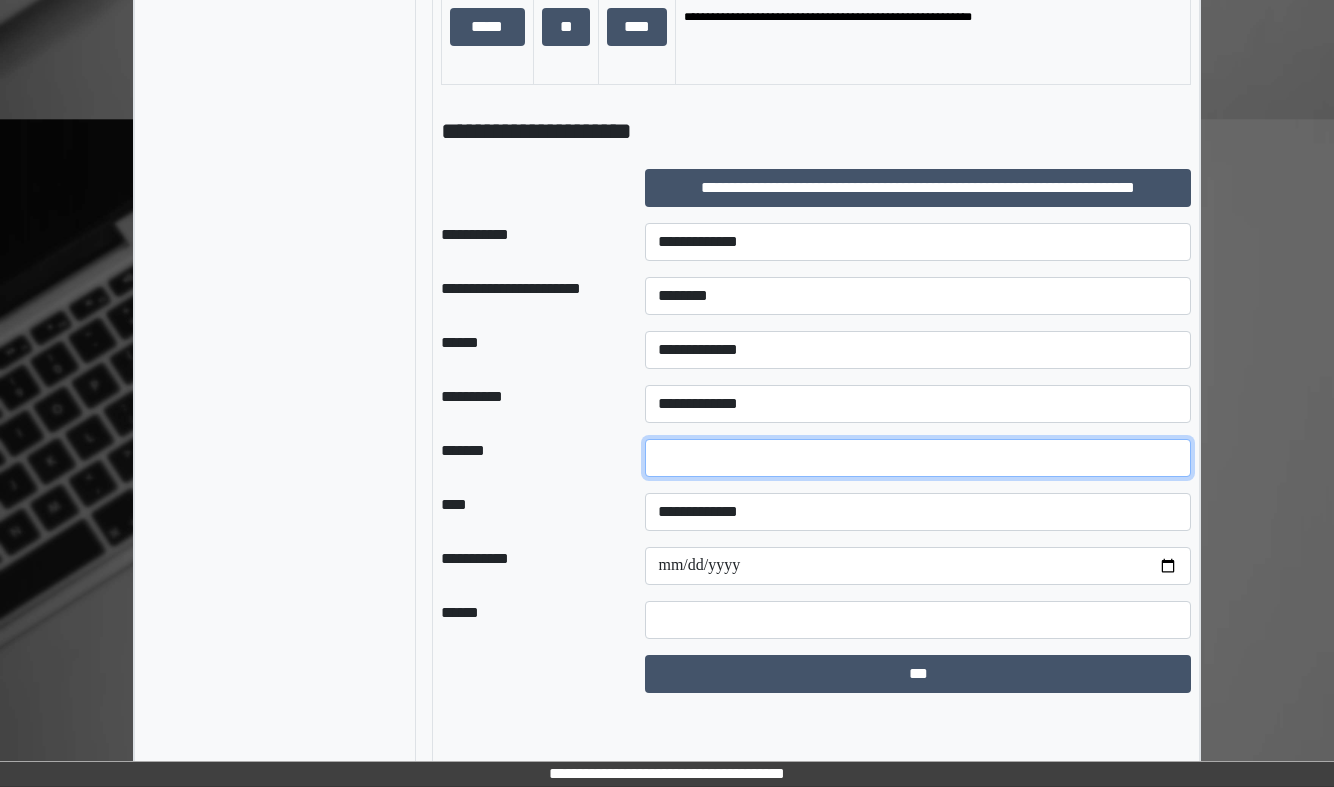 click at bounding box center (918, 458) 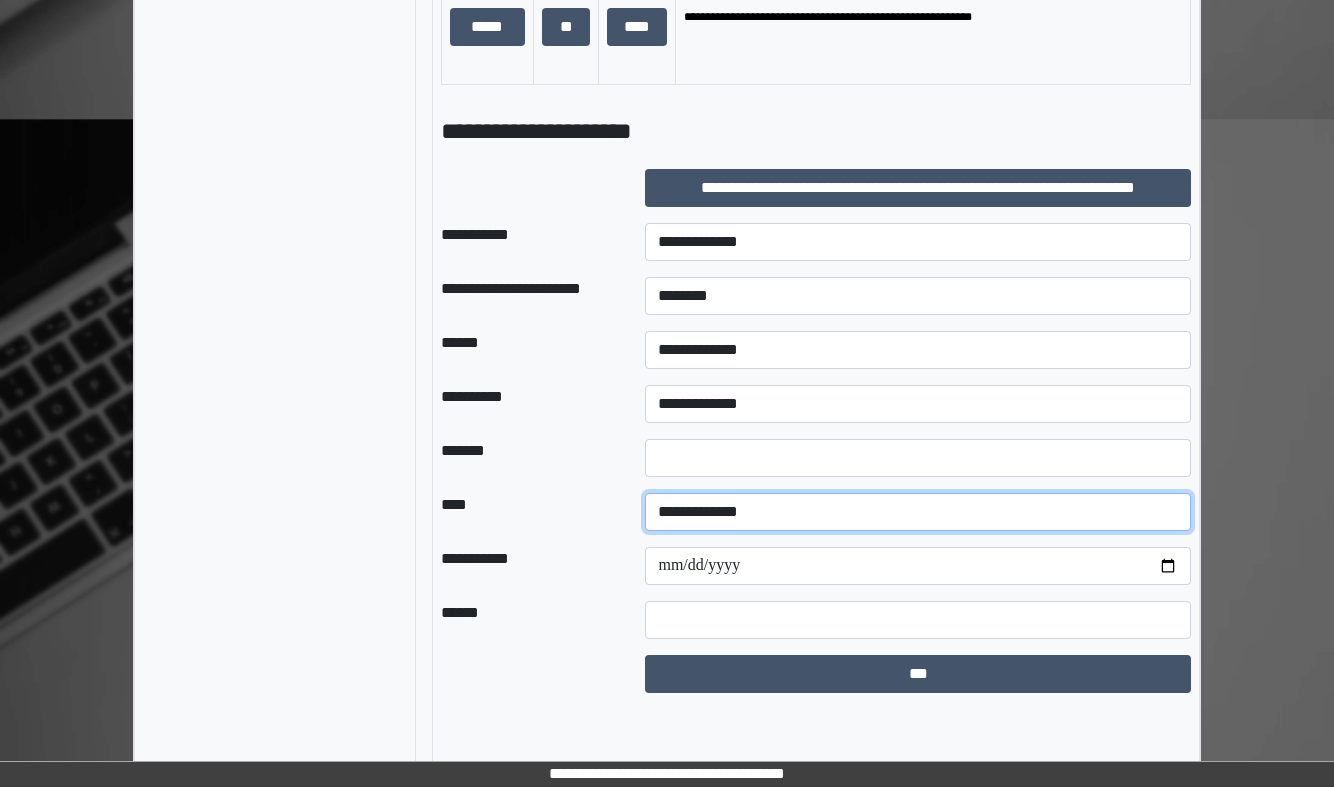click on "**********" at bounding box center [918, 512] 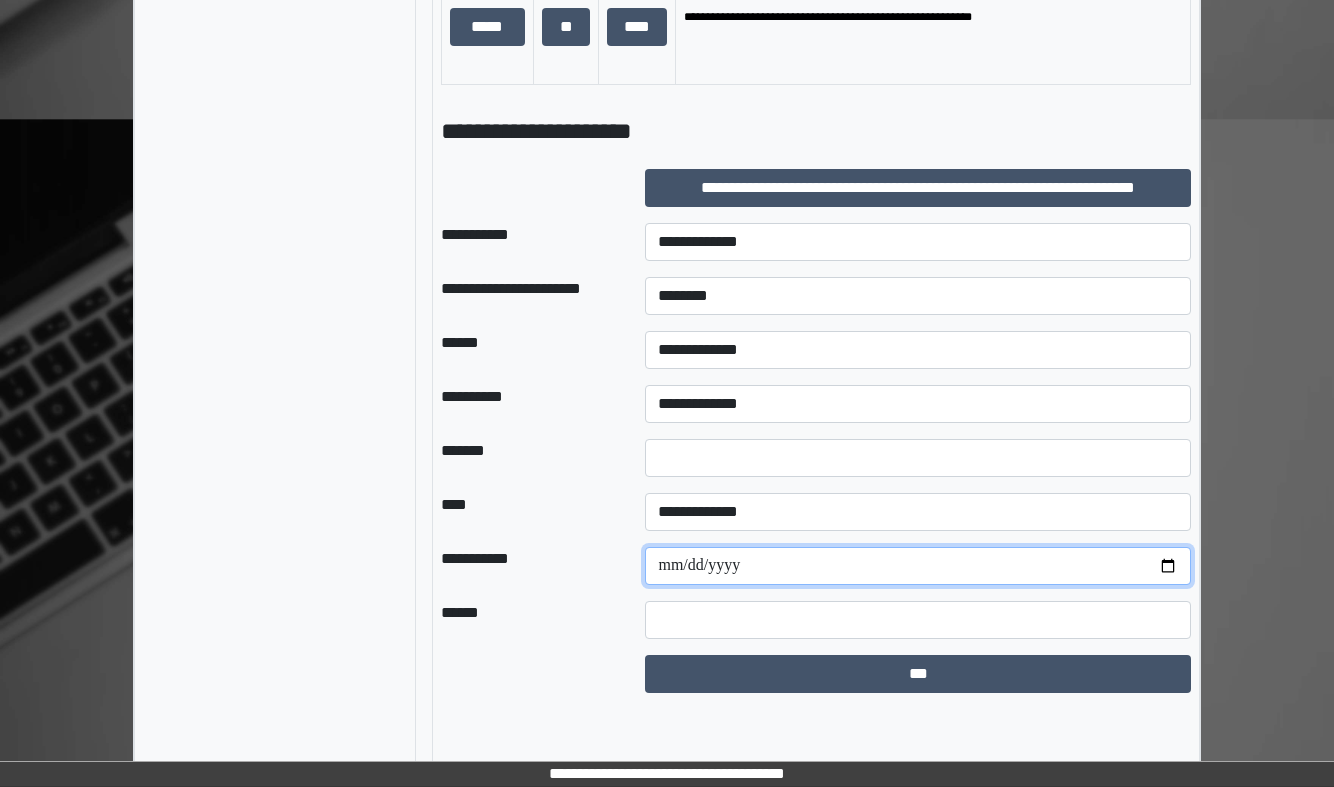 click at bounding box center (918, 566) 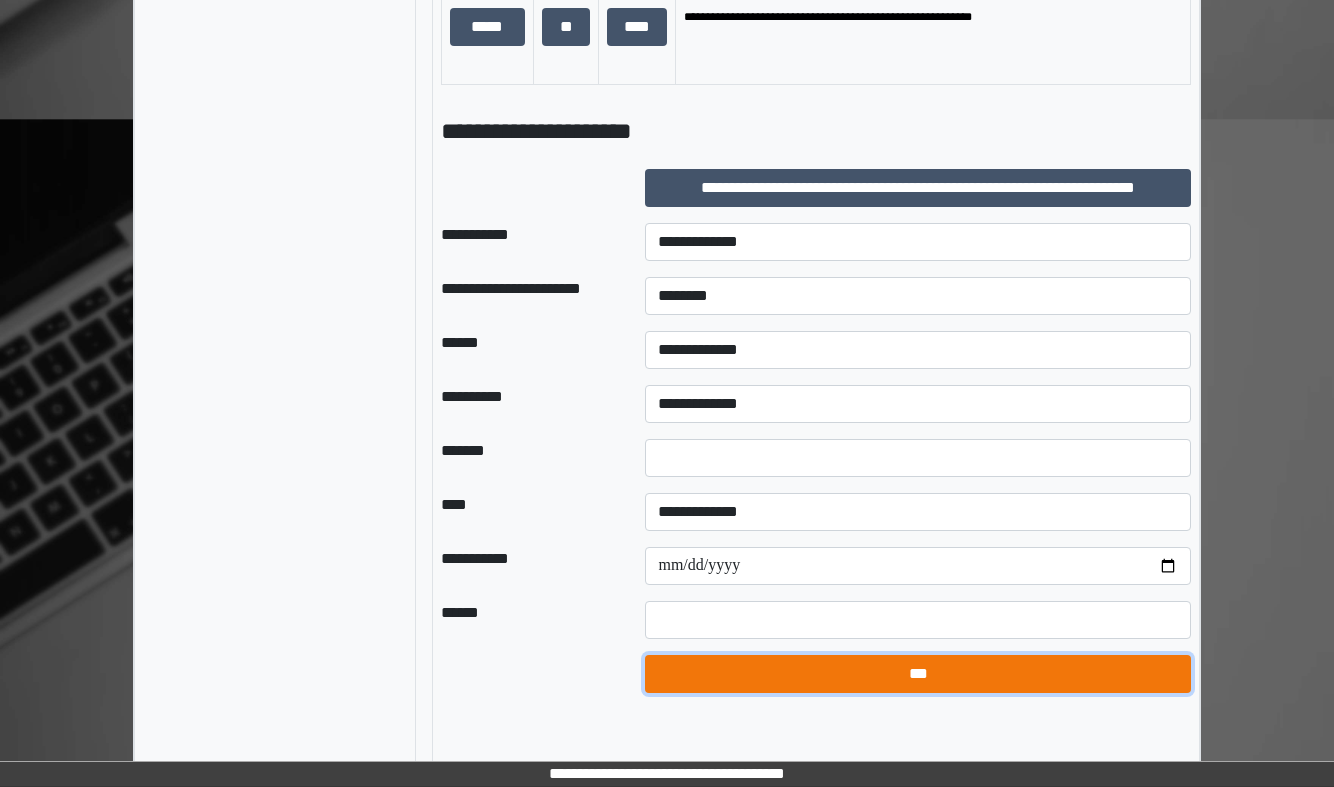 click on "***" at bounding box center (918, 674) 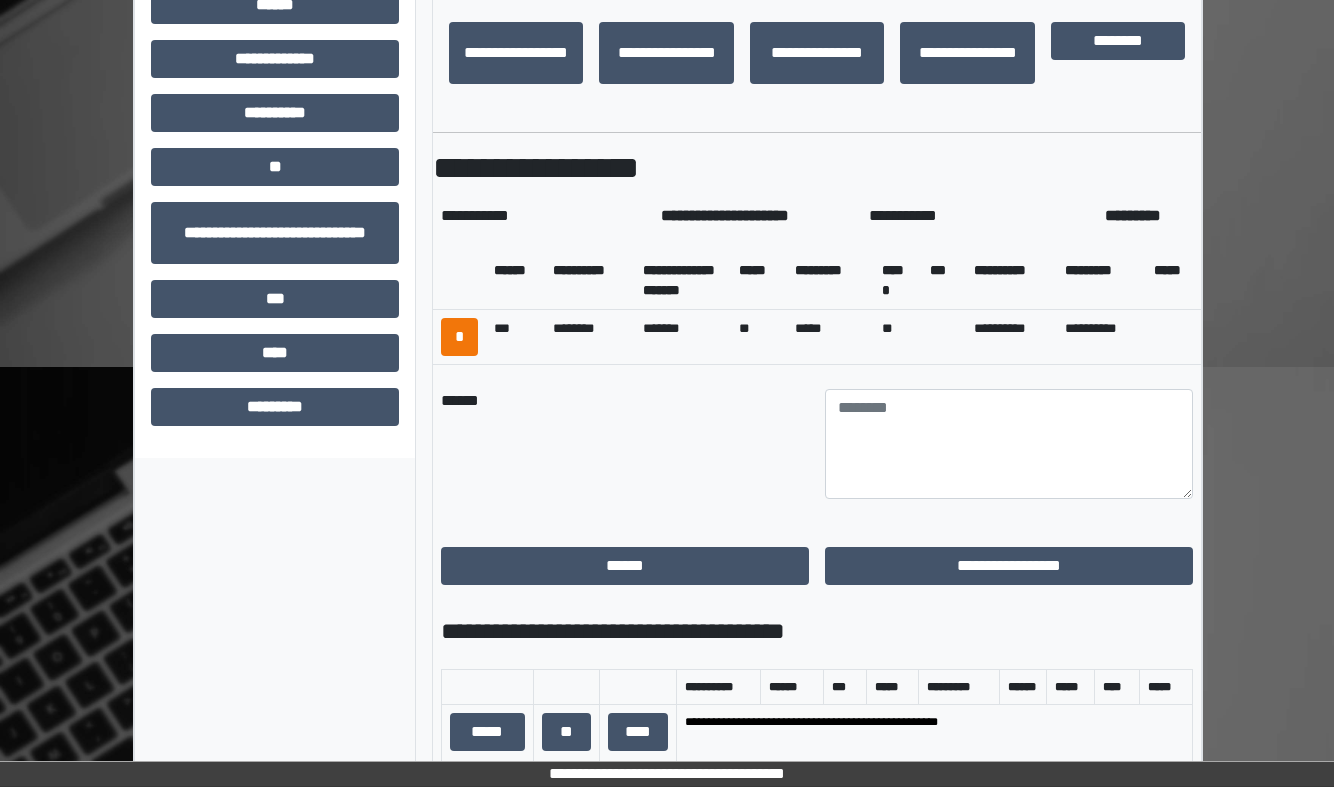 scroll, scrollTop: 360, scrollLeft: 0, axis: vertical 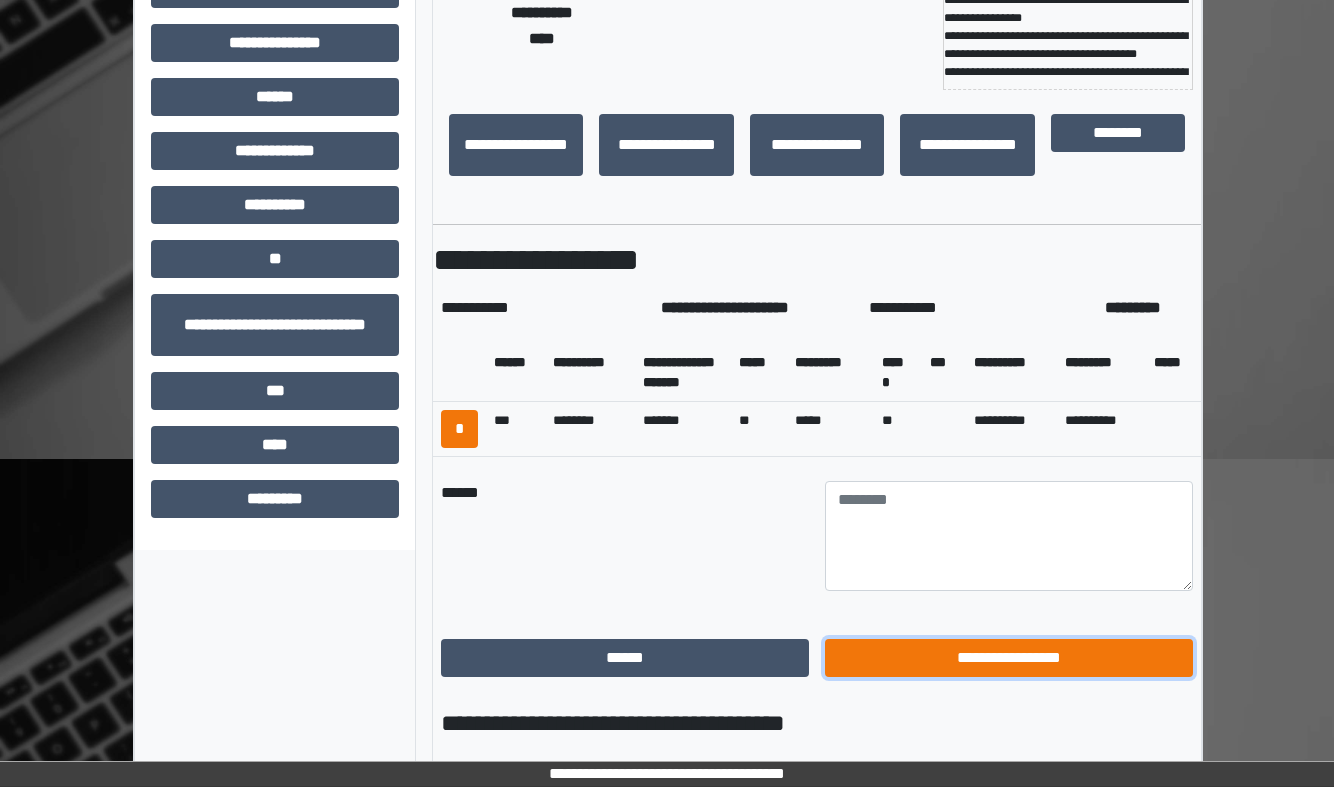 click on "**********" at bounding box center [1009, 658] 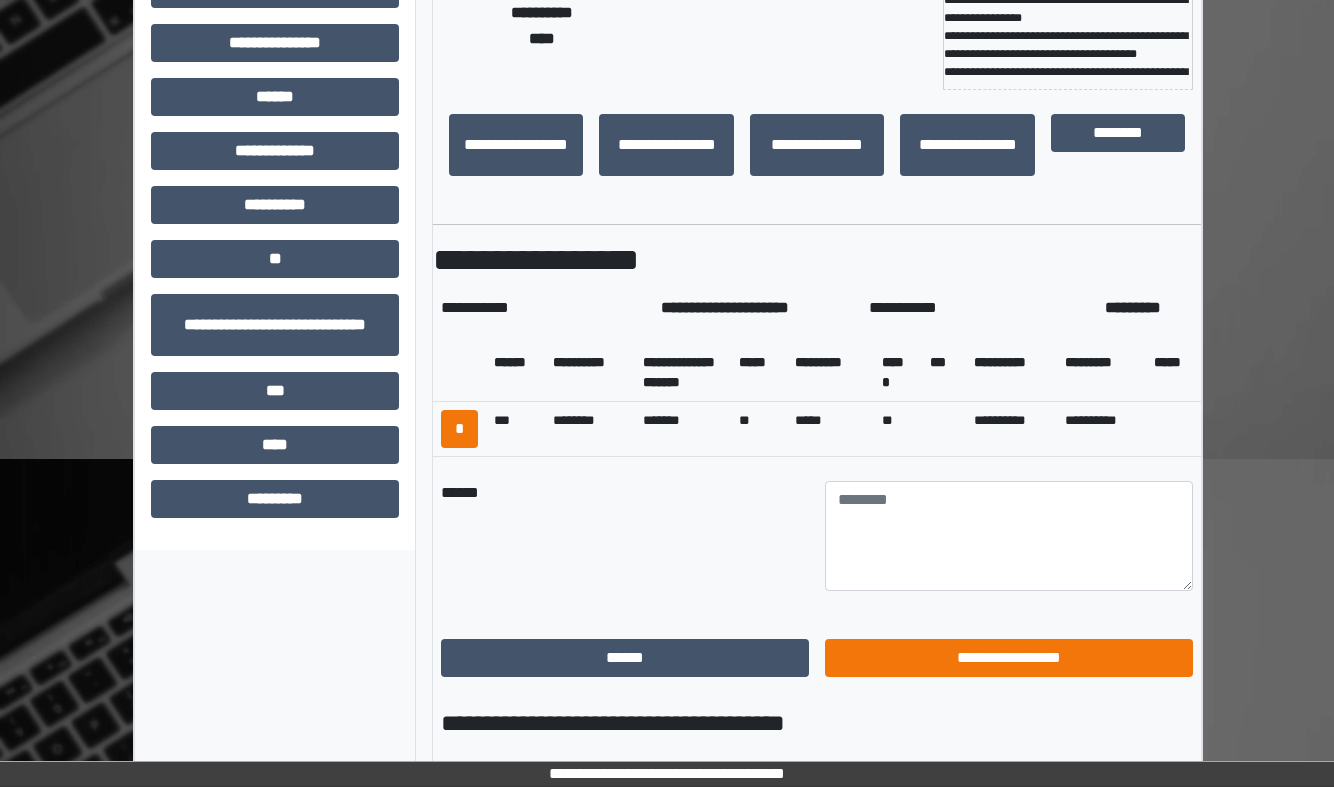 scroll, scrollTop: 141, scrollLeft: 0, axis: vertical 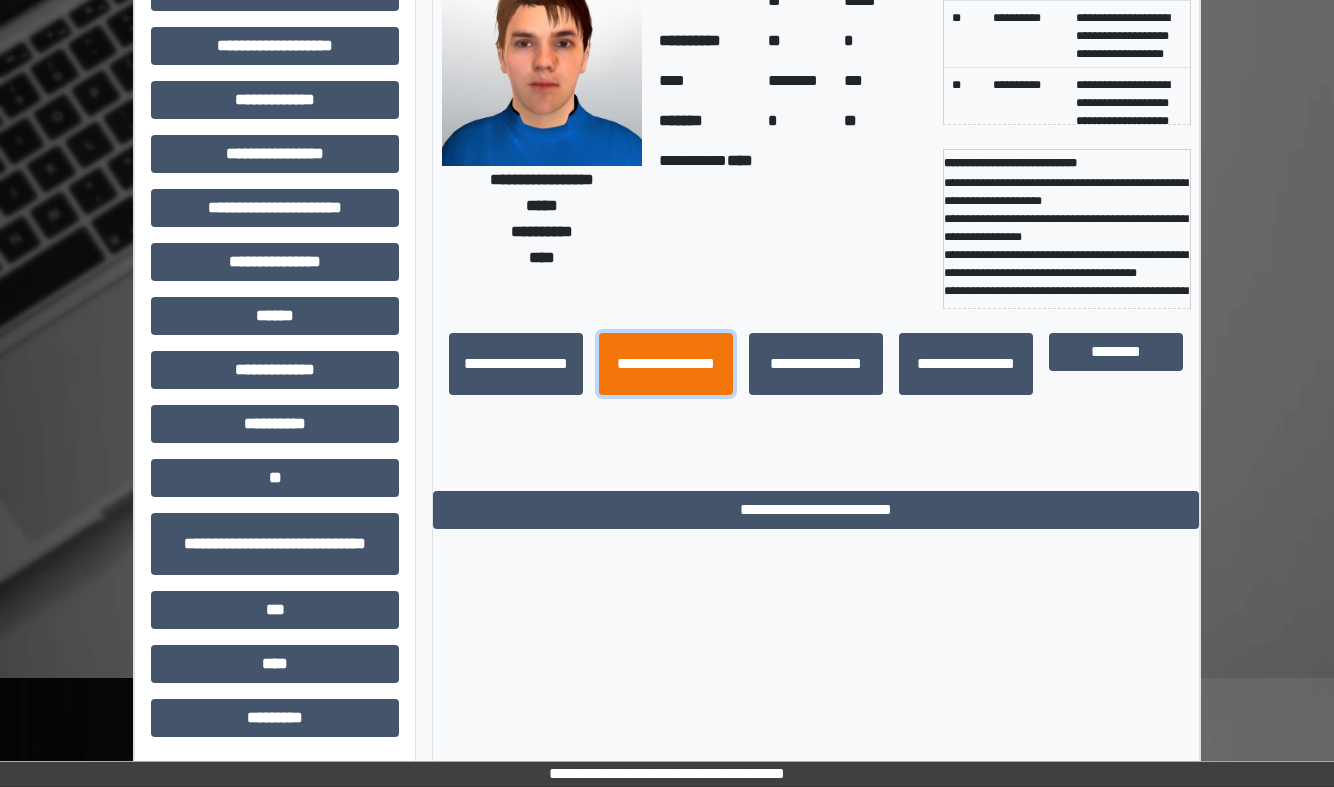 click on "**********" at bounding box center (666, 364) 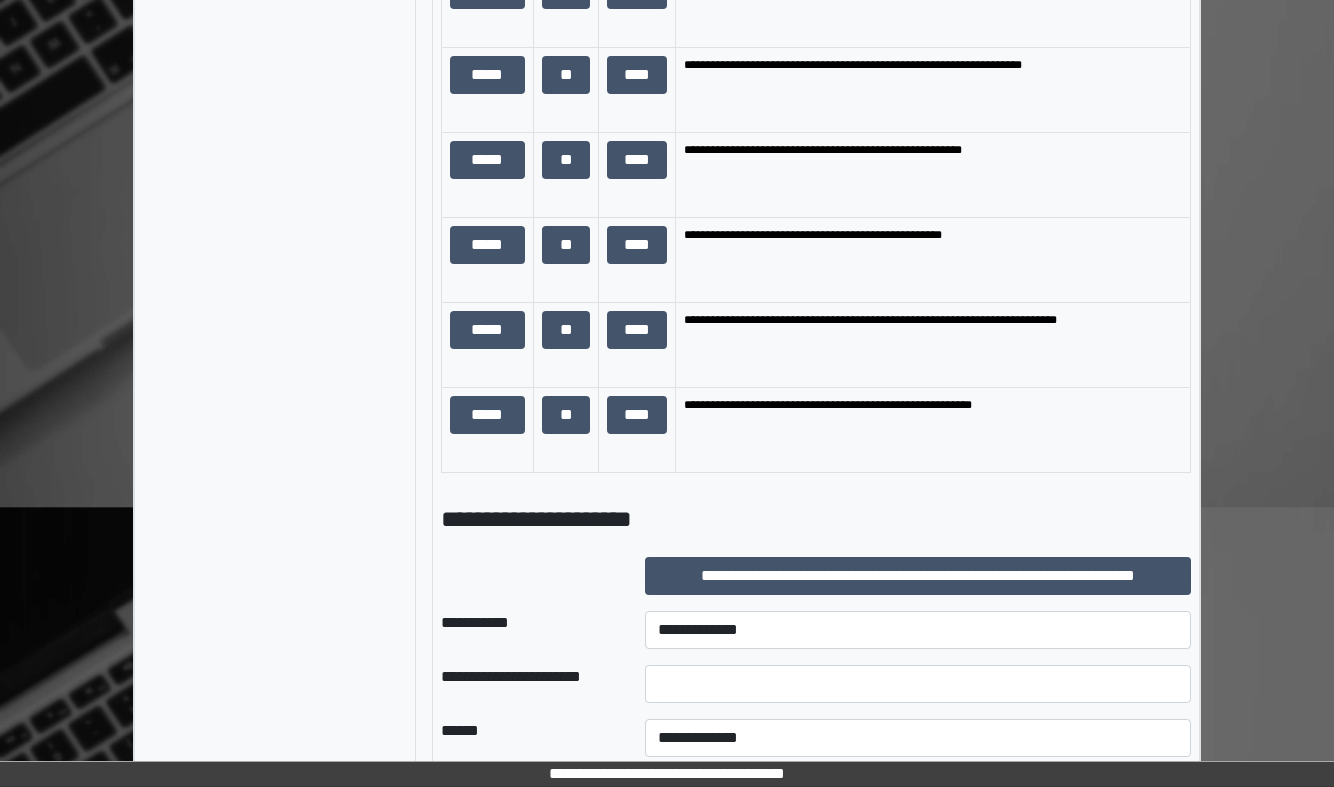 scroll, scrollTop: 1551, scrollLeft: 0, axis: vertical 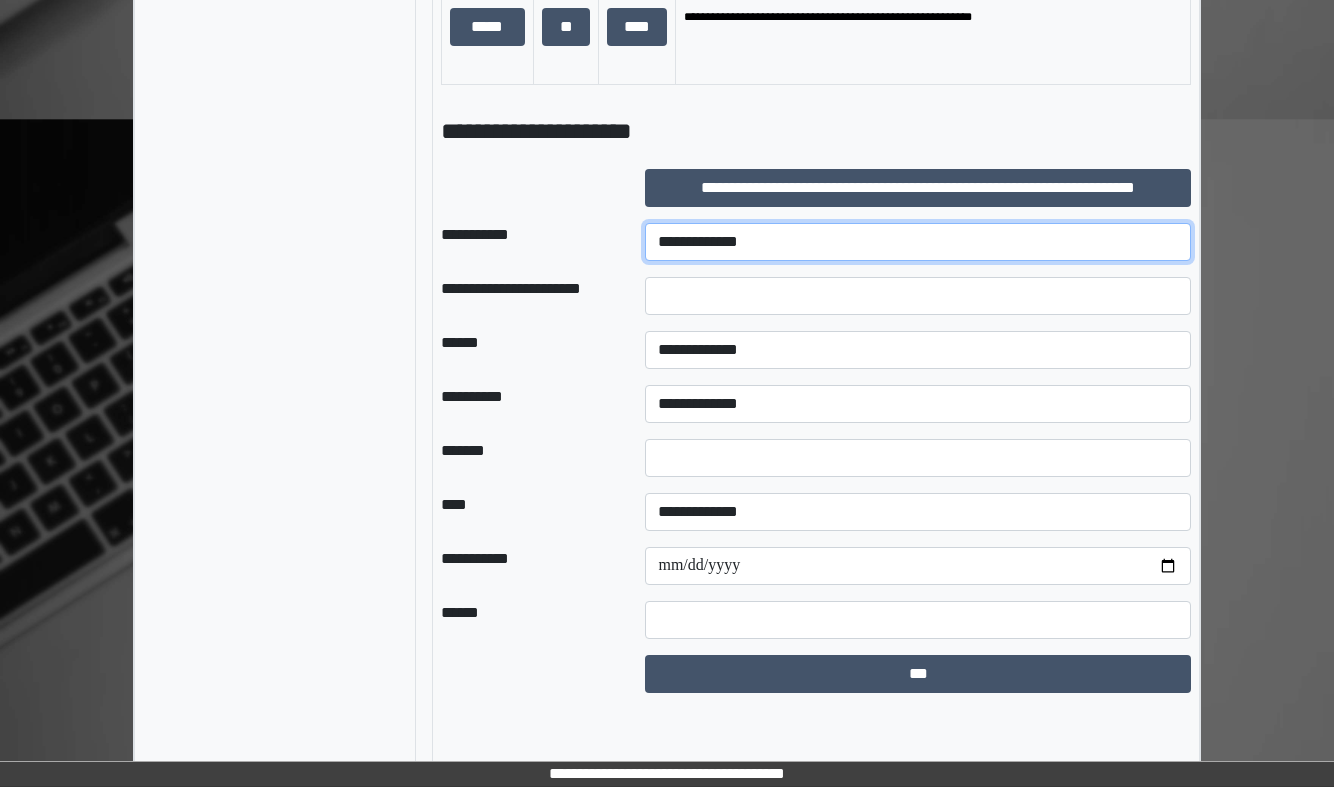 click on "**********" at bounding box center [918, 242] 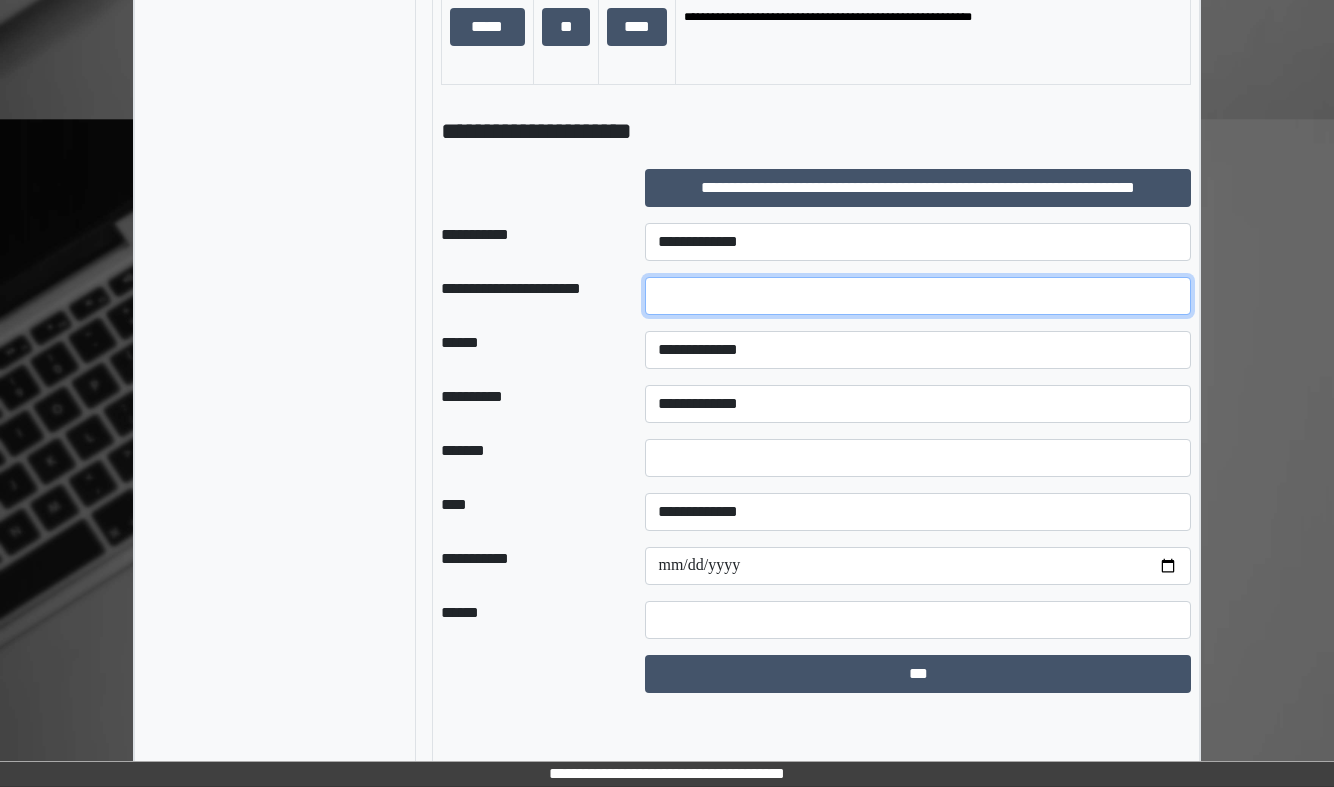 click at bounding box center [918, 296] 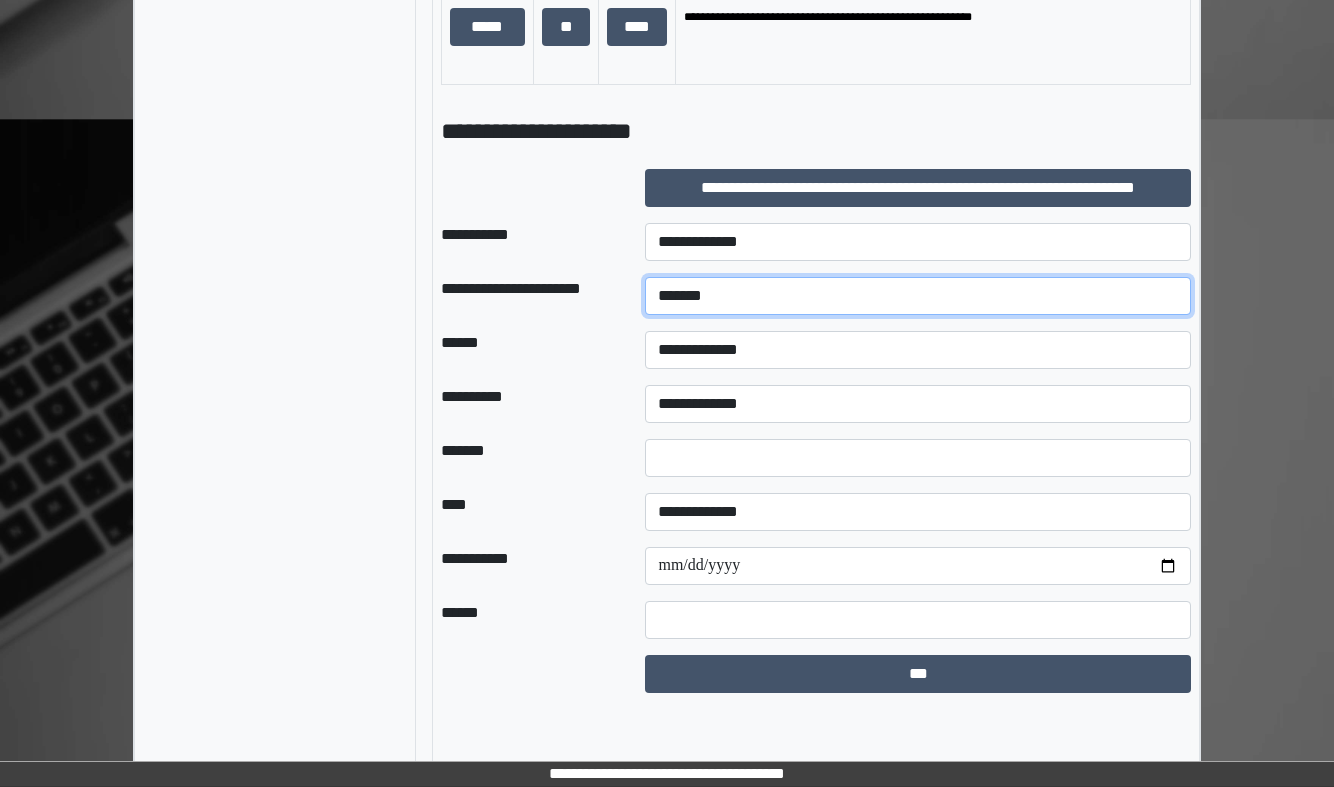 type on "******" 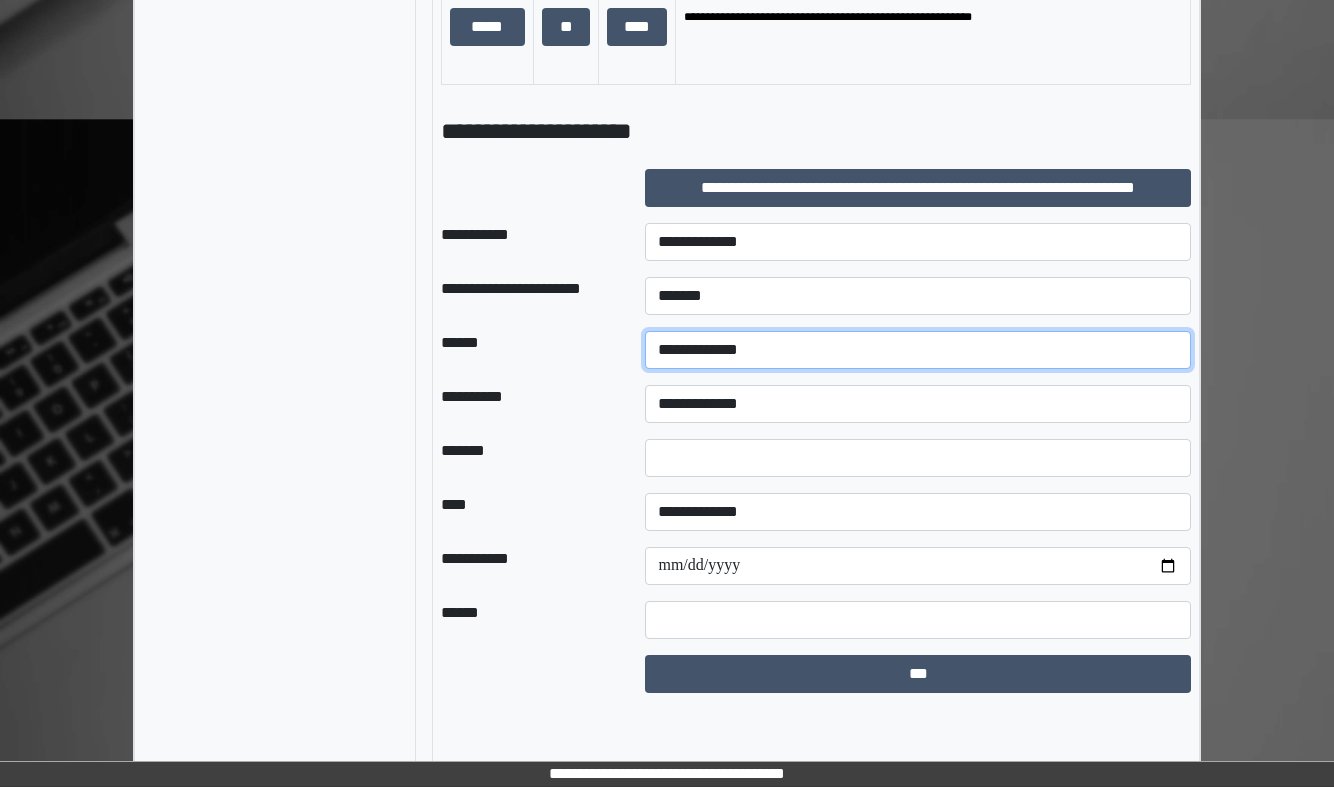 click on "**********" at bounding box center [918, 350] 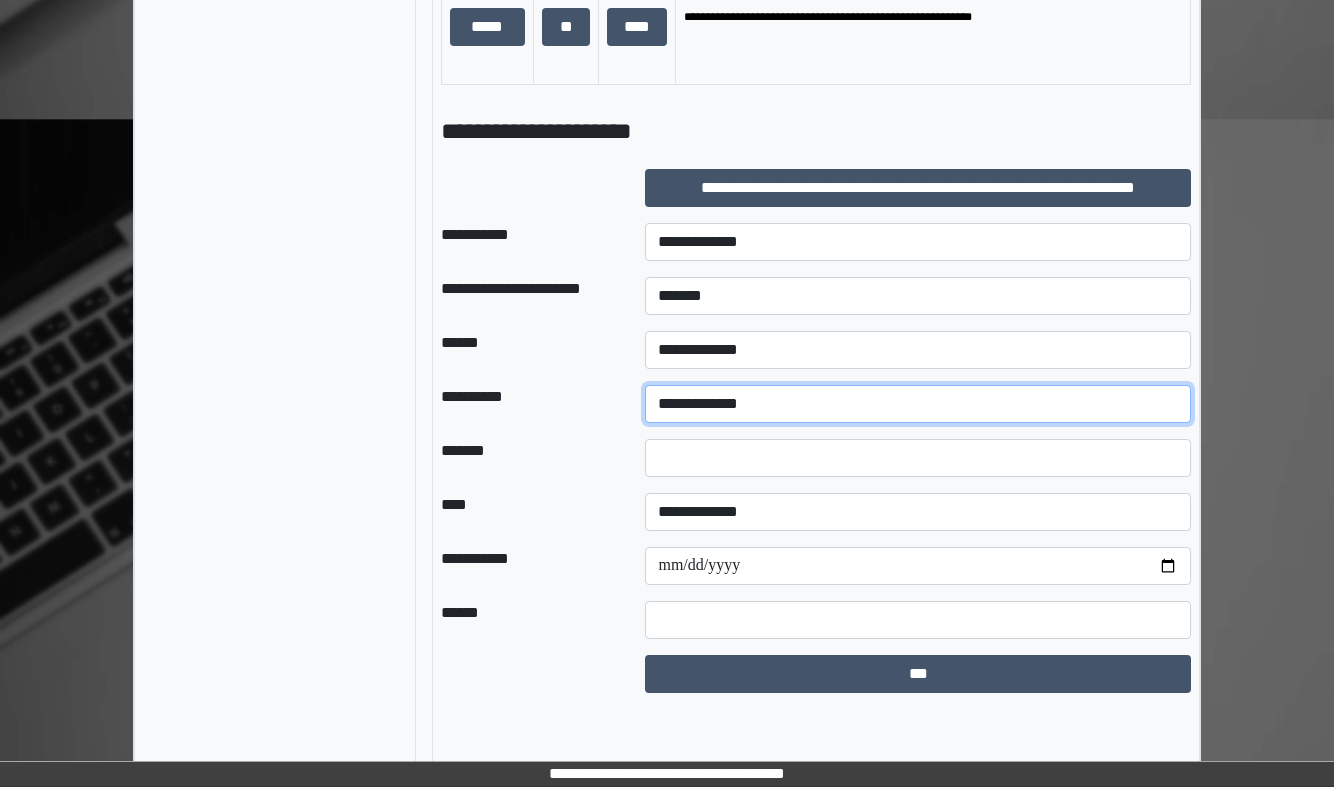 click on "**********" at bounding box center (918, 404) 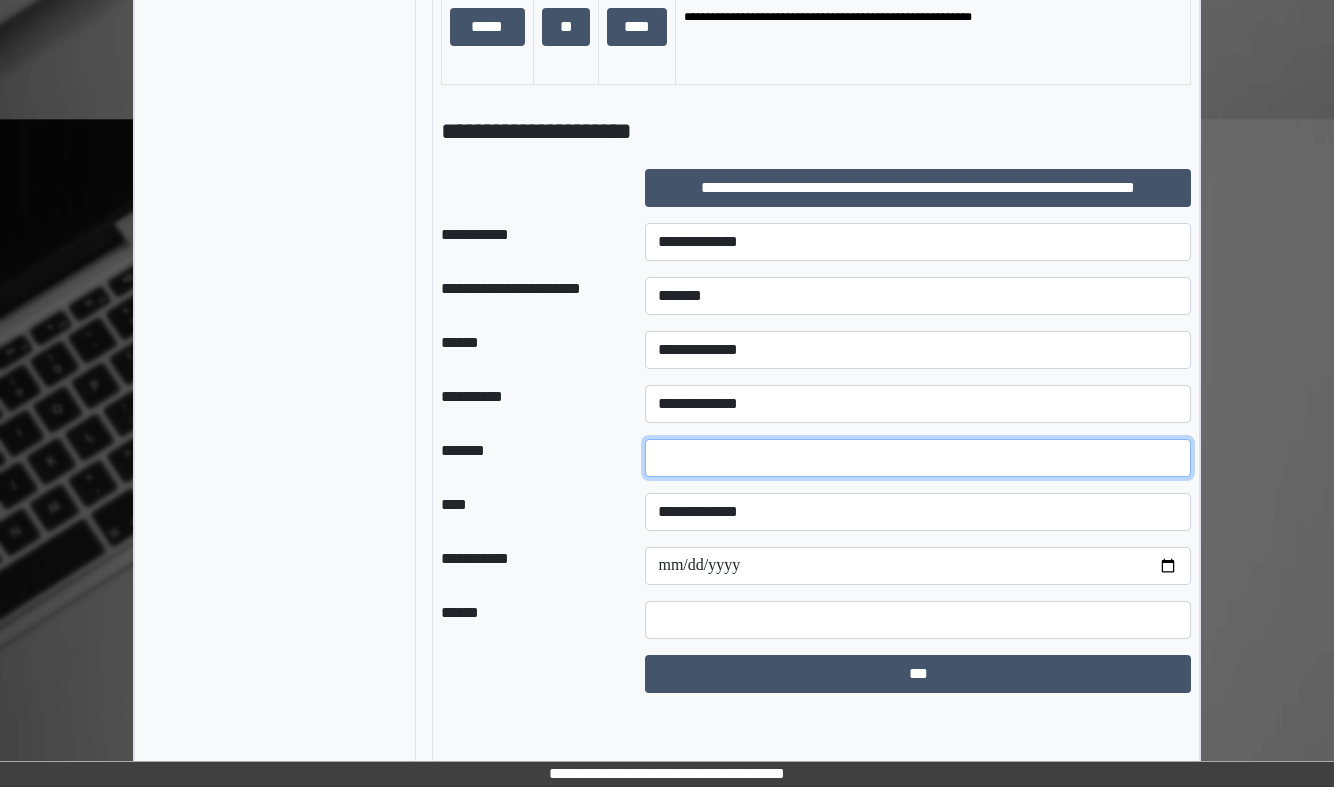 click at bounding box center (918, 458) 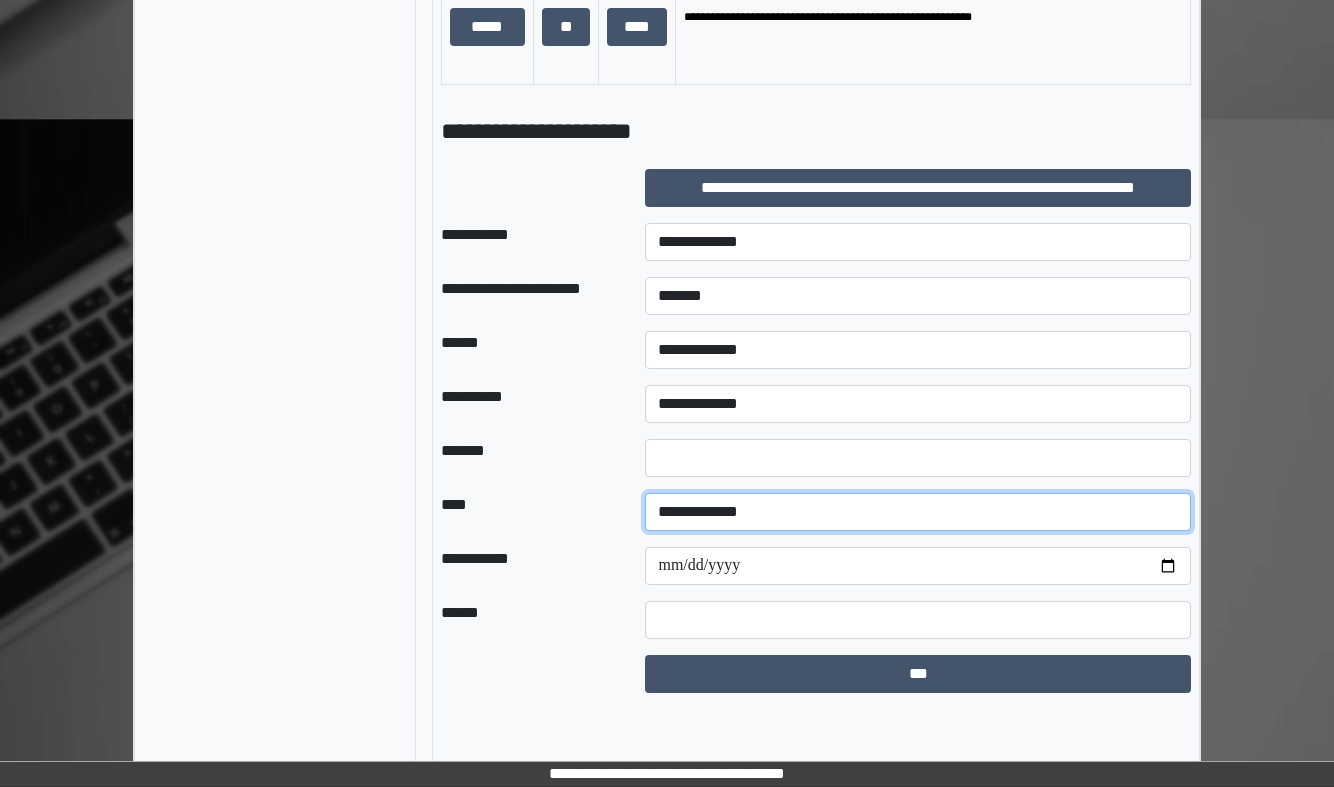 click on "**********" at bounding box center (918, 512) 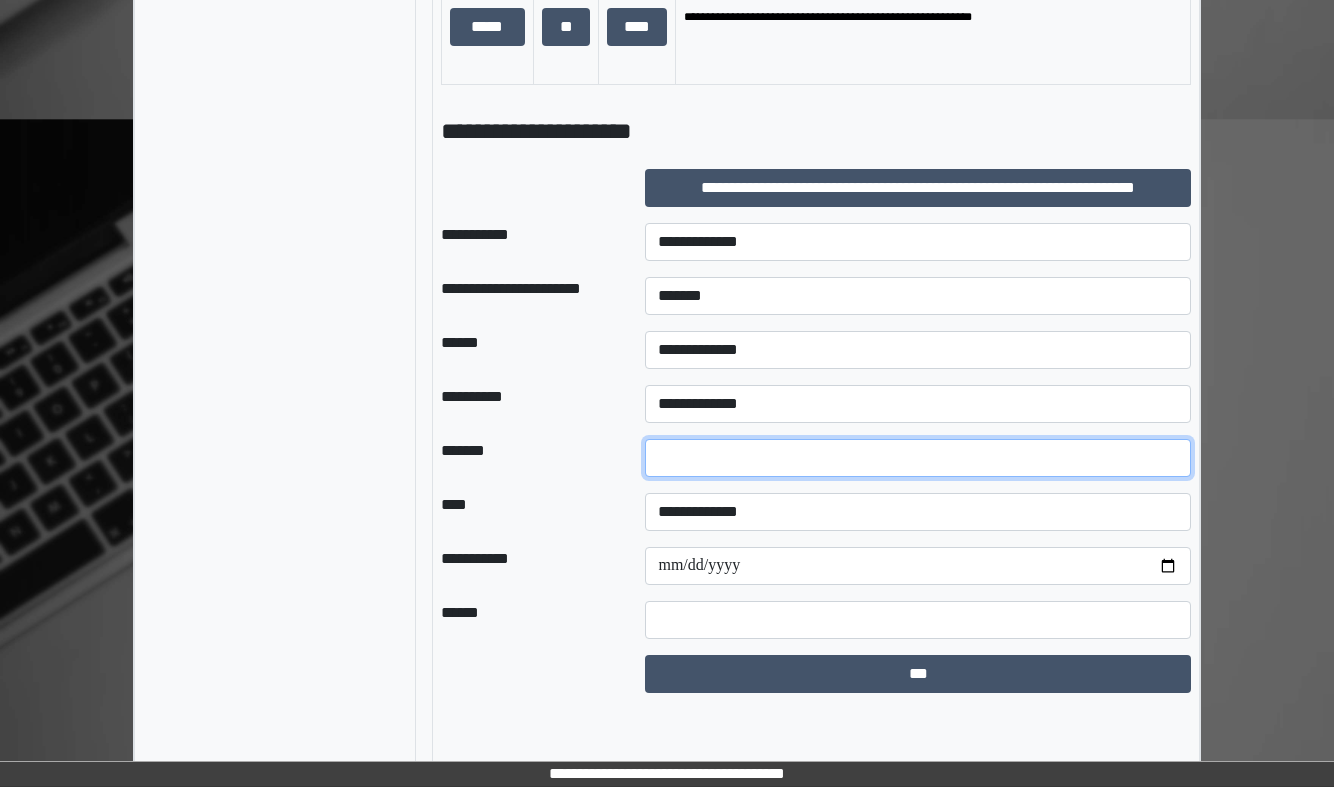 drag, startPoint x: 741, startPoint y: 565, endPoint x: 741, endPoint y: 515, distance: 50 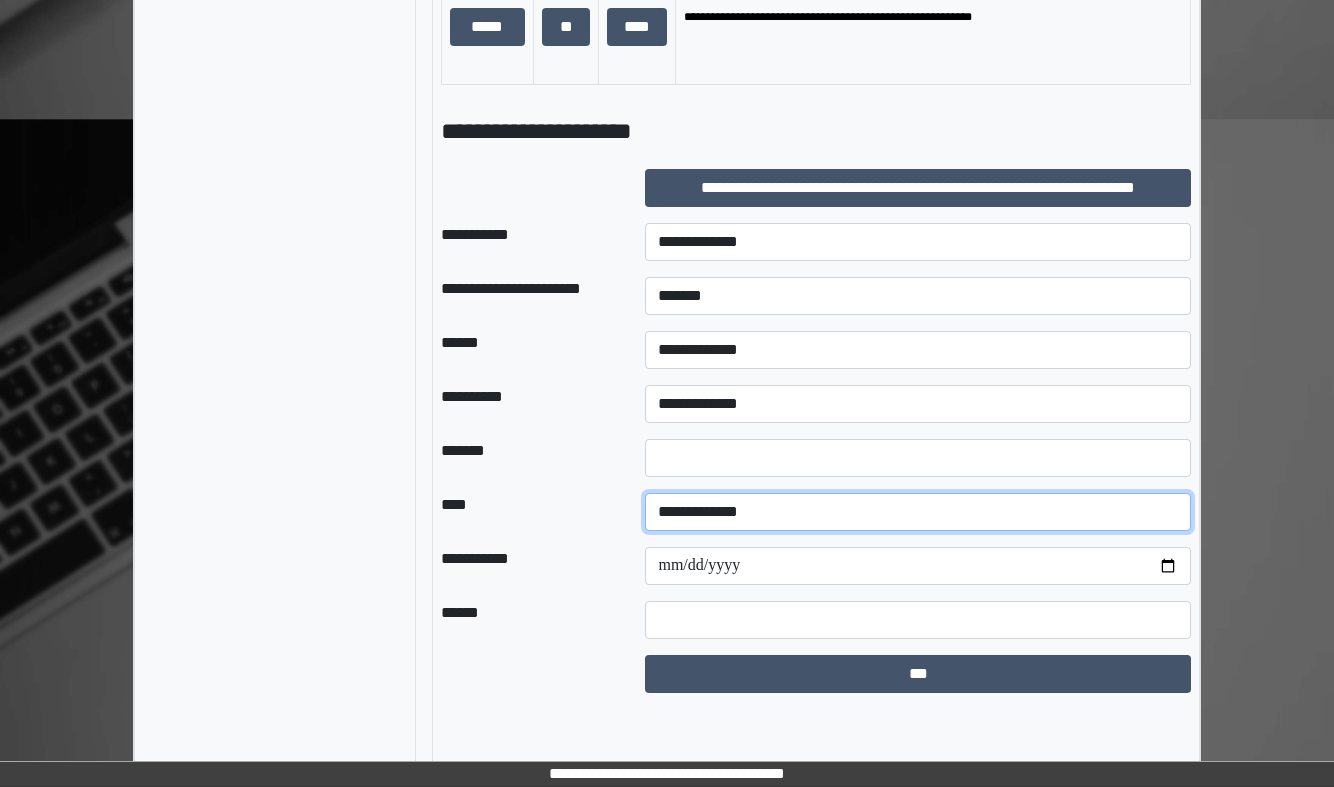 click on "**********" at bounding box center (918, 512) 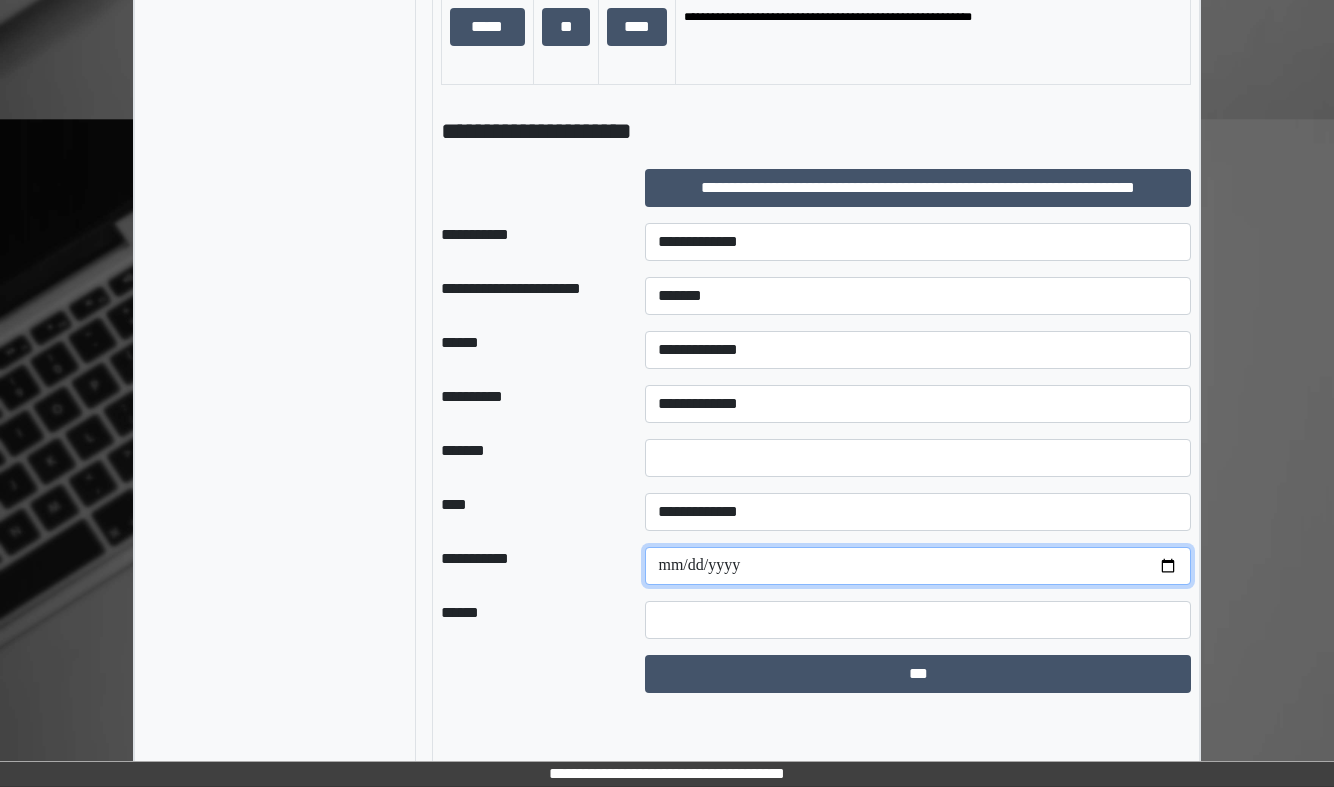 click at bounding box center (918, 566) 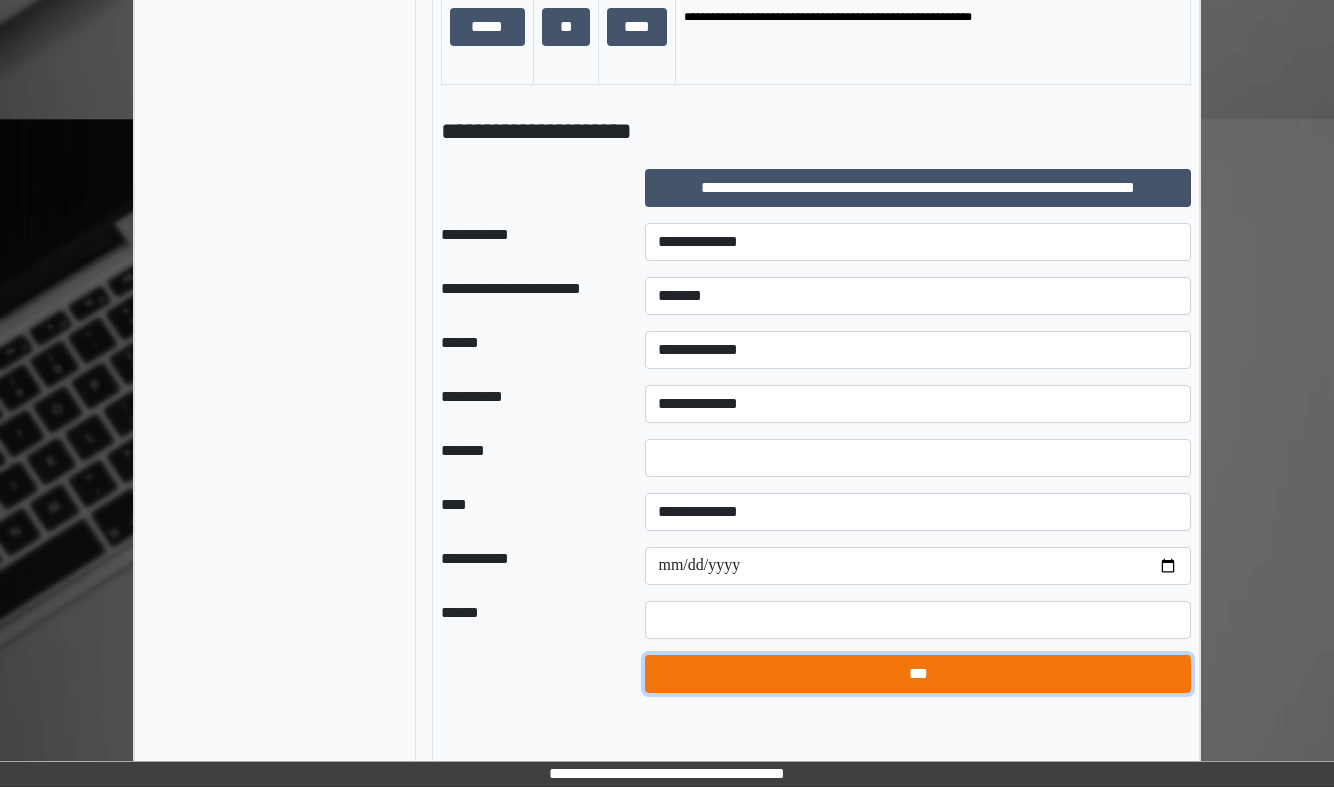 click on "***" at bounding box center [918, 674] 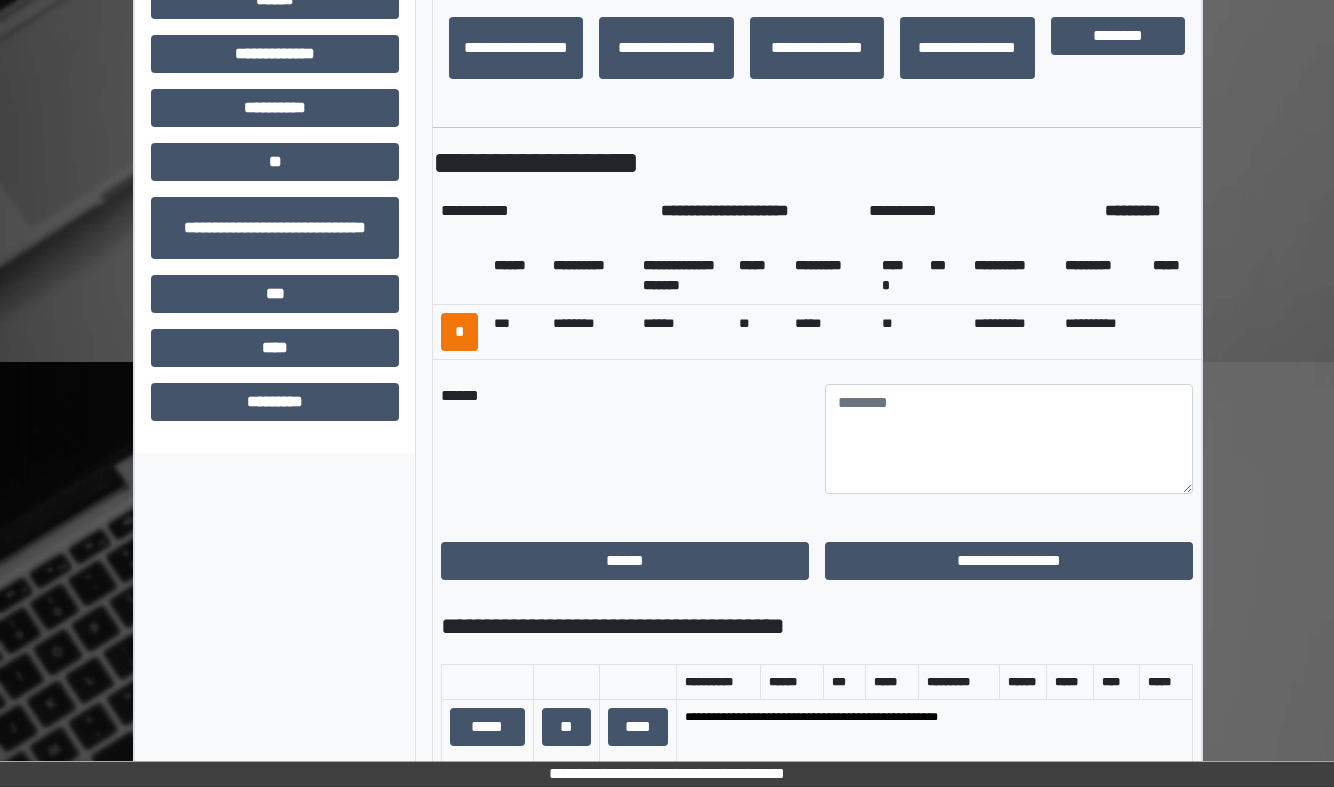 scroll, scrollTop: 398, scrollLeft: 0, axis: vertical 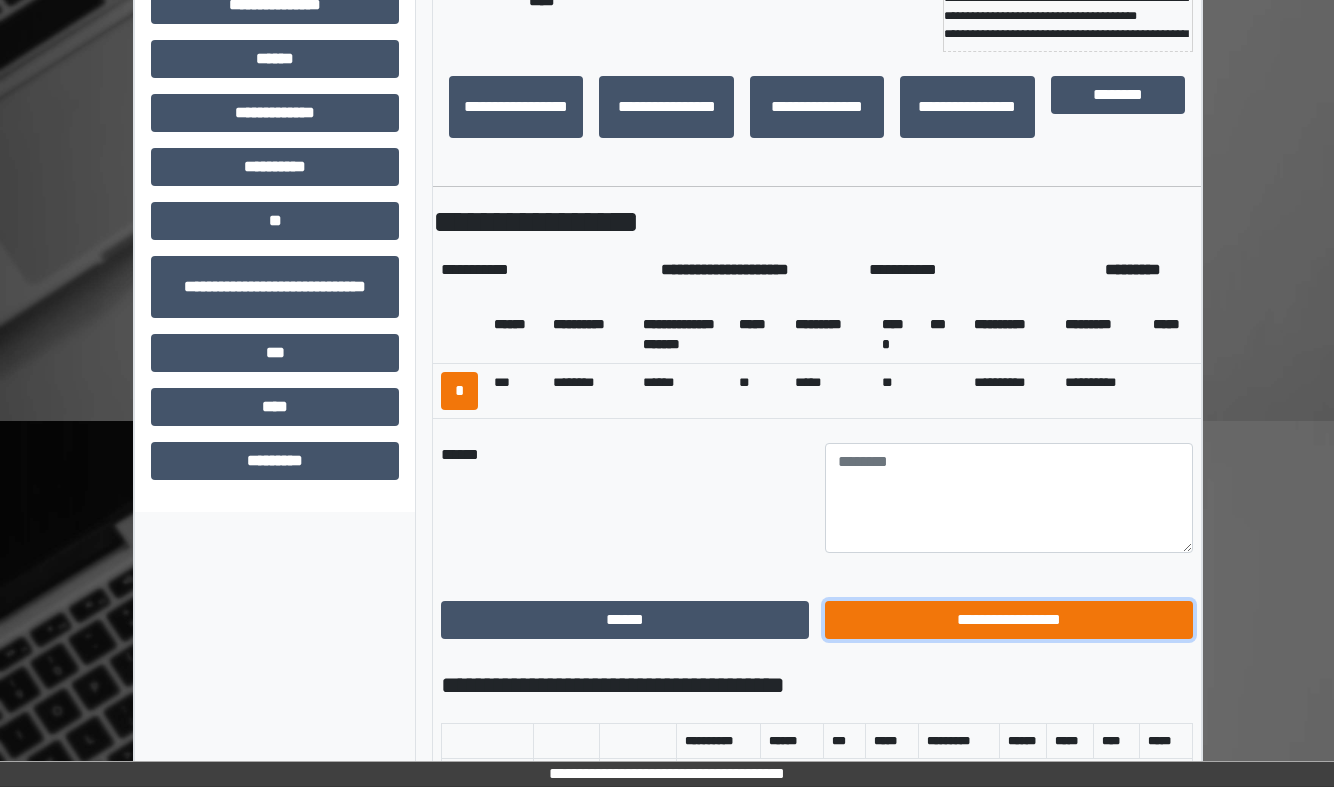click on "**********" at bounding box center [1009, 620] 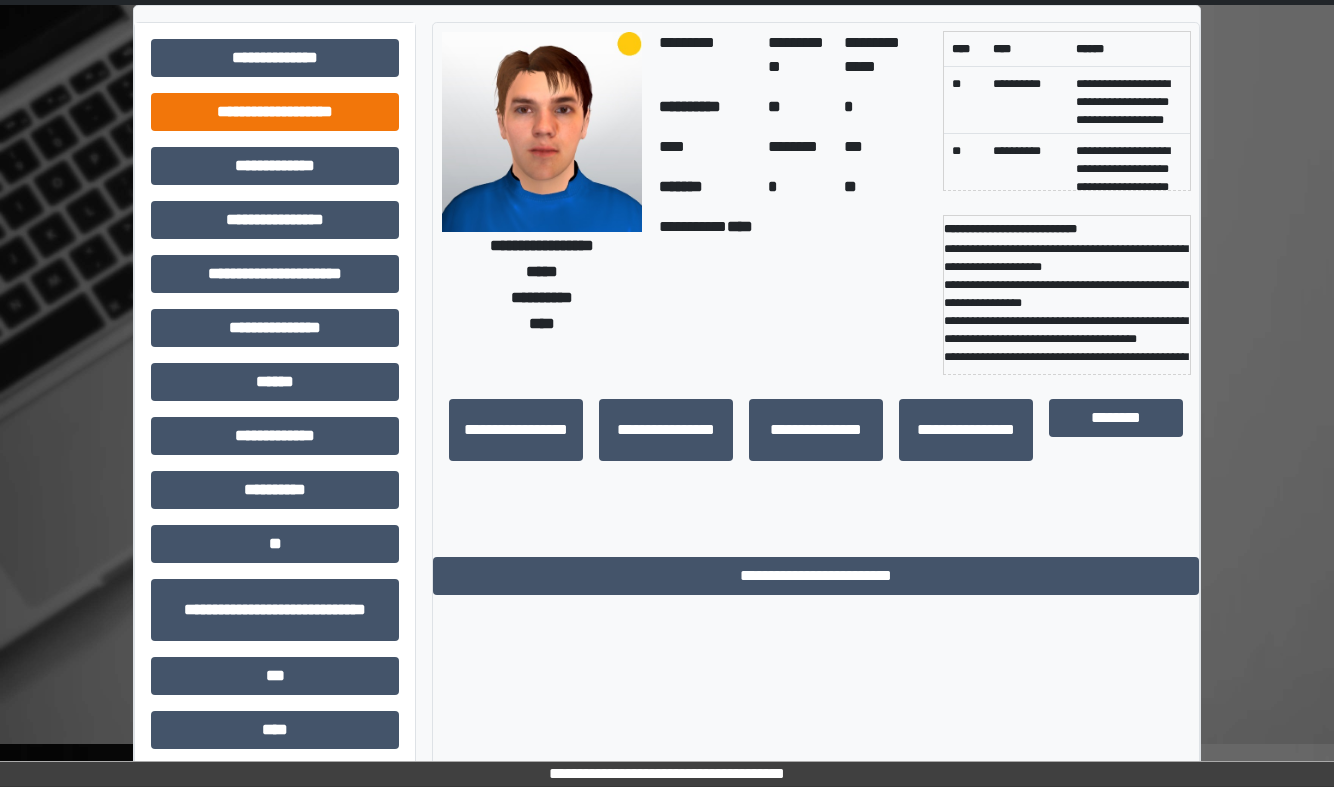 scroll, scrollTop: 0, scrollLeft: 0, axis: both 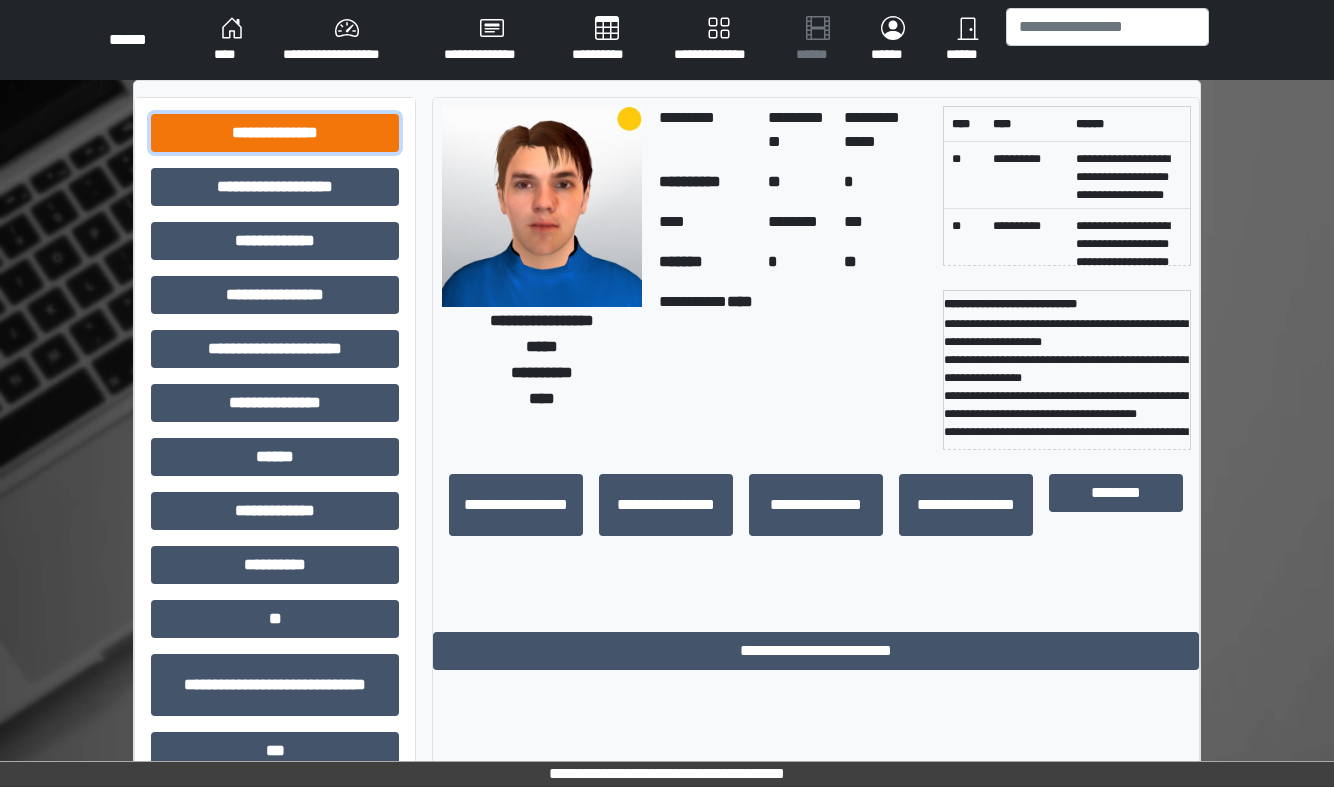 click on "**********" at bounding box center (275, 133) 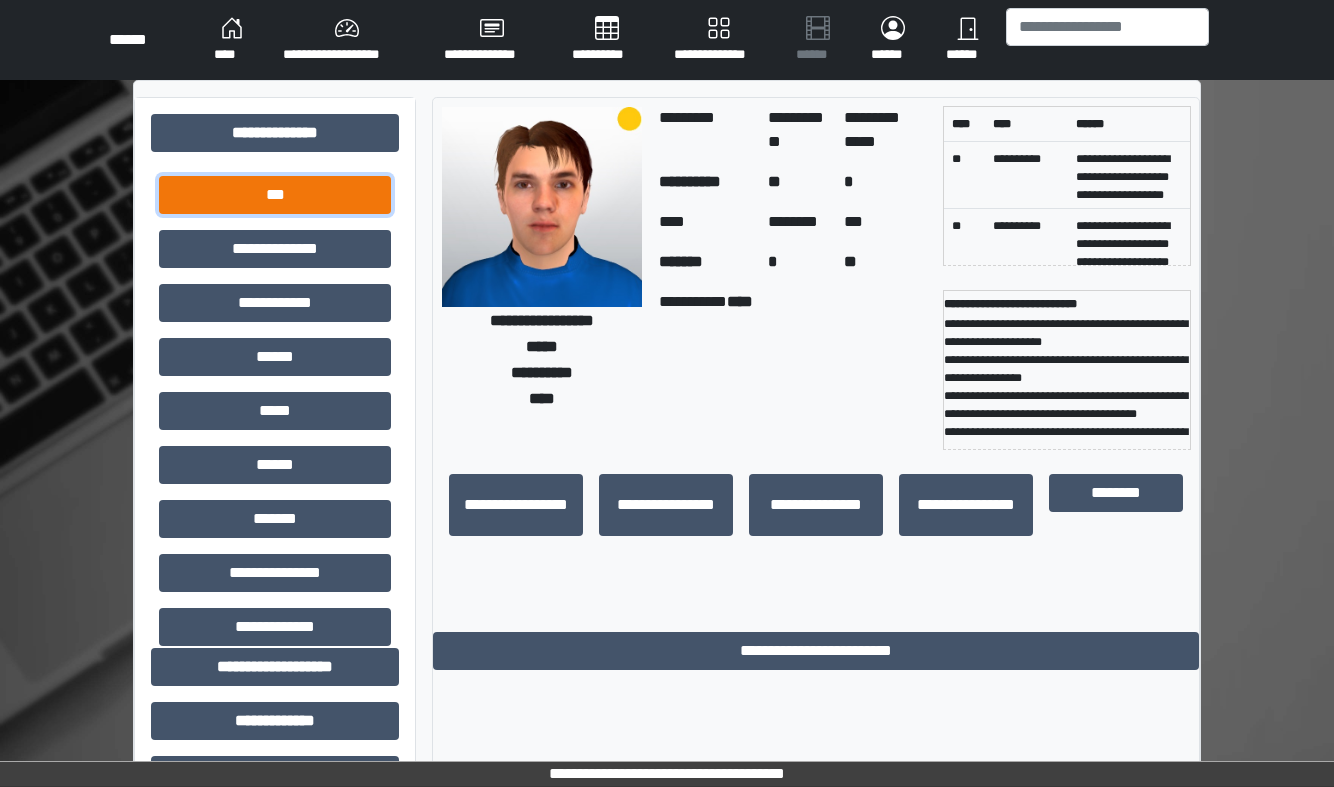 click on "***" at bounding box center (275, 195) 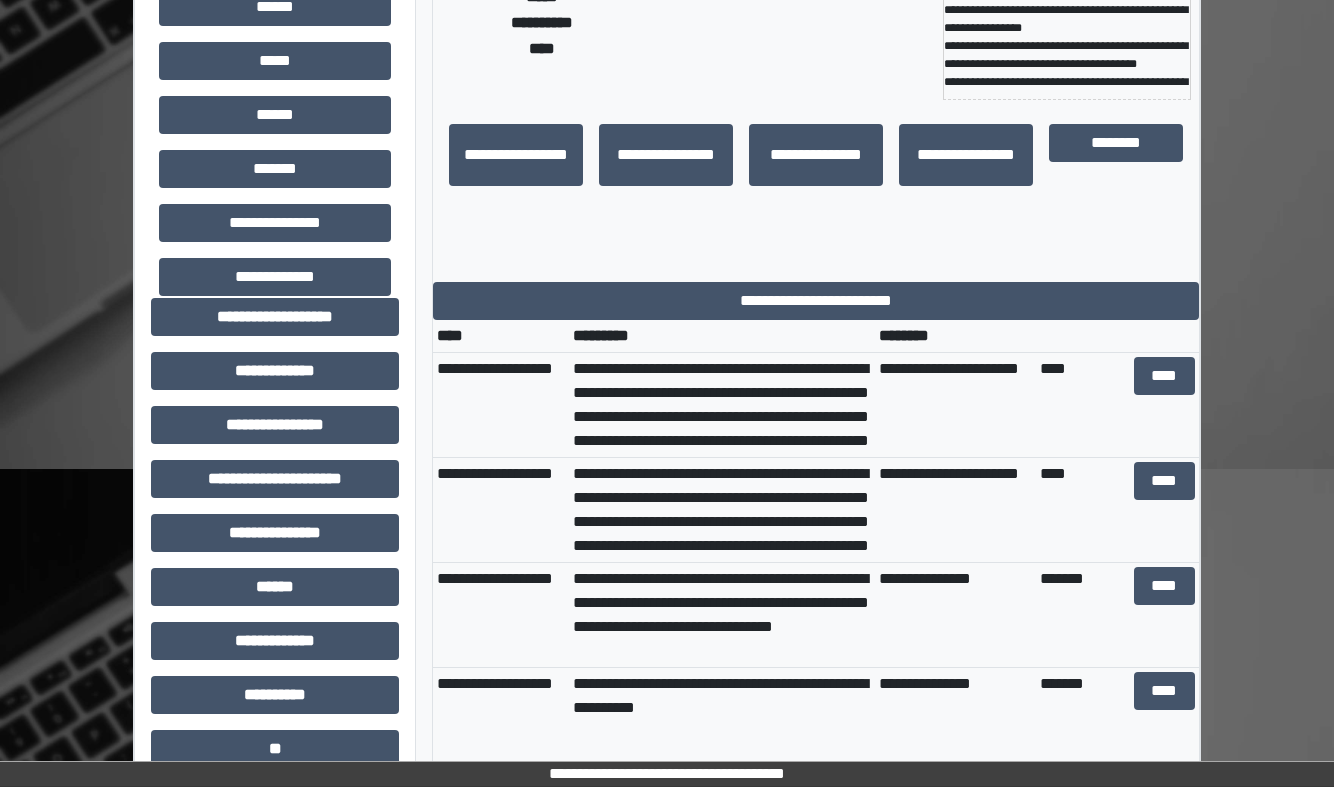 scroll, scrollTop: 355, scrollLeft: 0, axis: vertical 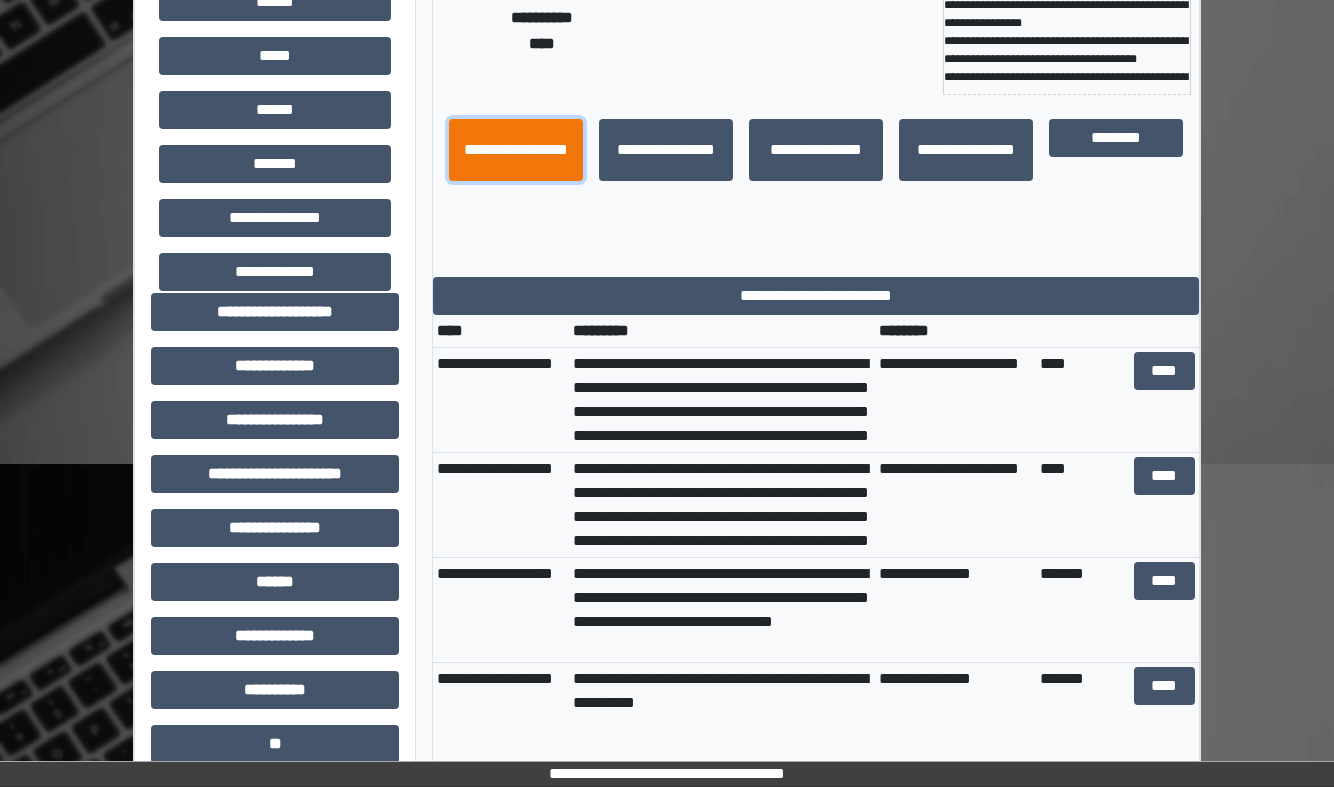 click on "**********" at bounding box center [516, 150] 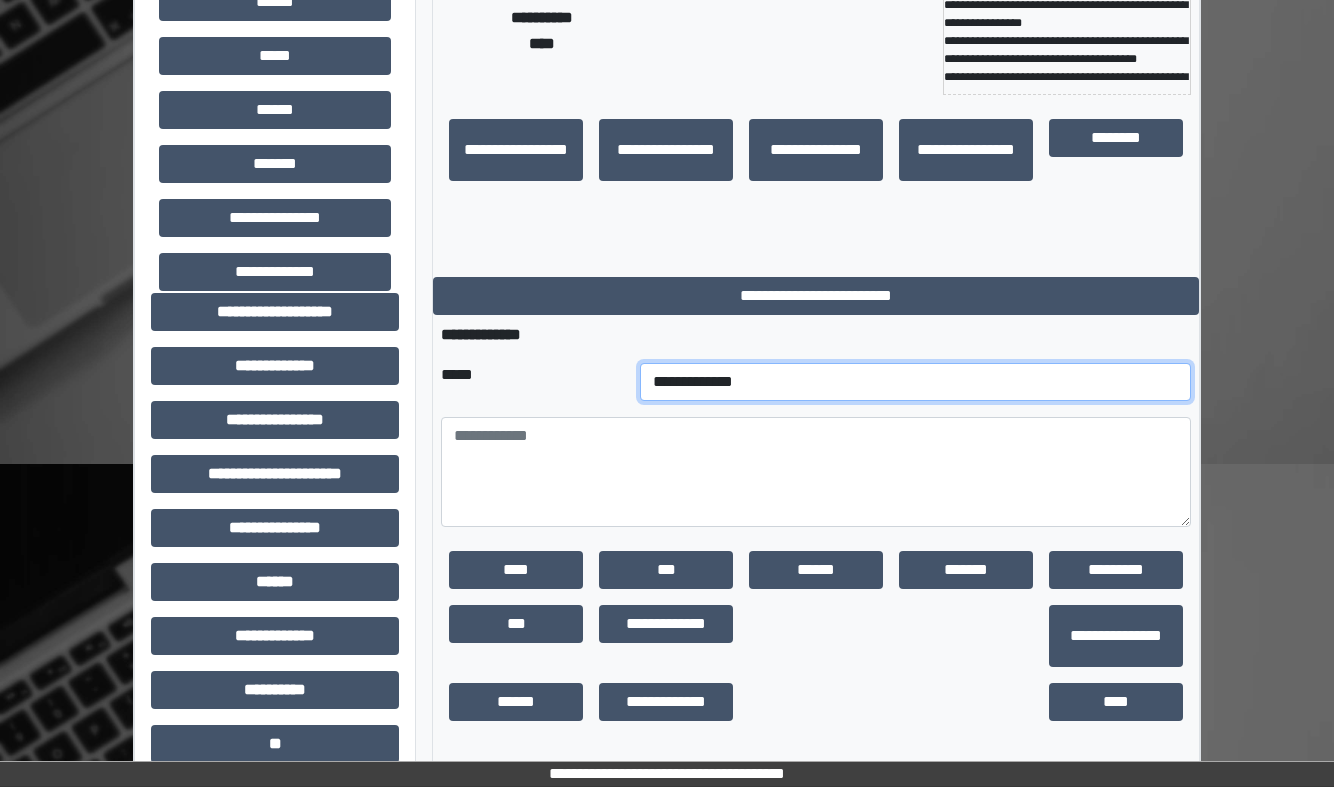 click on "**********" at bounding box center (915, 382) 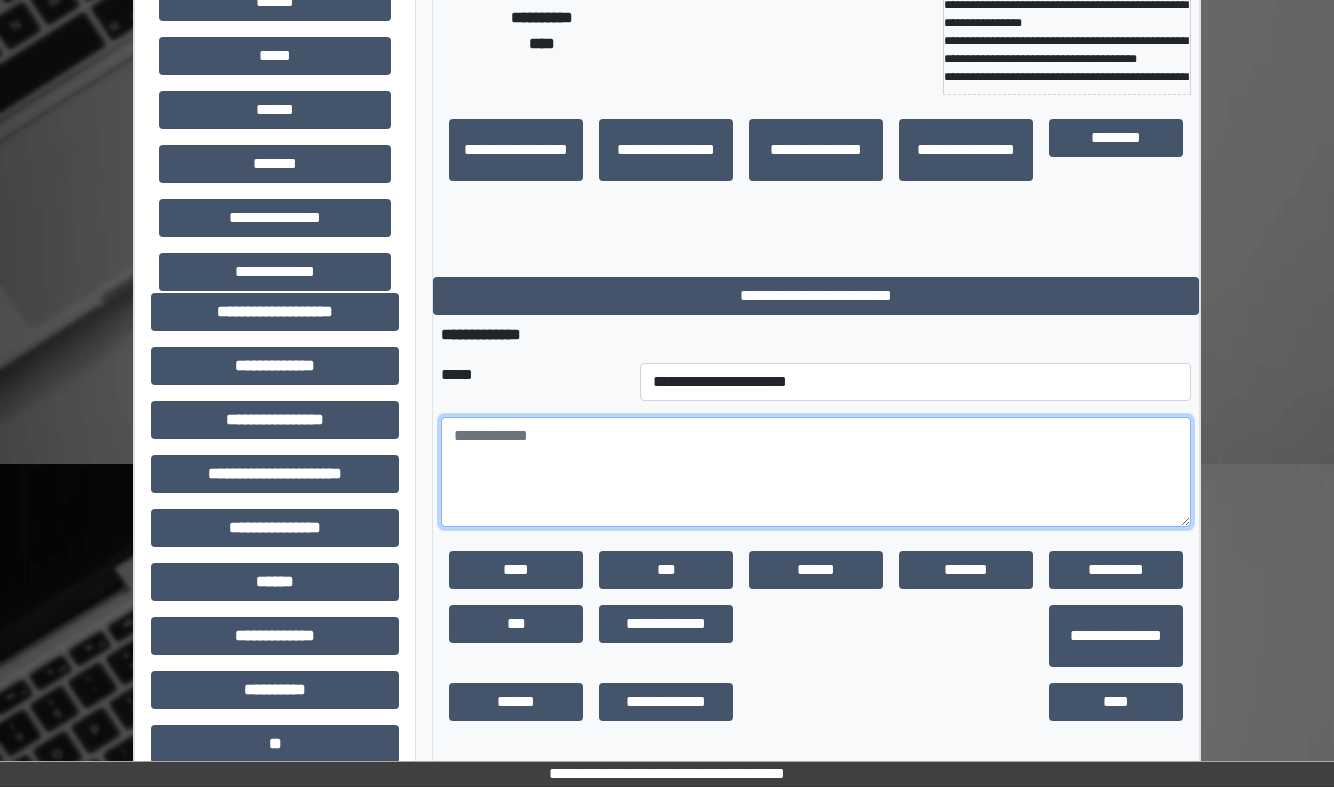 click at bounding box center [816, 472] 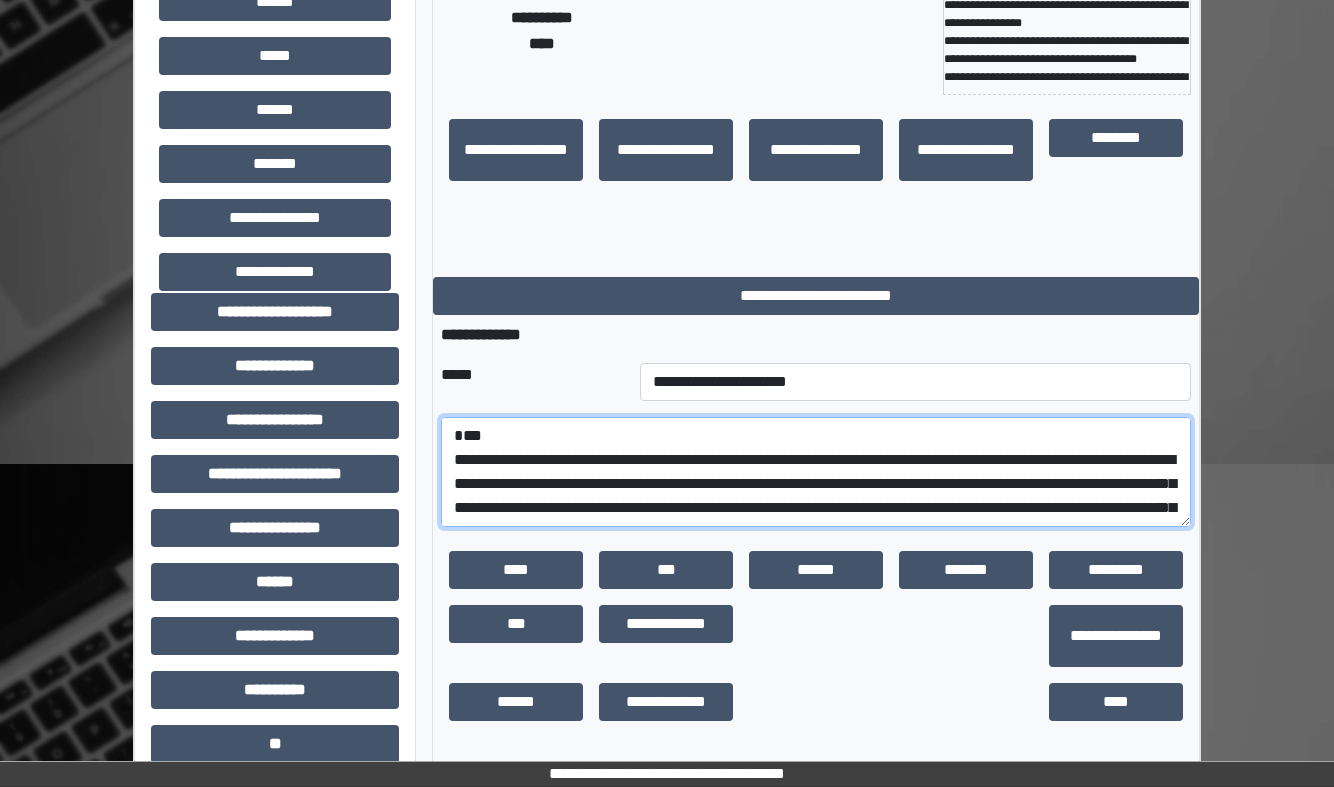 scroll, scrollTop: 663, scrollLeft: 0, axis: vertical 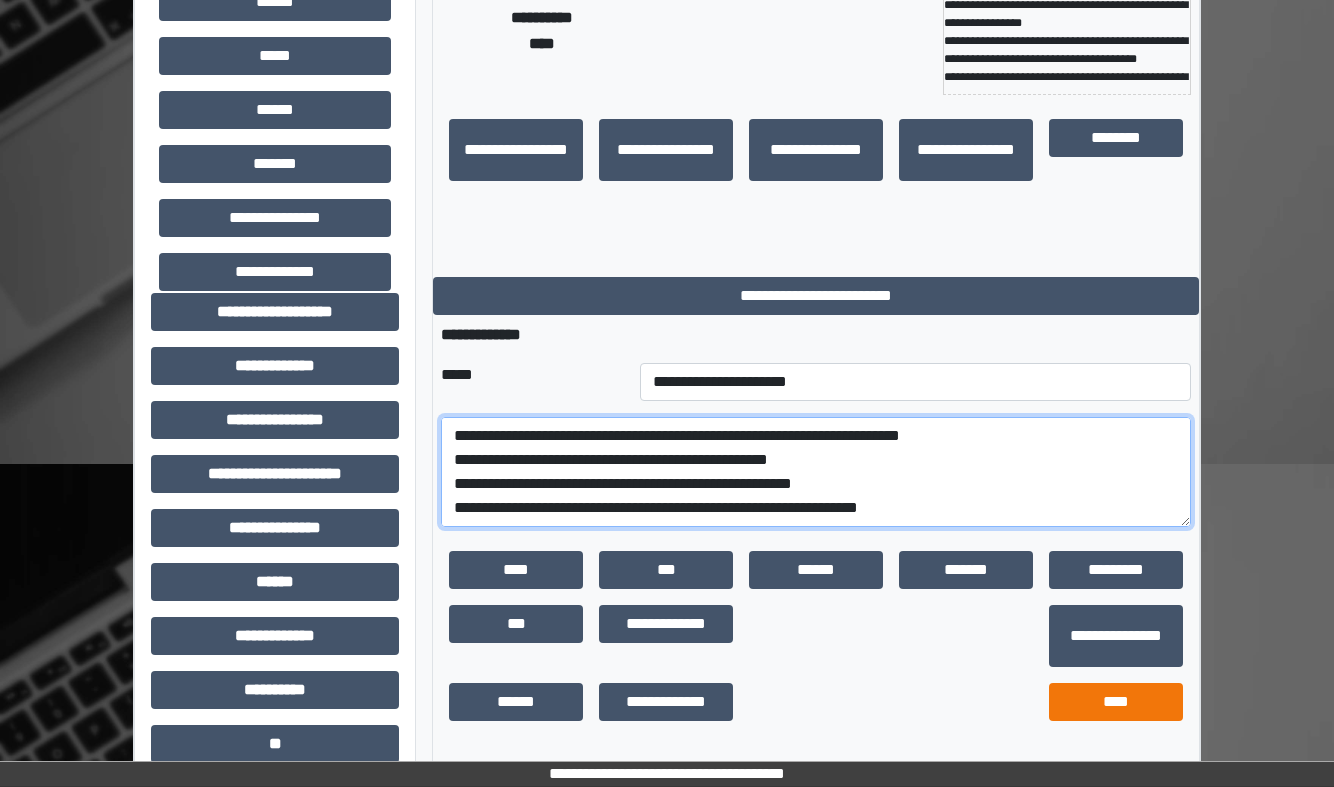 type on "**********" 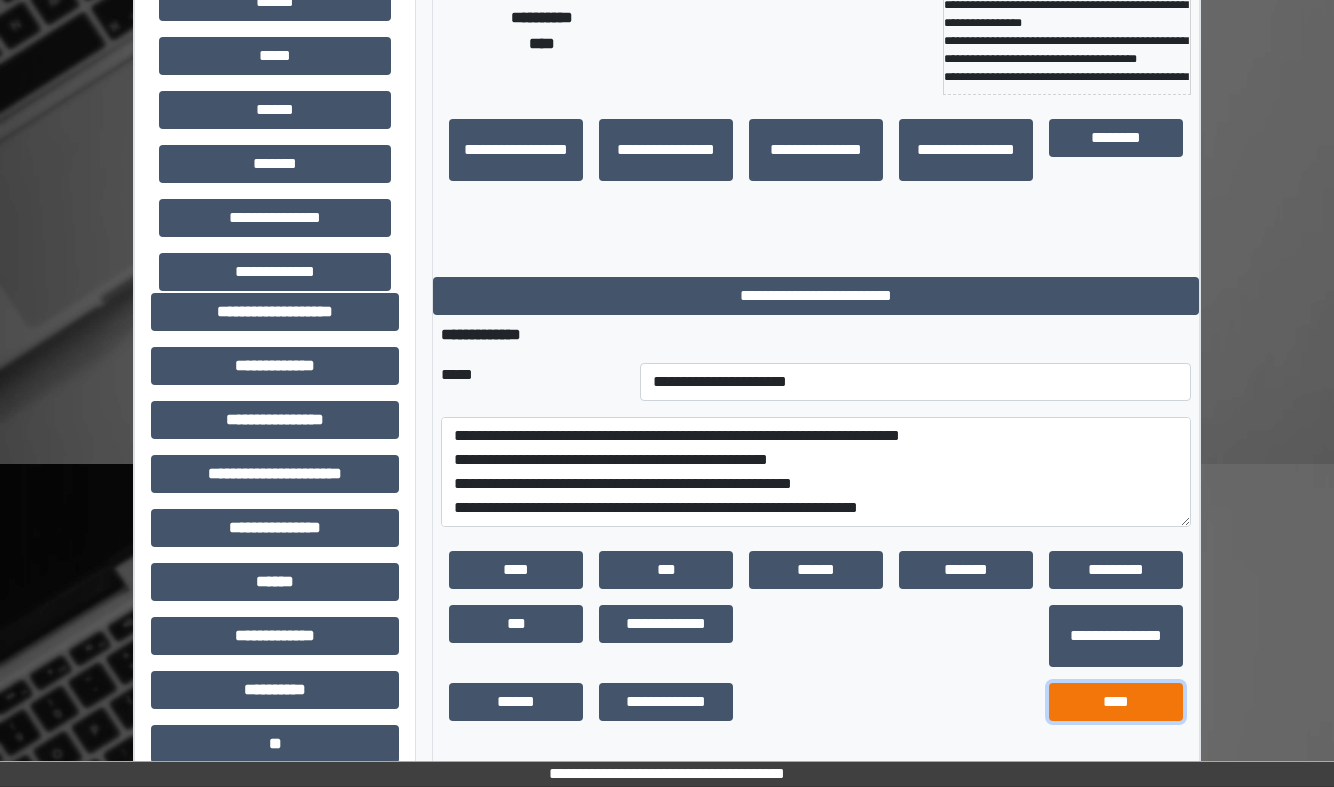 click on "****" at bounding box center (1116, 702) 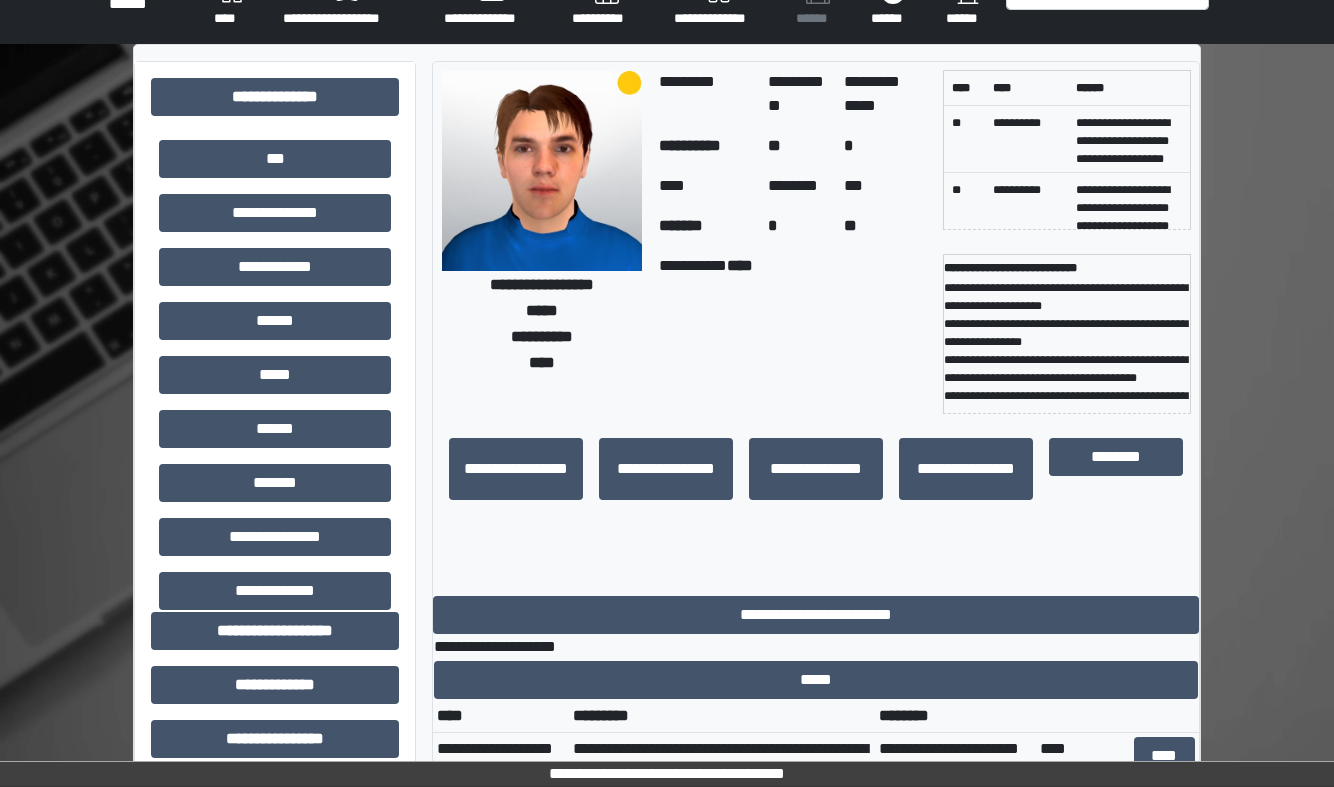 scroll, scrollTop: 0, scrollLeft: 0, axis: both 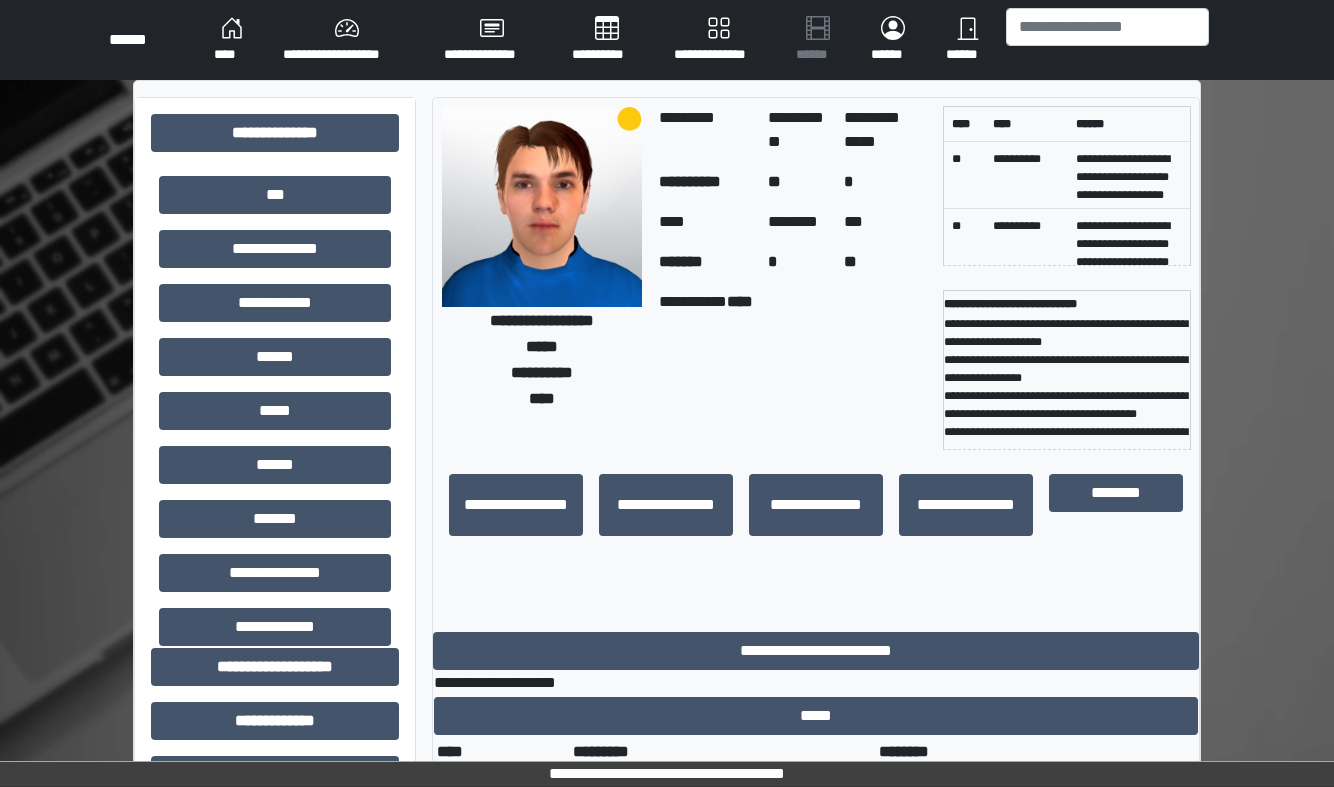 click on "****" at bounding box center (232, 40) 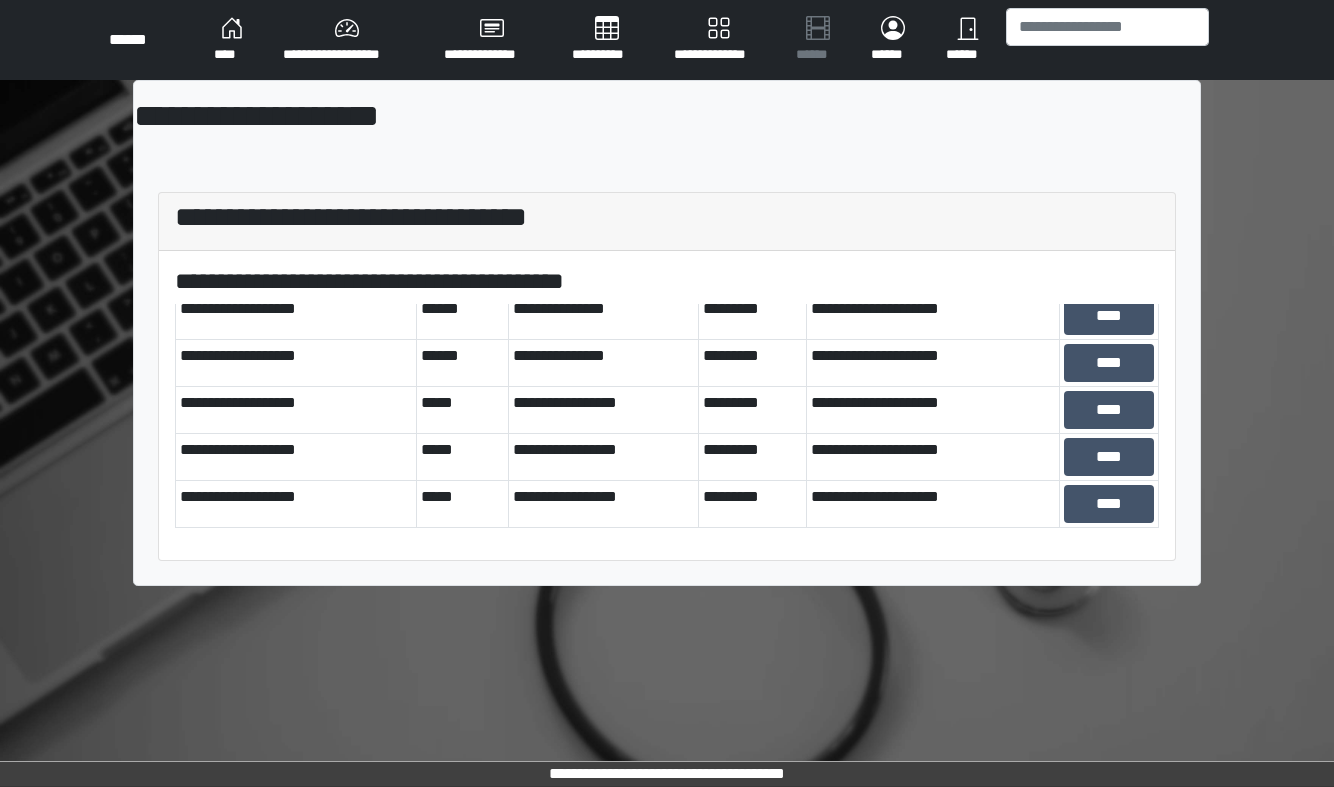 scroll, scrollTop: 0, scrollLeft: 0, axis: both 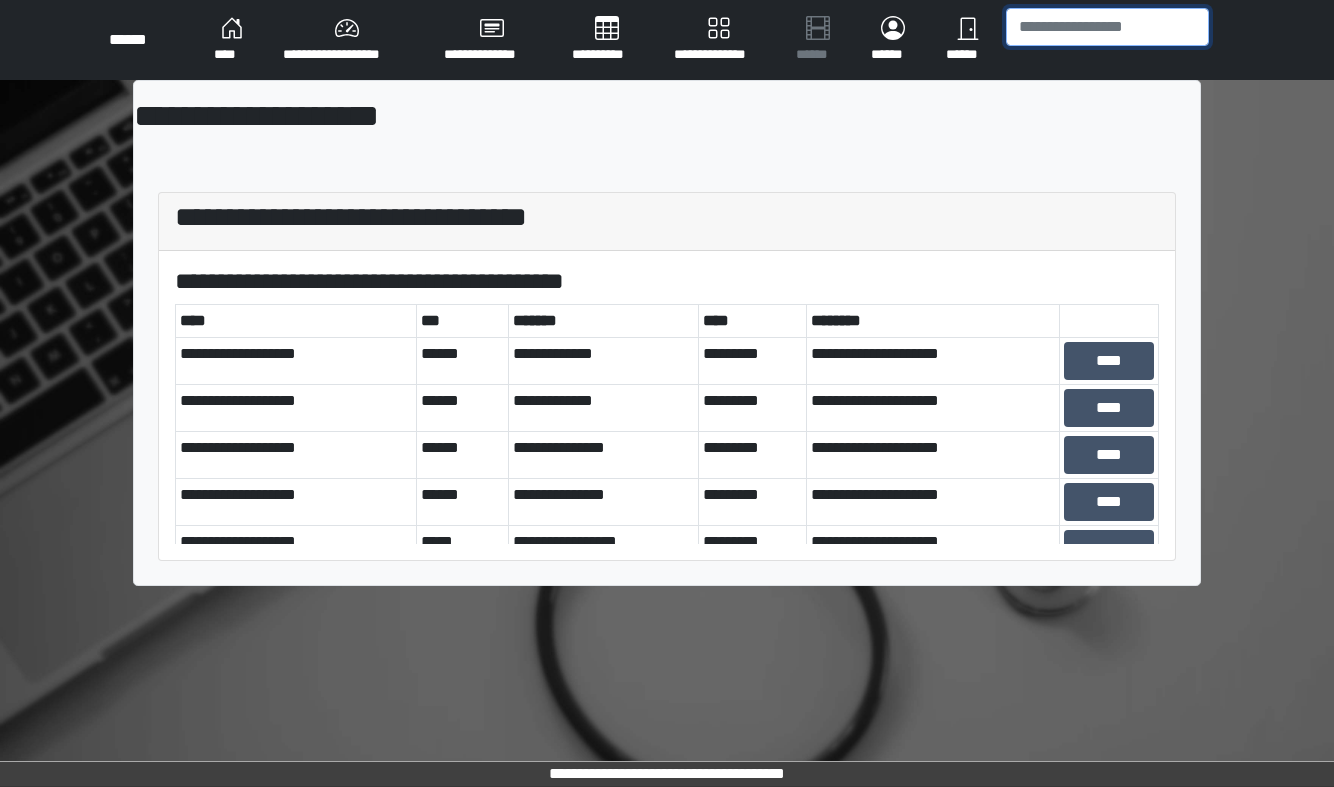 click at bounding box center (1107, 27) 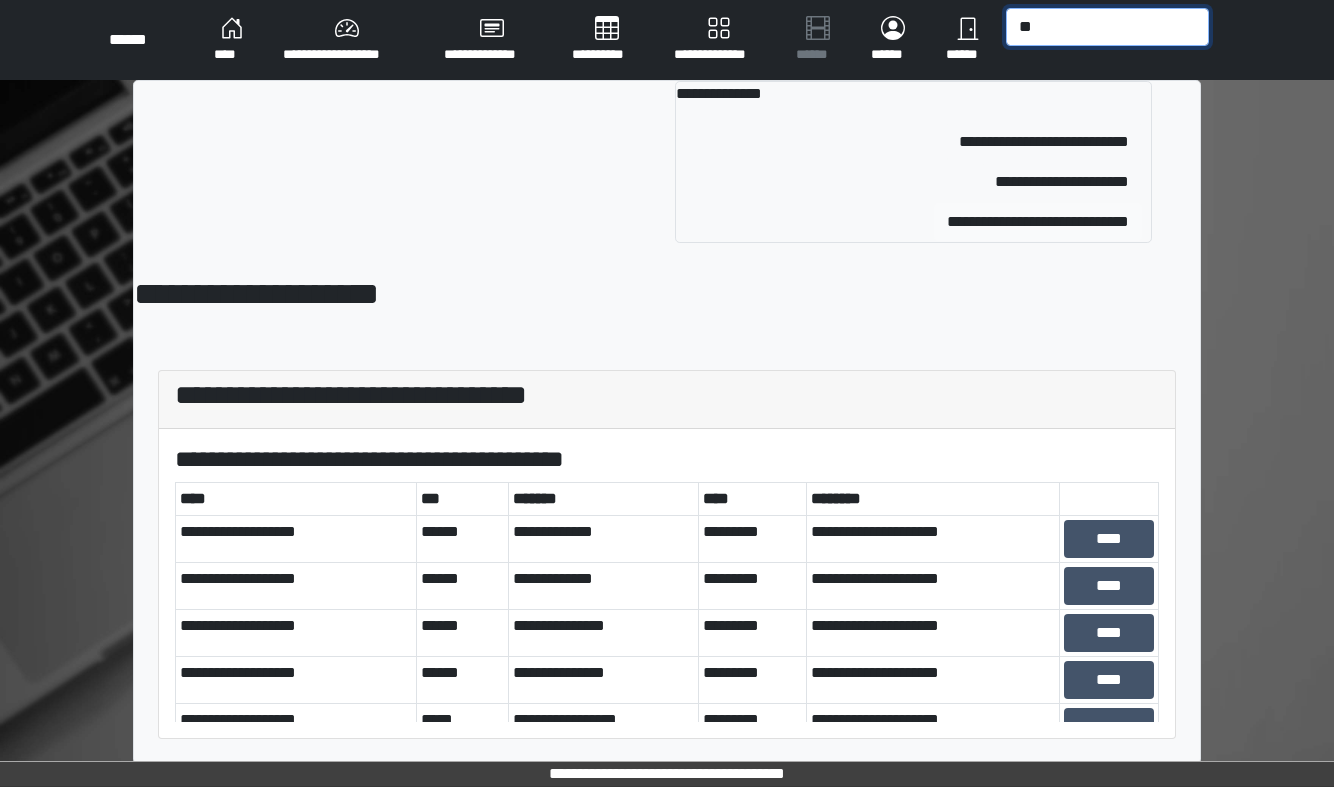 type on "**" 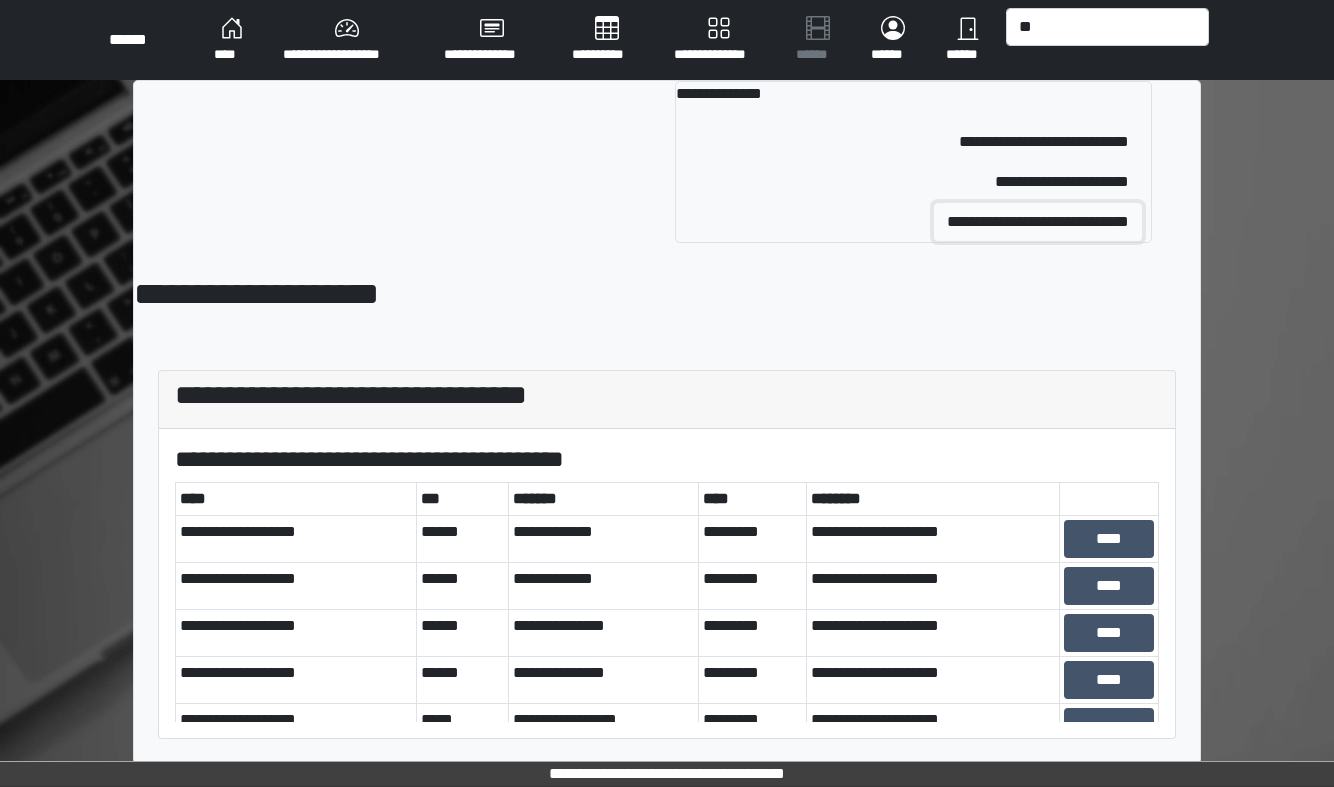 click on "**********" at bounding box center [1038, 222] 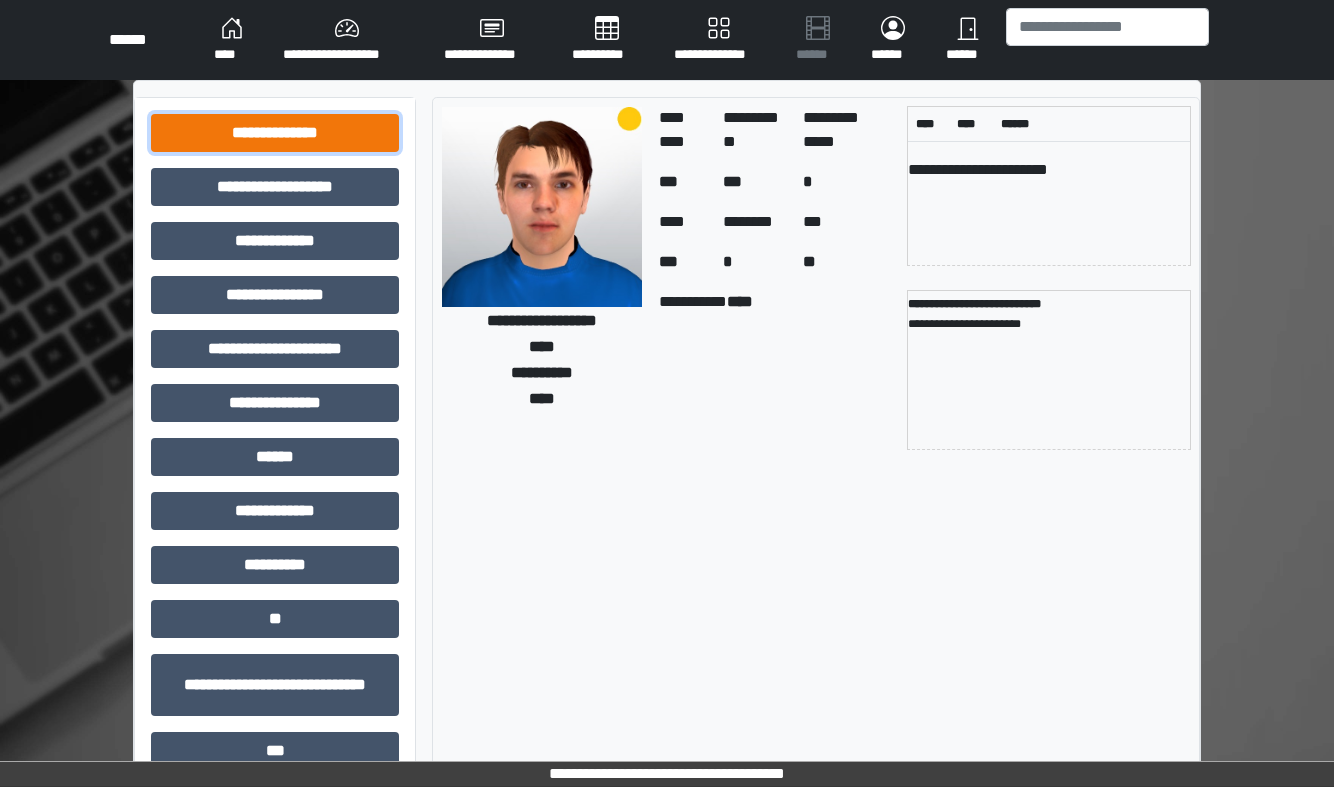 click on "**********" at bounding box center (275, 133) 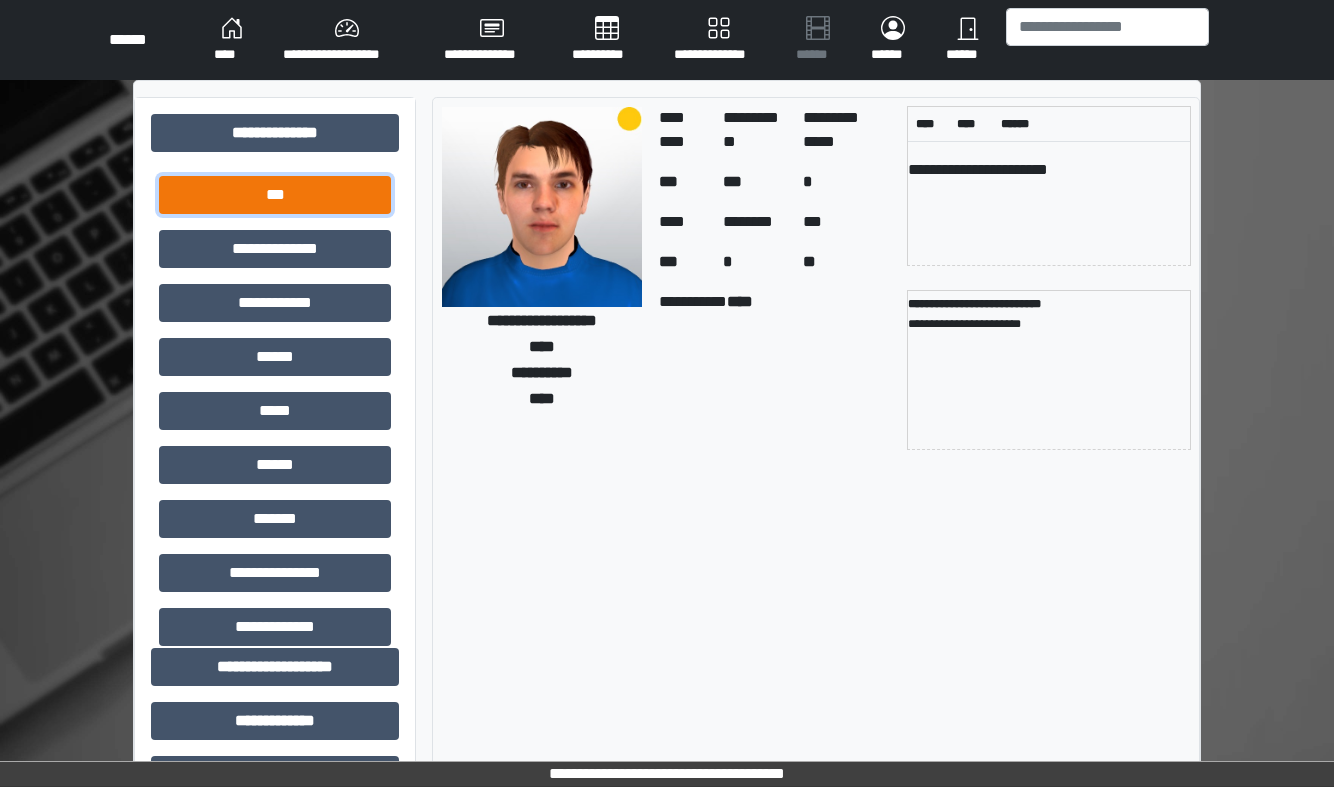 click on "***" at bounding box center (275, 195) 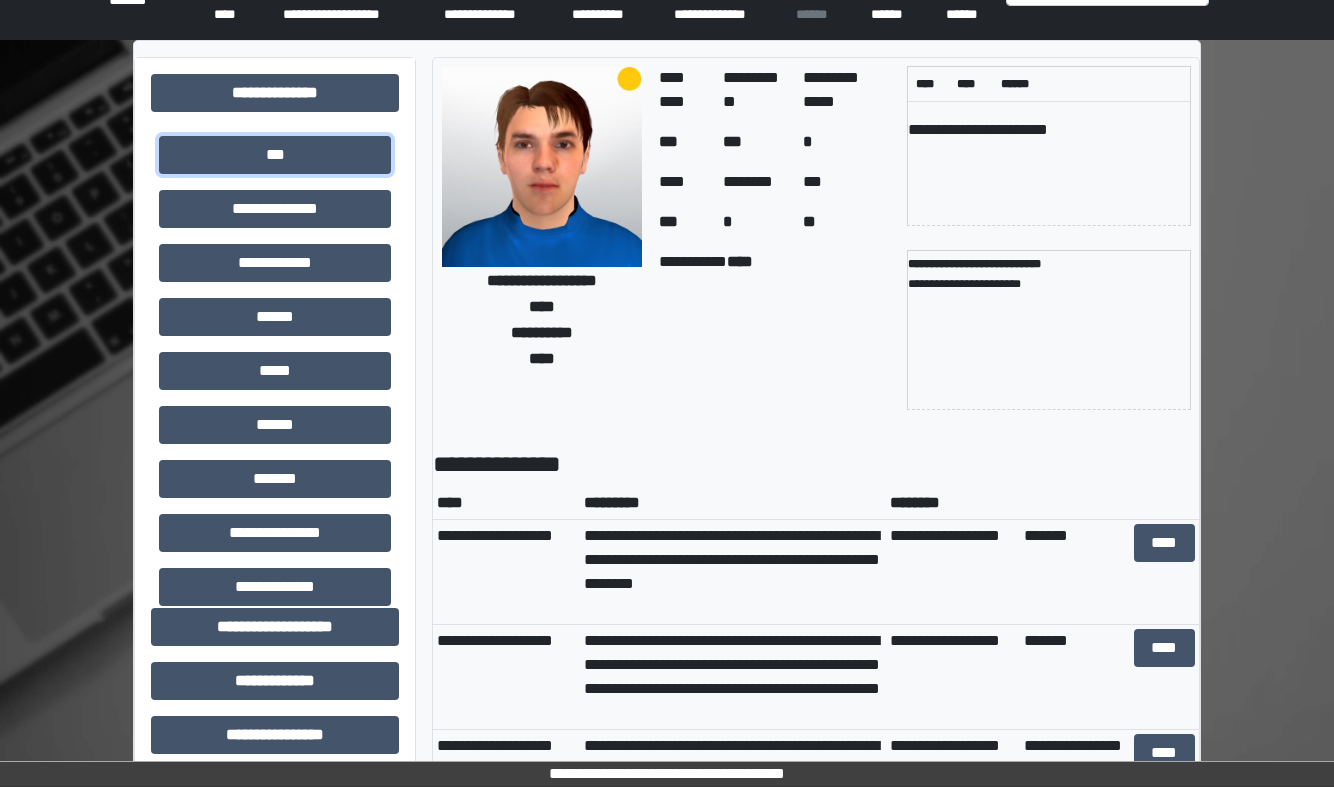 scroll, scrollTop: 0, scrollLeft: 0, axis: both 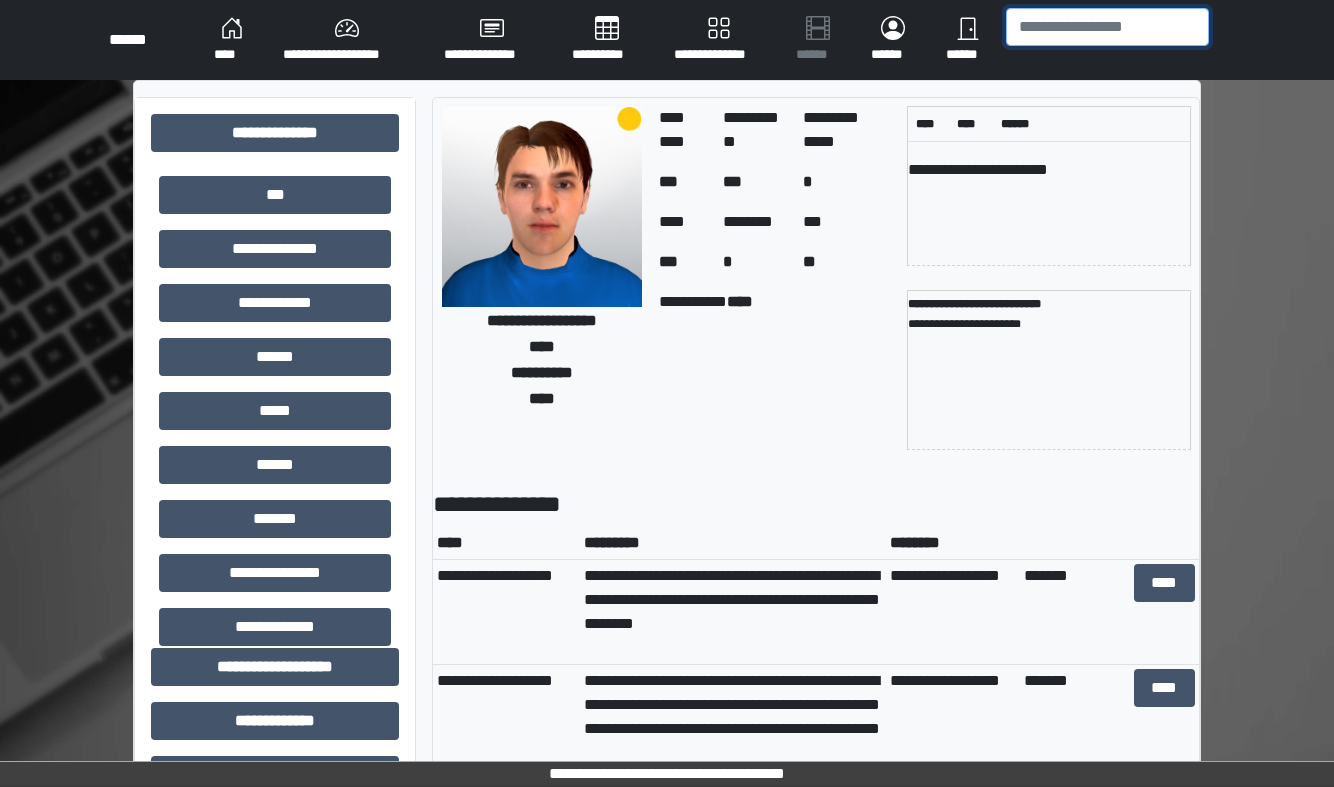 click at bounding box center [1107, 27] 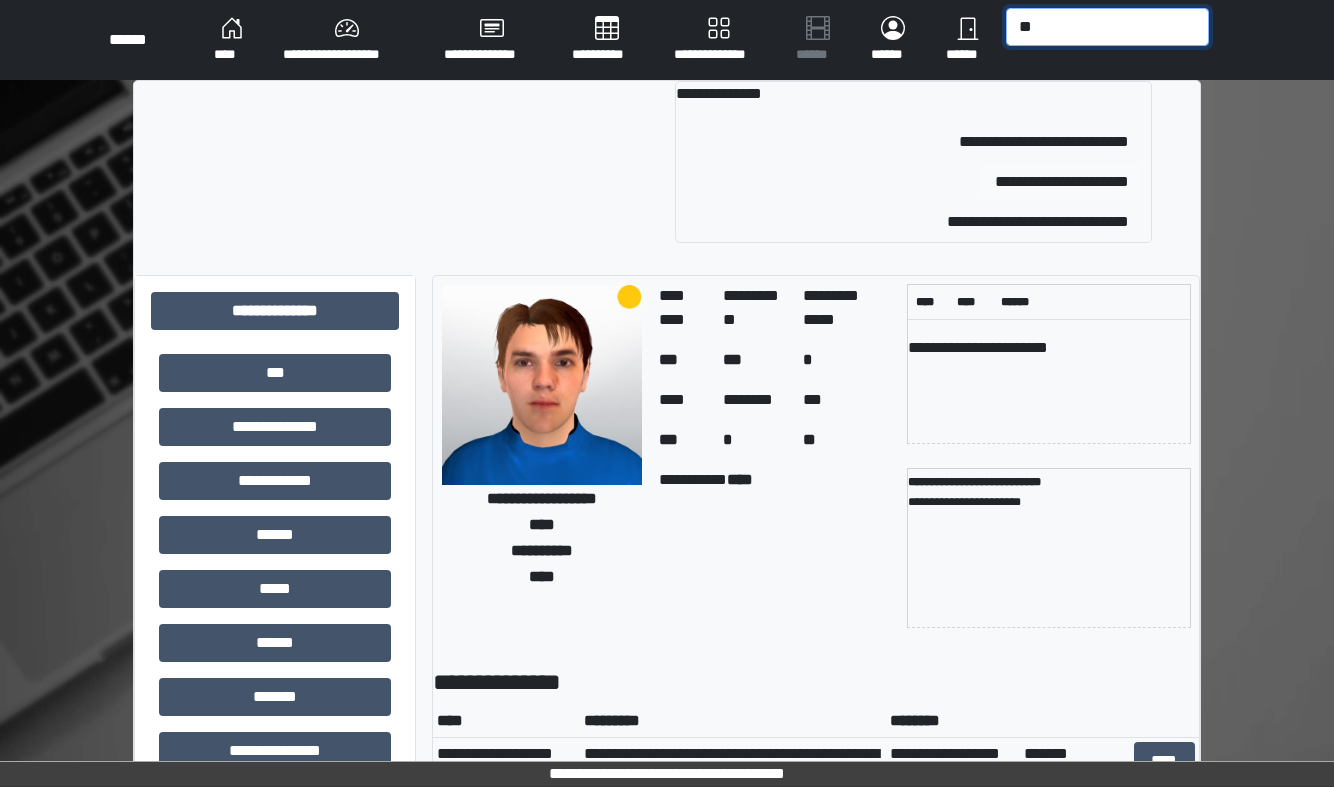 type on "**" 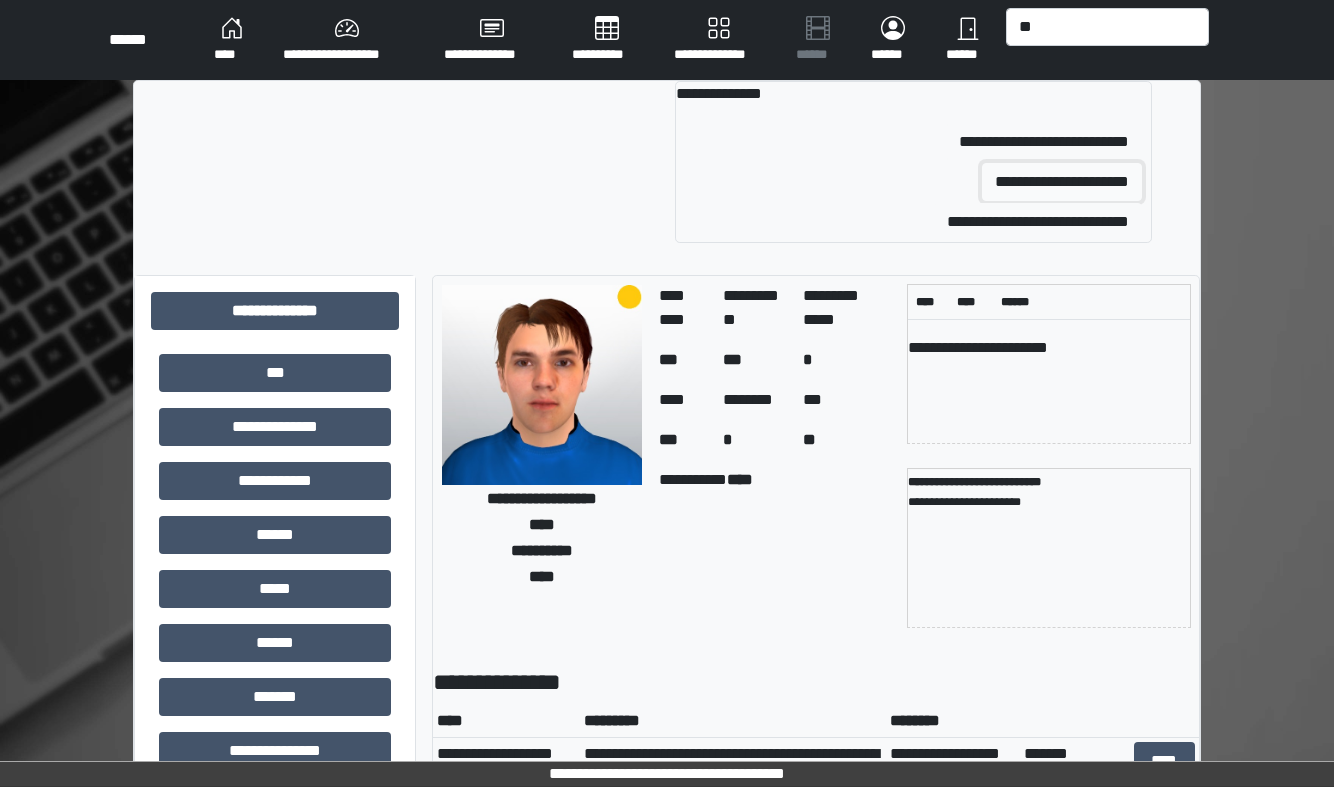 click on "**********" at bounding box center [1062, 182] 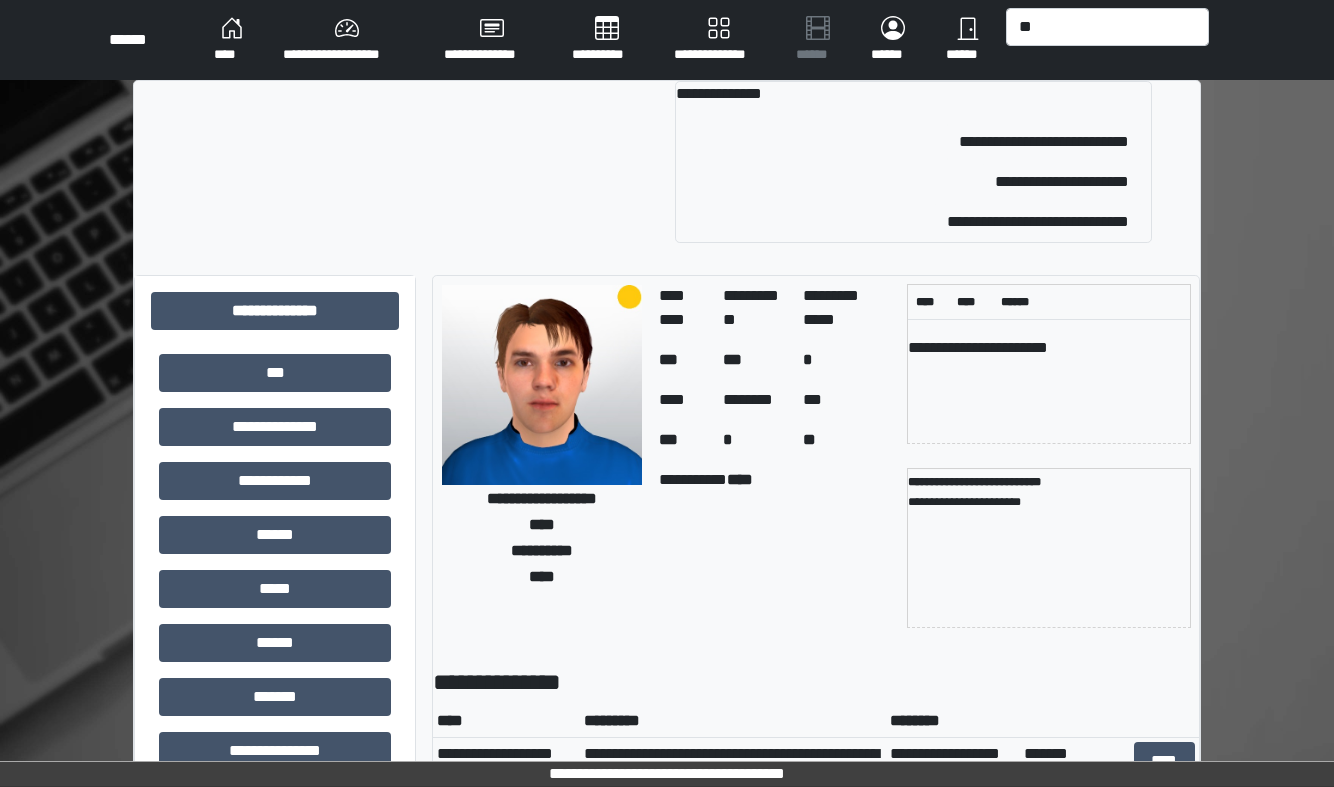type 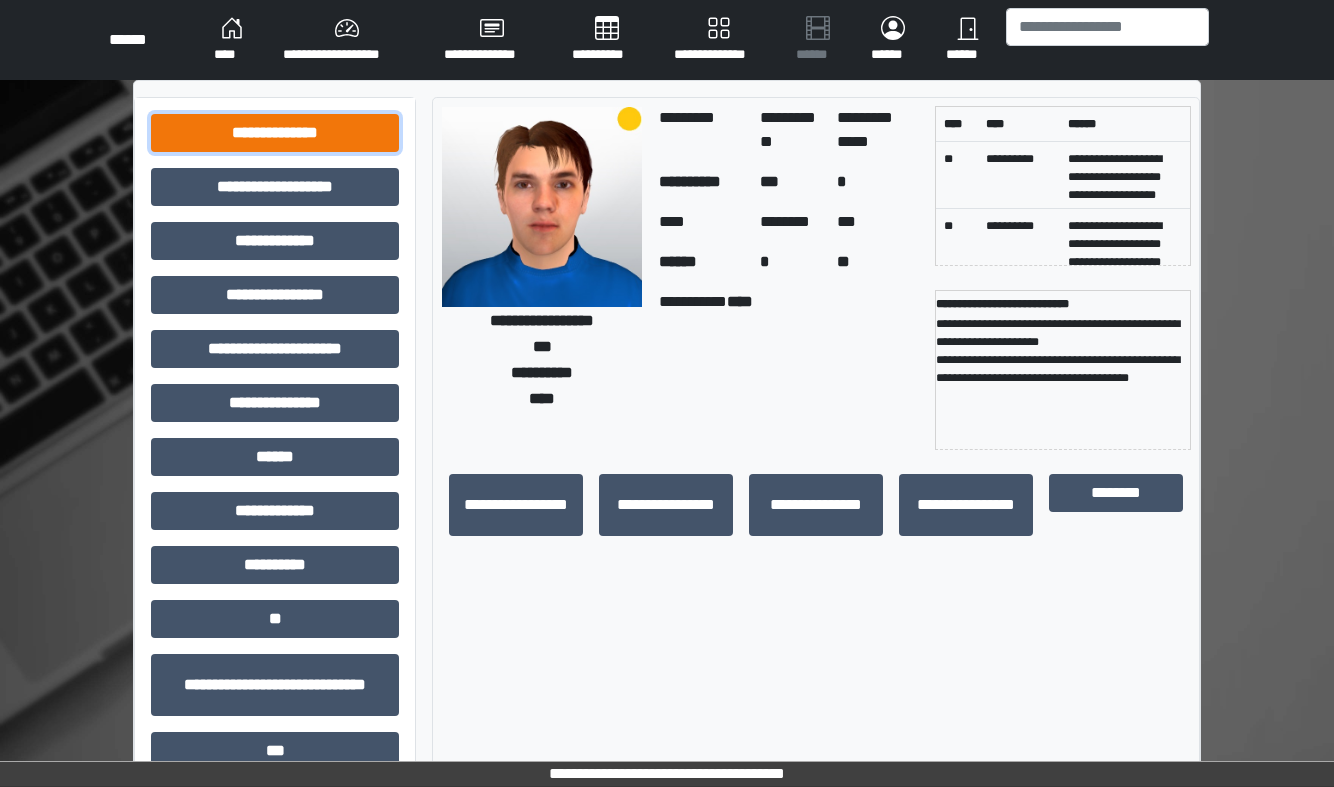 click on "**********" at bounding box center [275, 133] 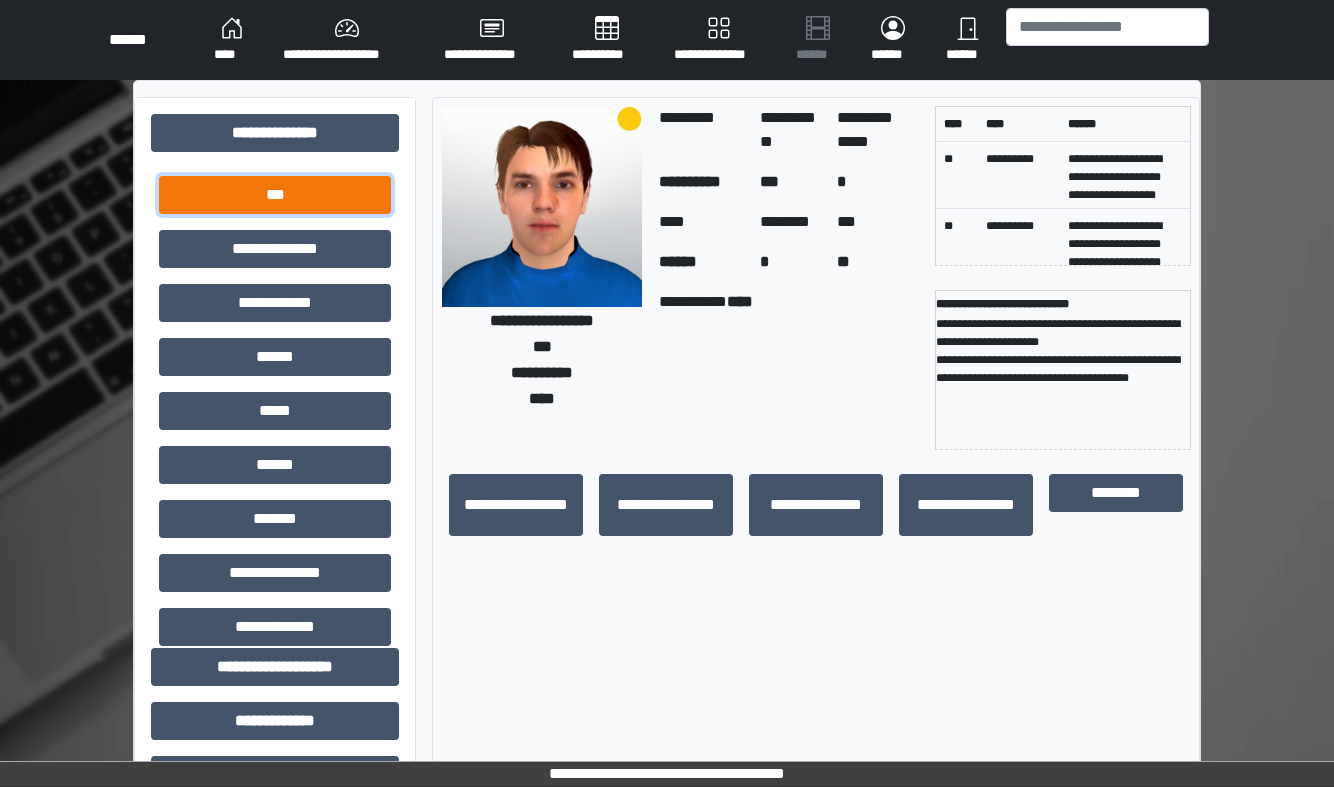 click on "***" at bounding box center [275, 195] 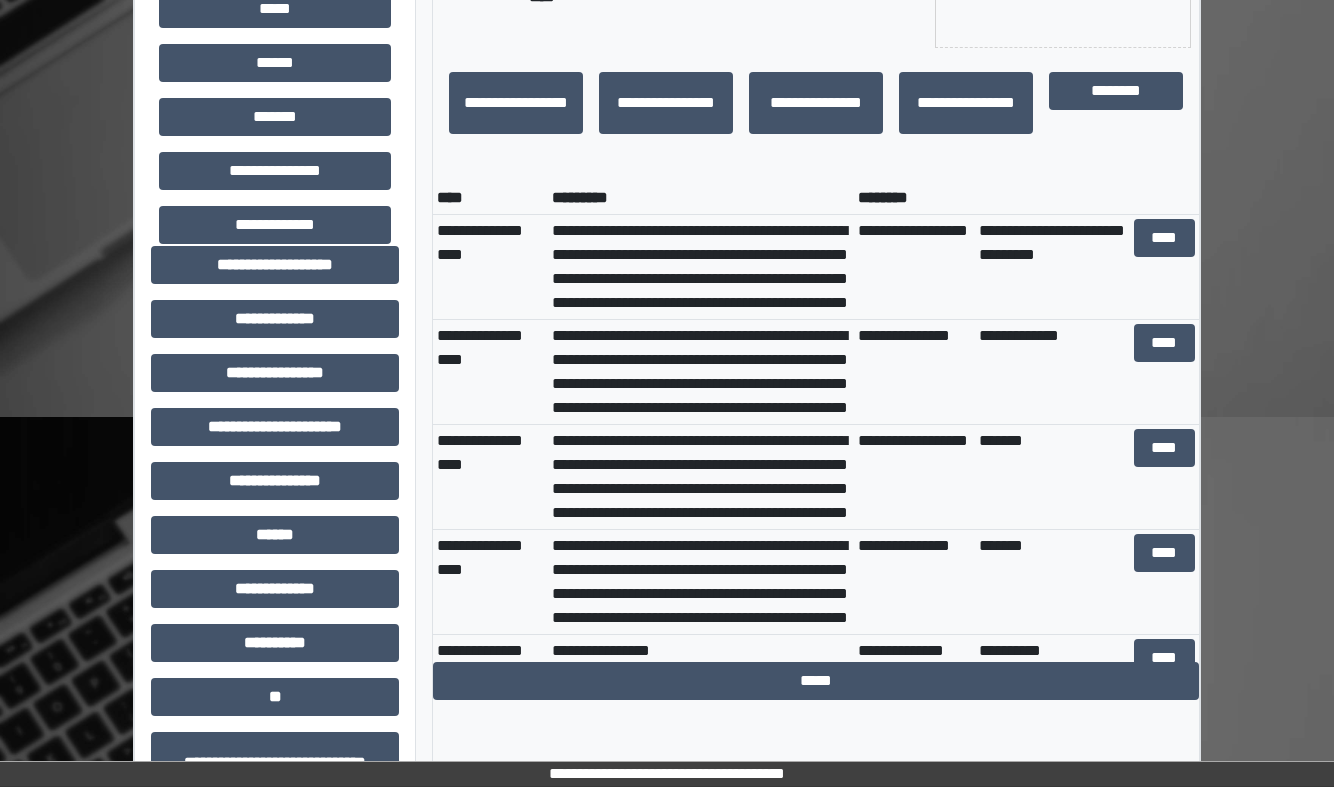 scroll, scrollTop: 424, scrollLeft: 0, axis: vertical 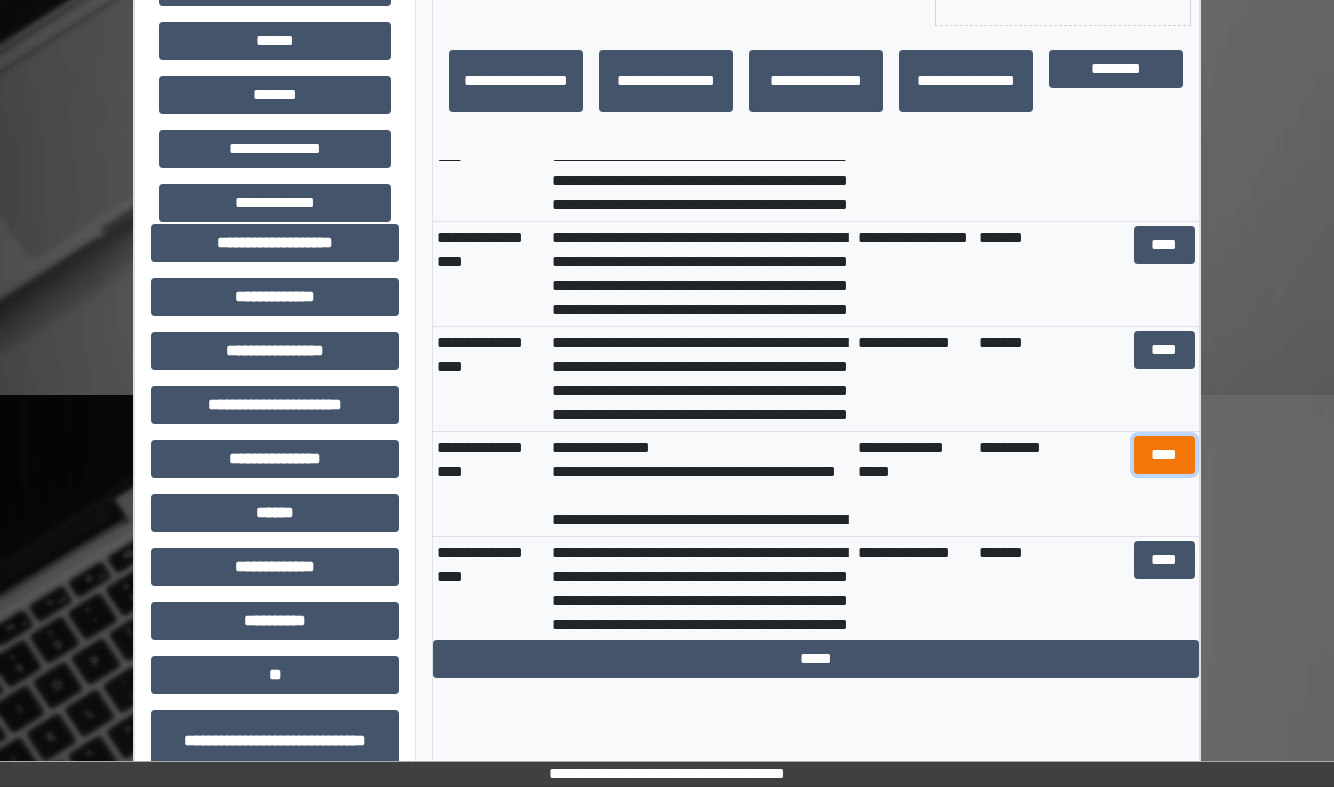click on "****" at bounding box center (1164, 455) 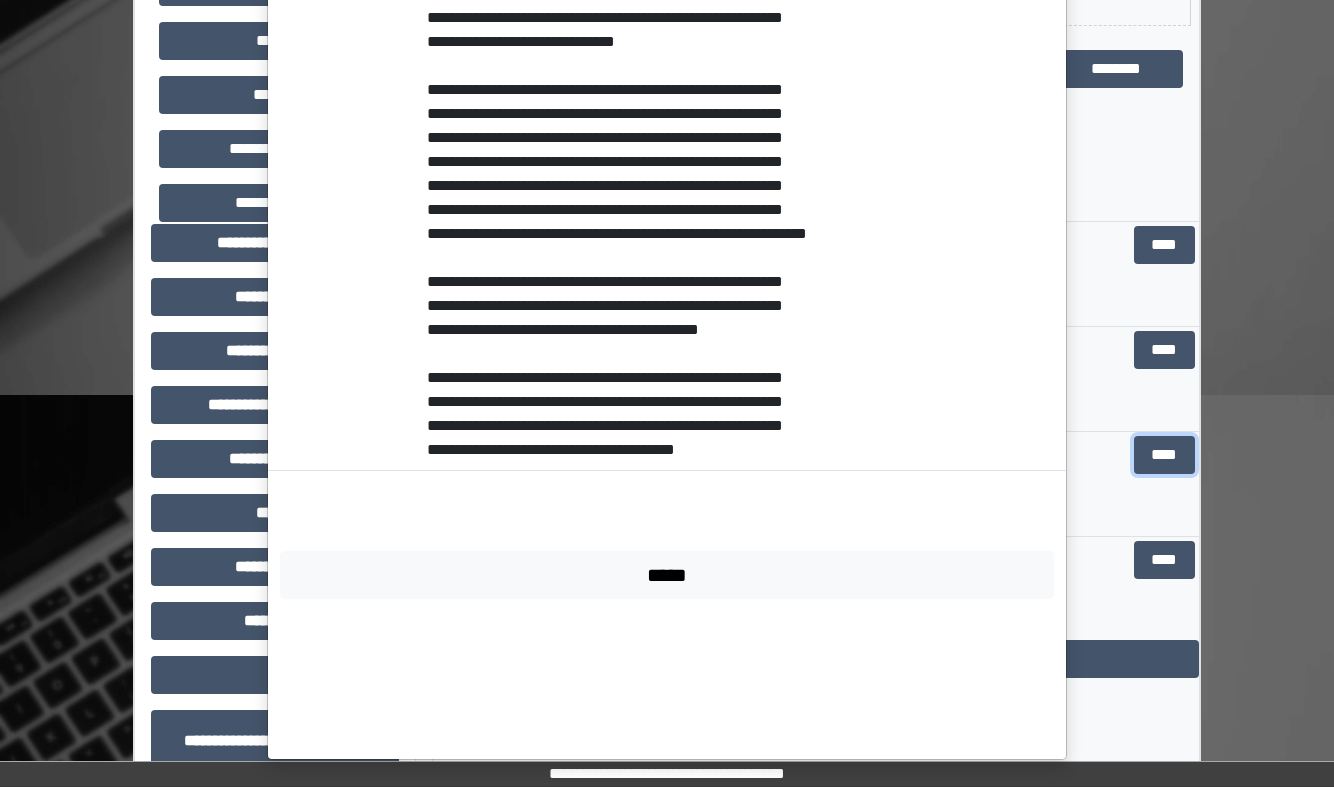 scroll, scrollTop: 552, scrollLeft: 0, axis: vertical 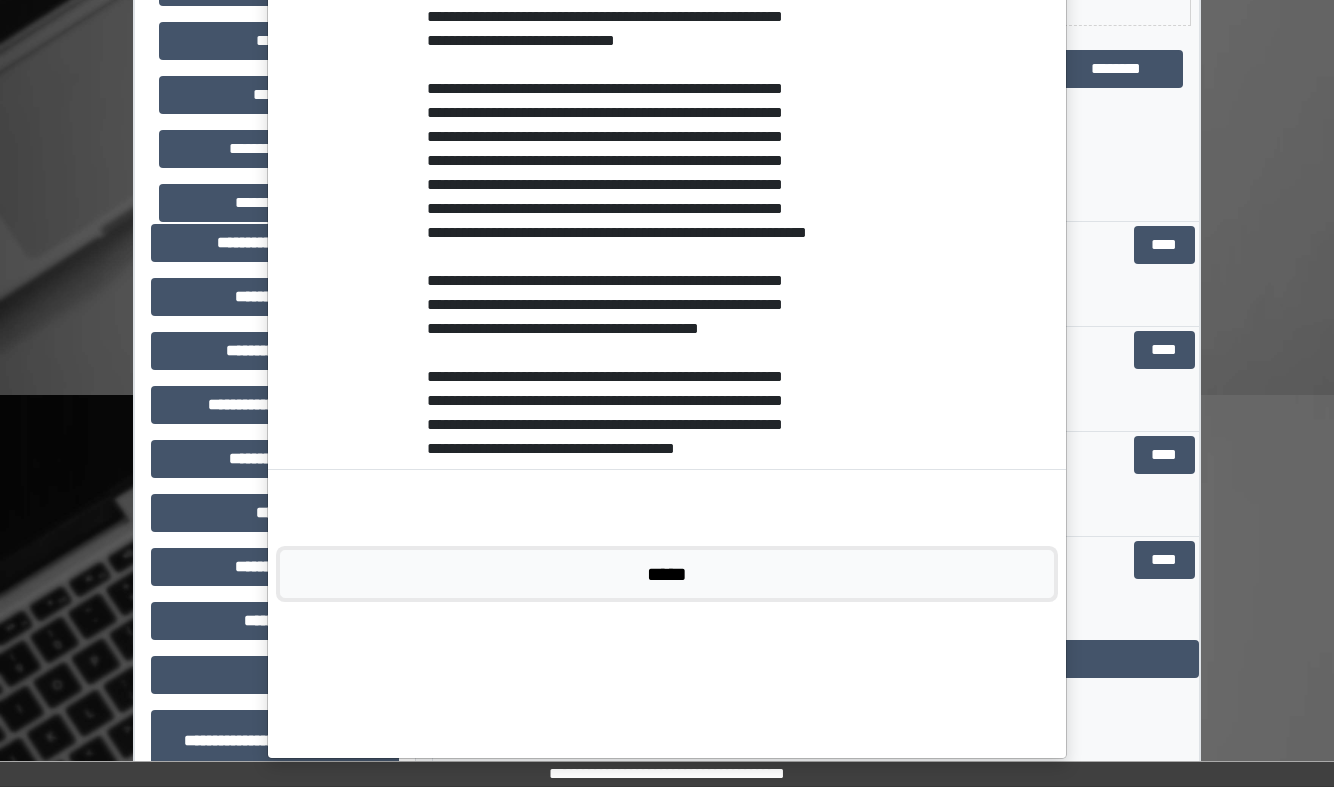 click on "*****" at bounding box center [667, 574] 